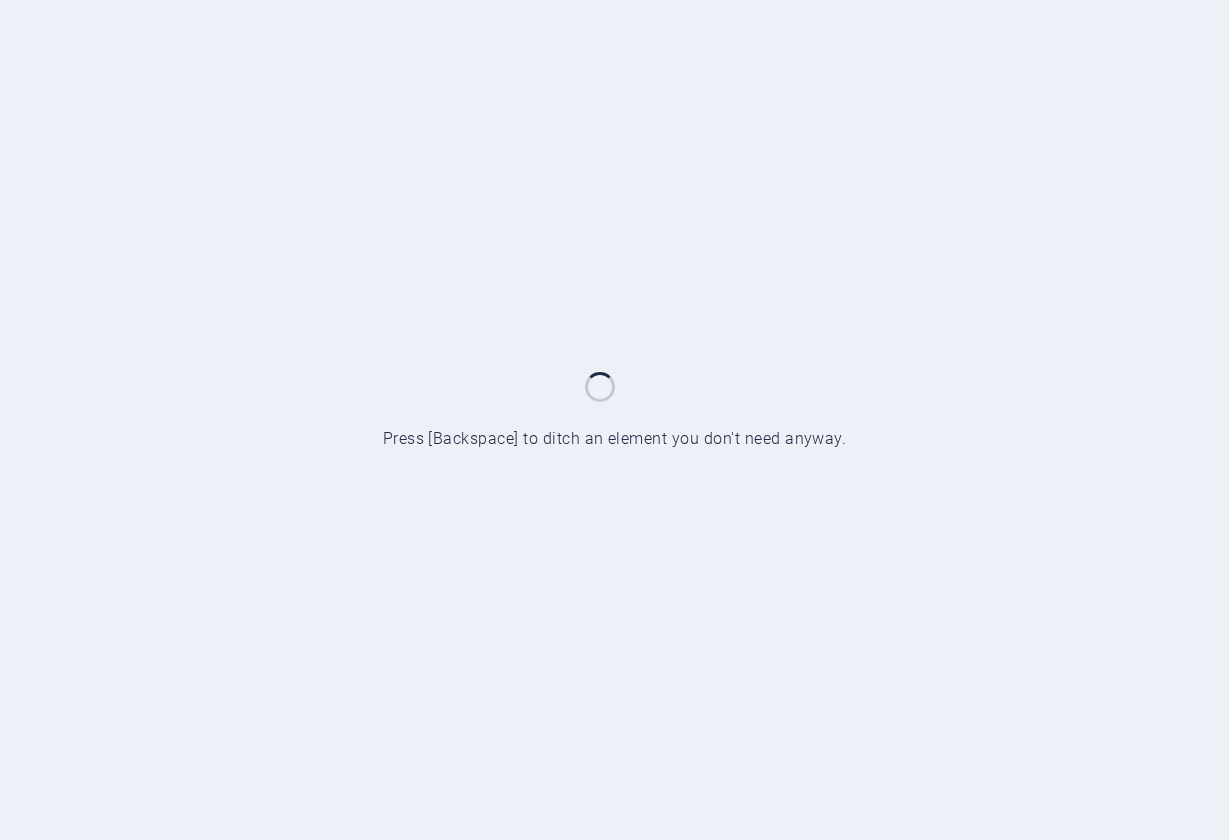 scroll, scrollTop: 0, scrollLeft: 0, axis: both 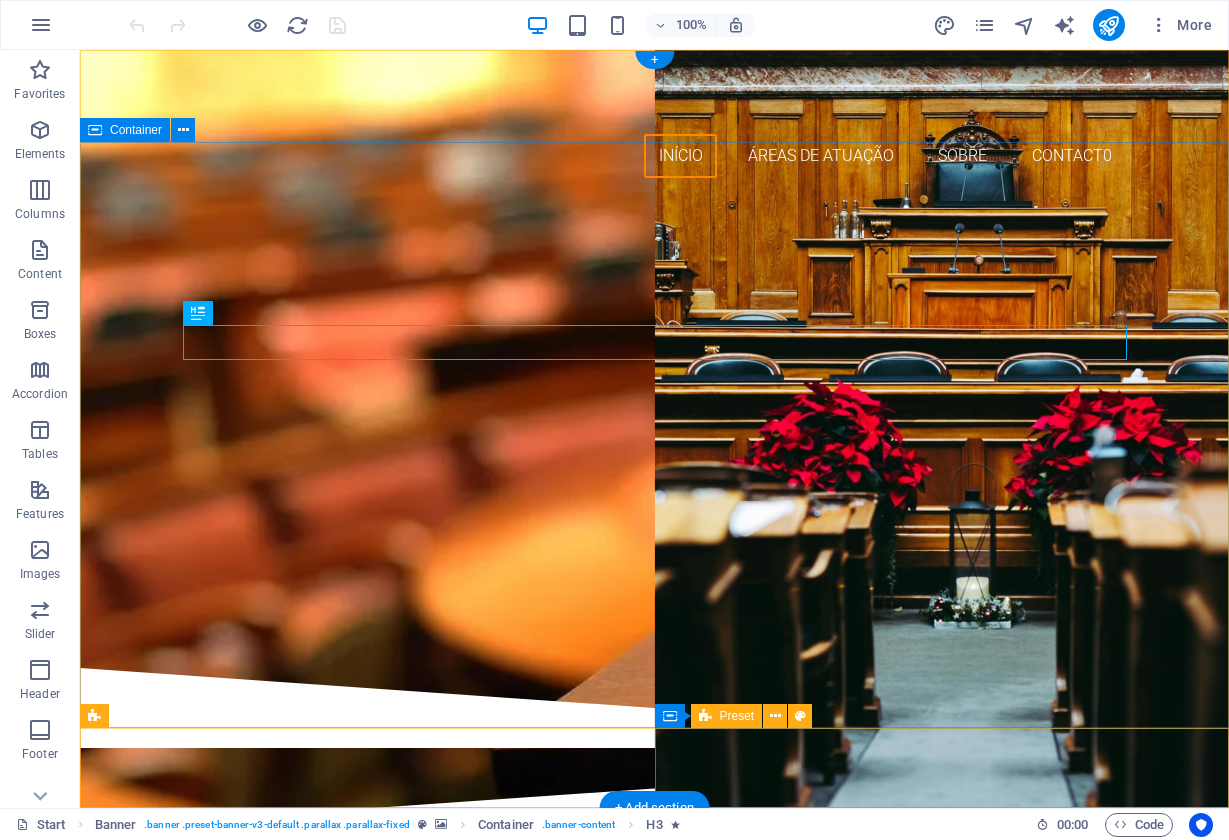 click on "Competência, Profissionalismo, Integridade [FIRST] [LAST] Especializada em direito civil, empresarial, do trabalho e imobiliário. Áreas de prática contacto" at bounding box center (654, 431) 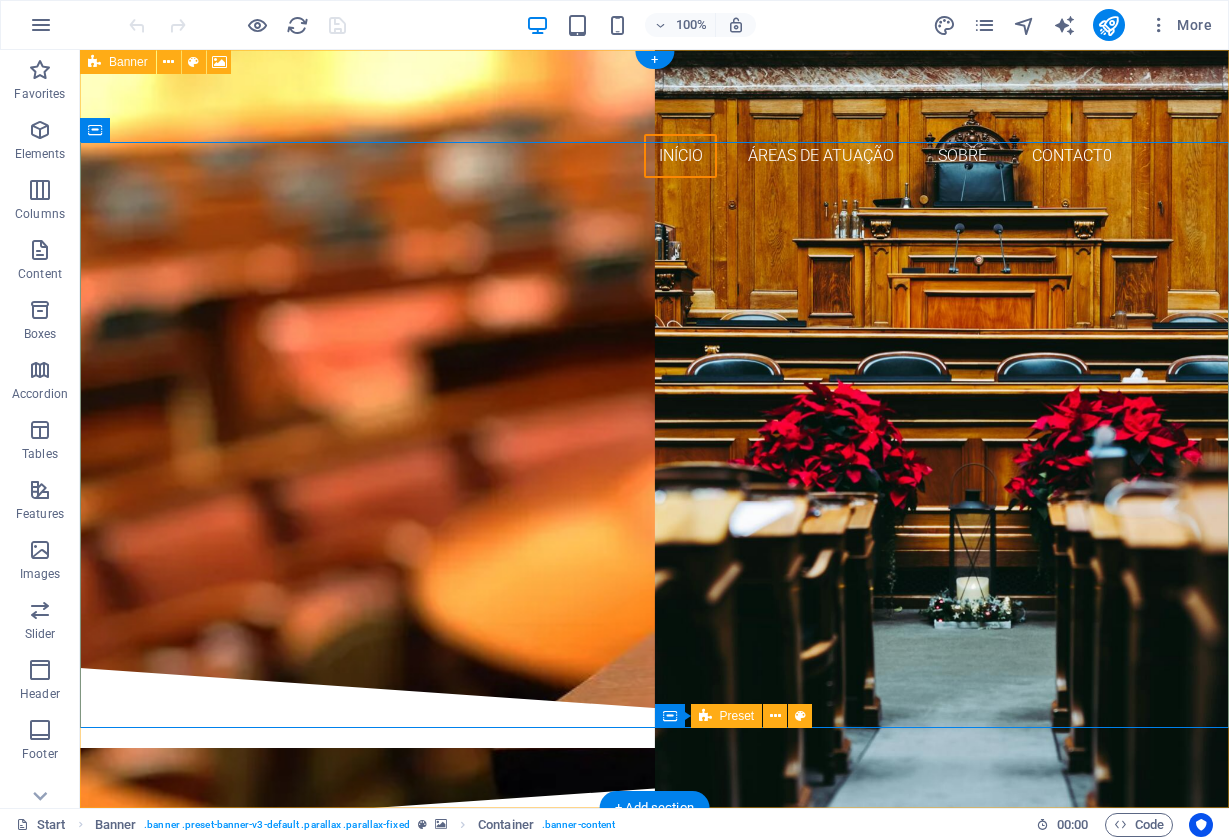 click at bounding box center [94, 62] 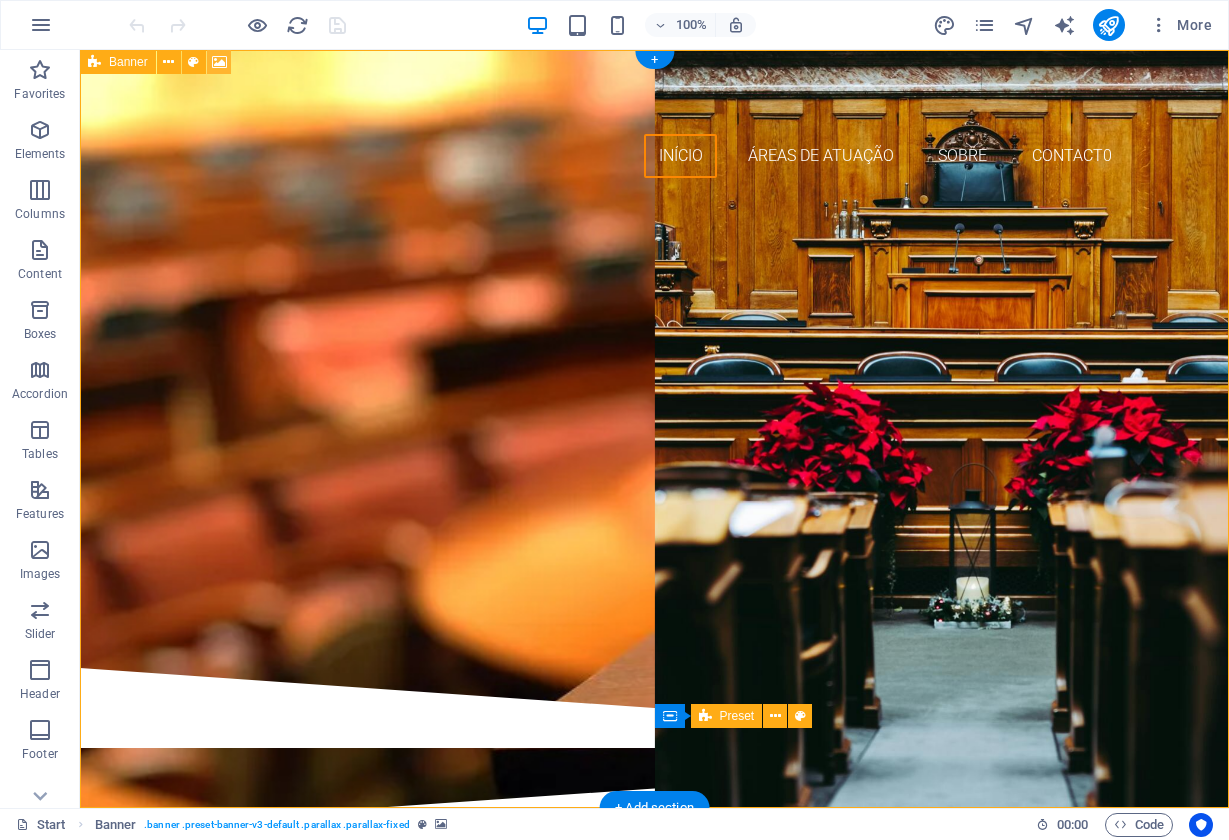 click at bounding box center (219, 62) 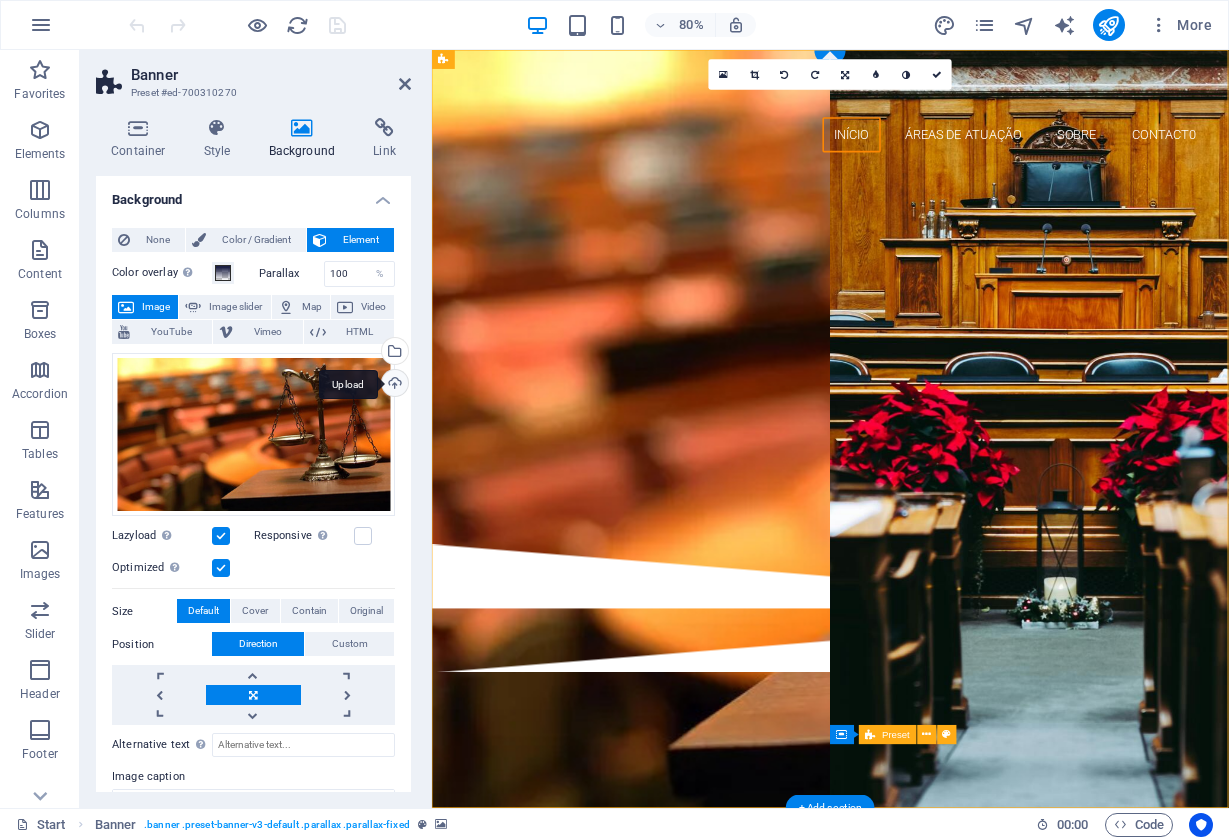 click on "Upload" at bounding box center (393, 385) 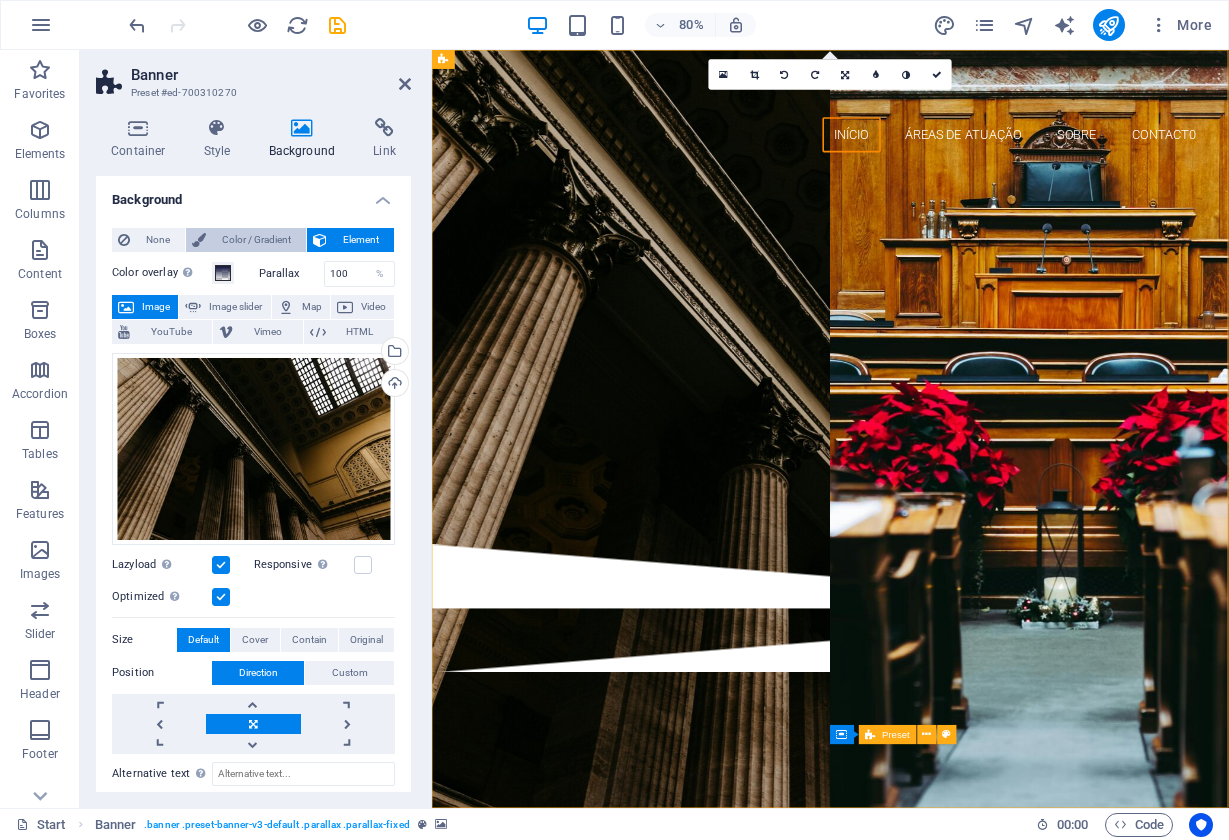 click on "Color / Gradient" at bounding box center [256, 240] 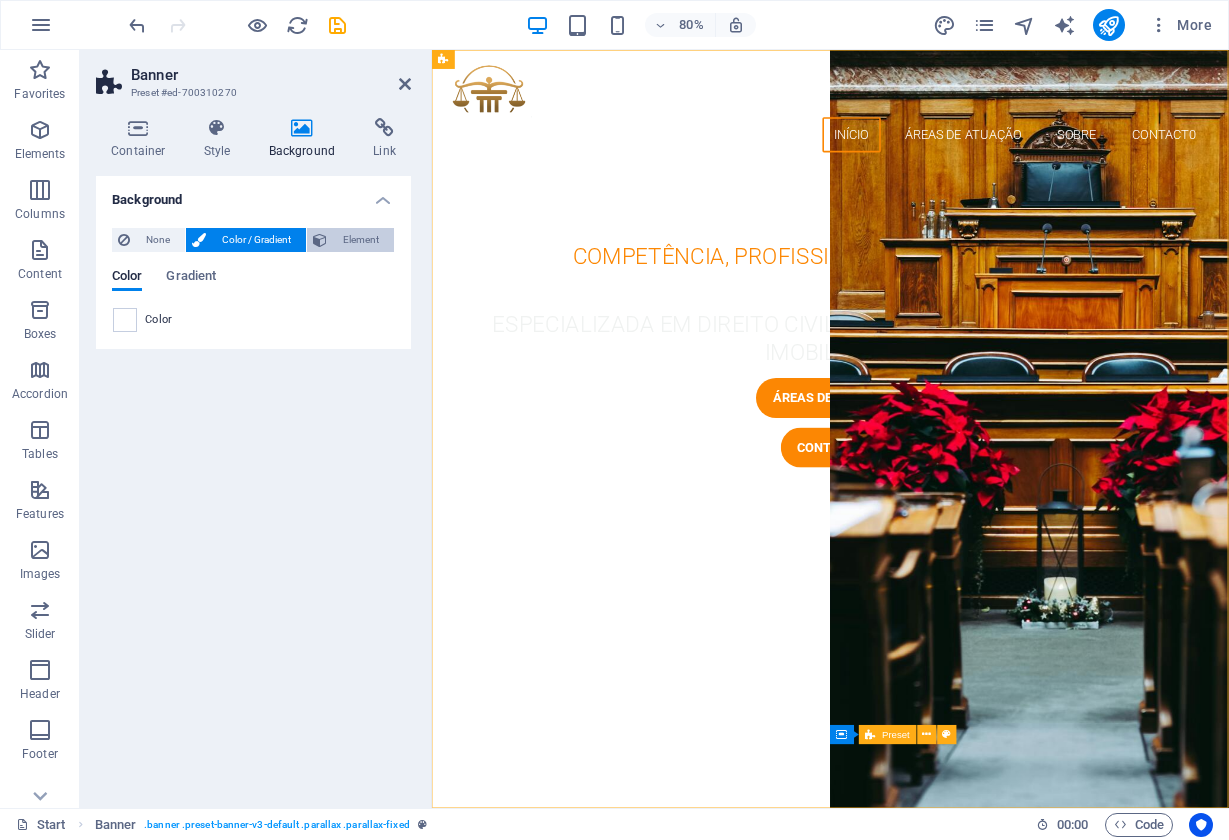 click on "Element" at bounding box center (360, 240) 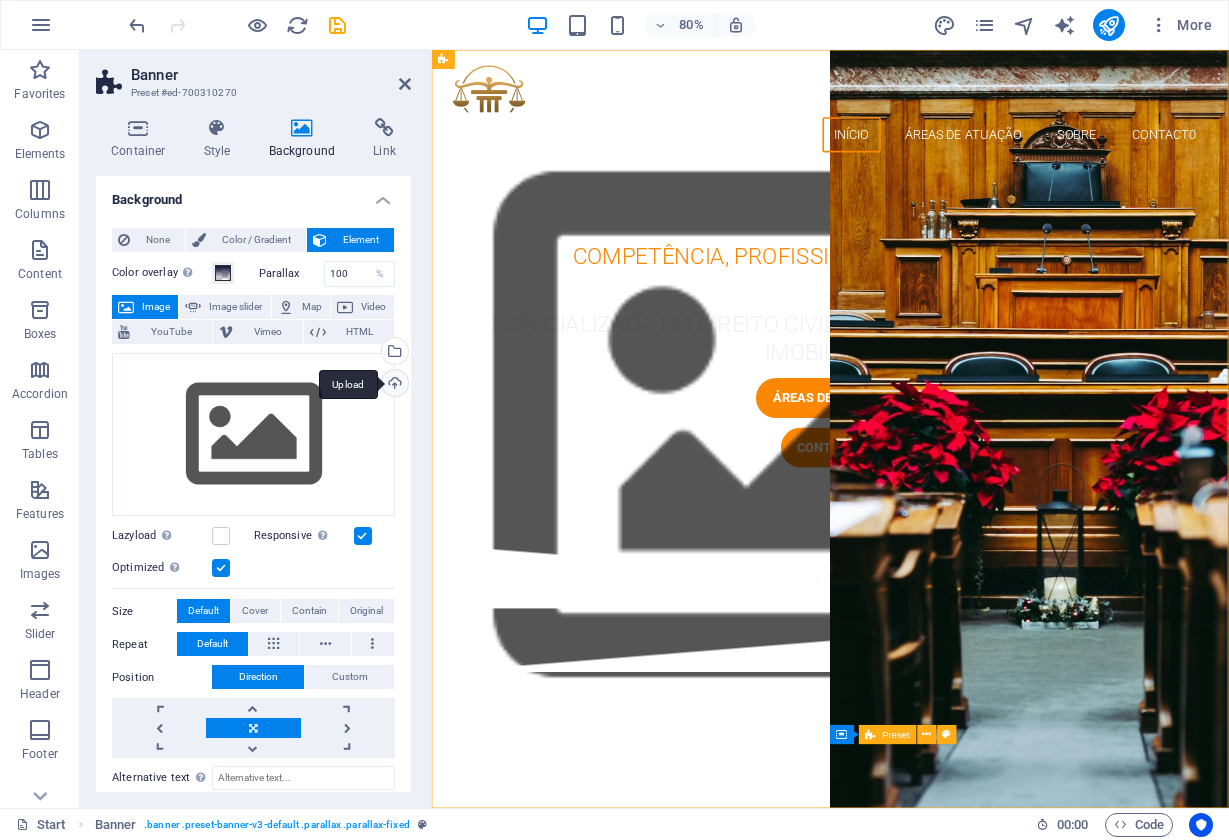 click on "Upload" at bounding box center (393, 385) 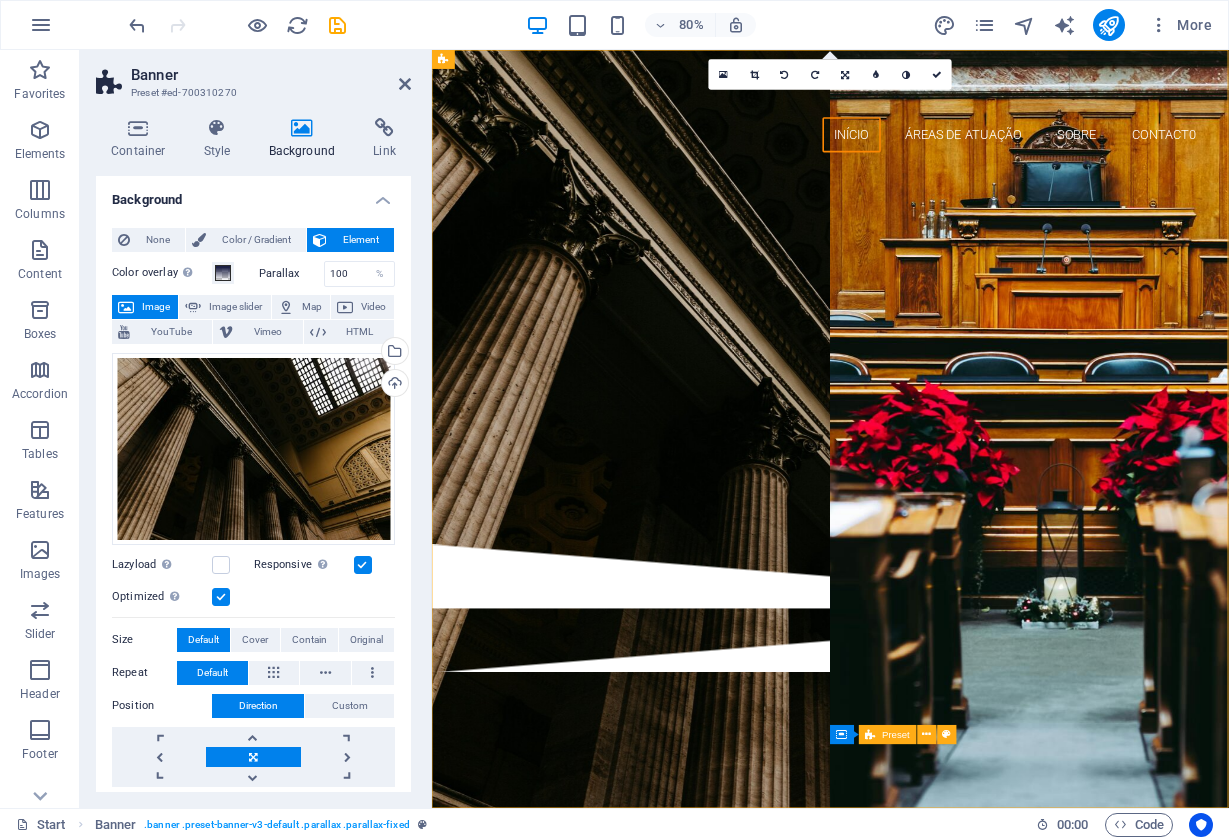 click on "Color overlay Places an overlay over the background to colorize it" at bounding box center (162, 273) 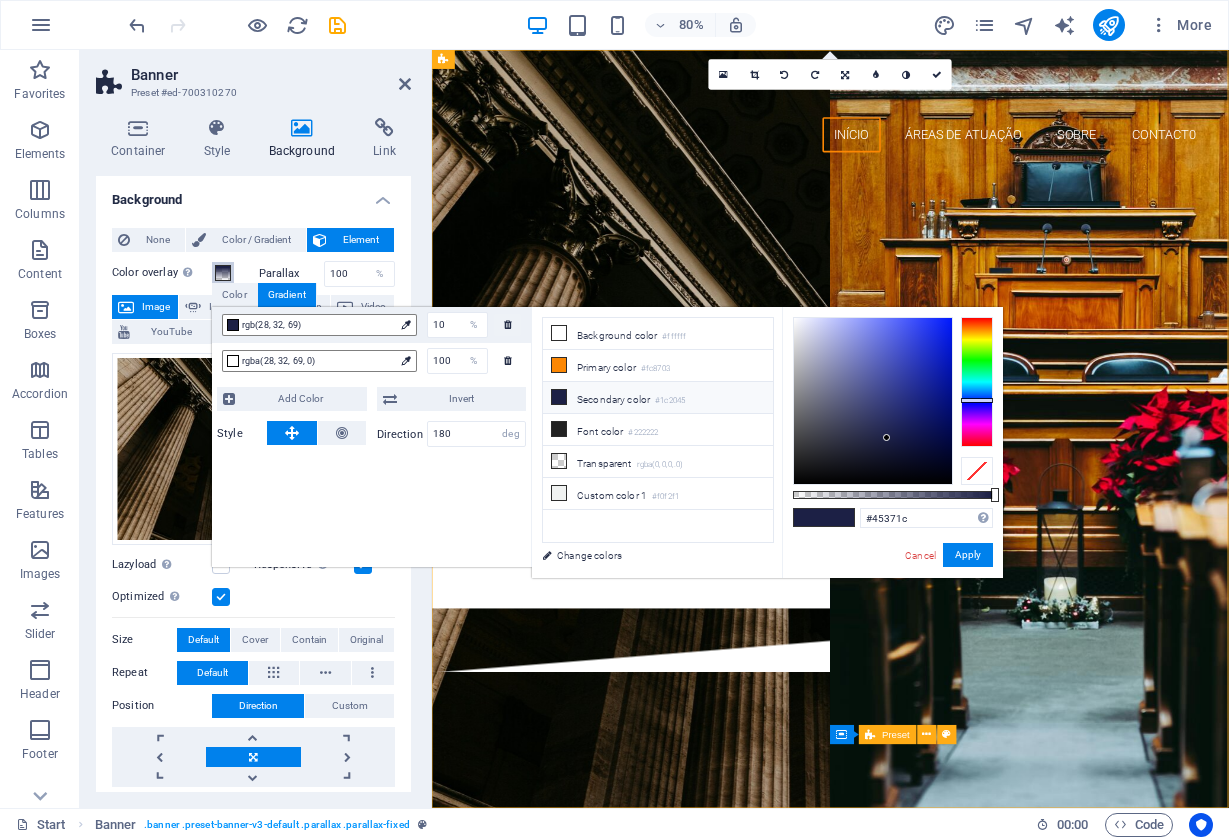 click at bounding box center (977, 382) 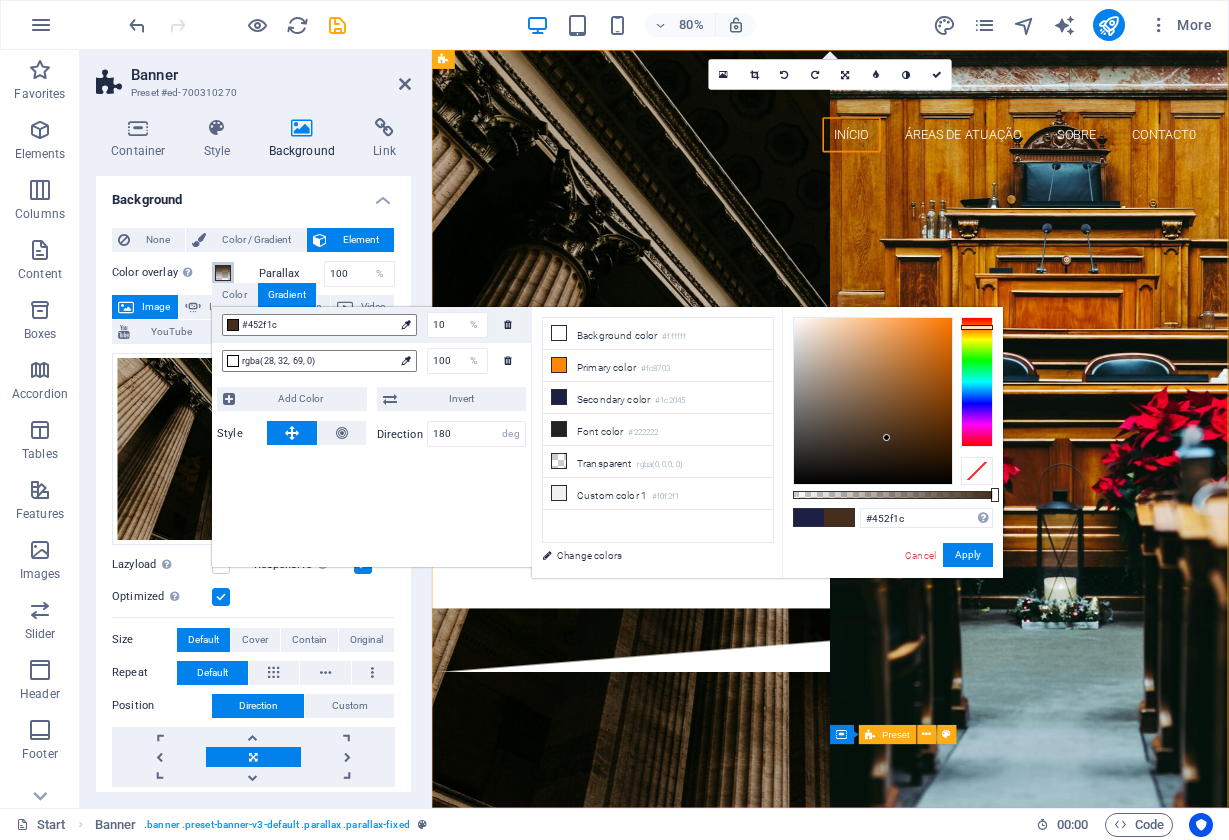 click at bounding box center [977, 382] 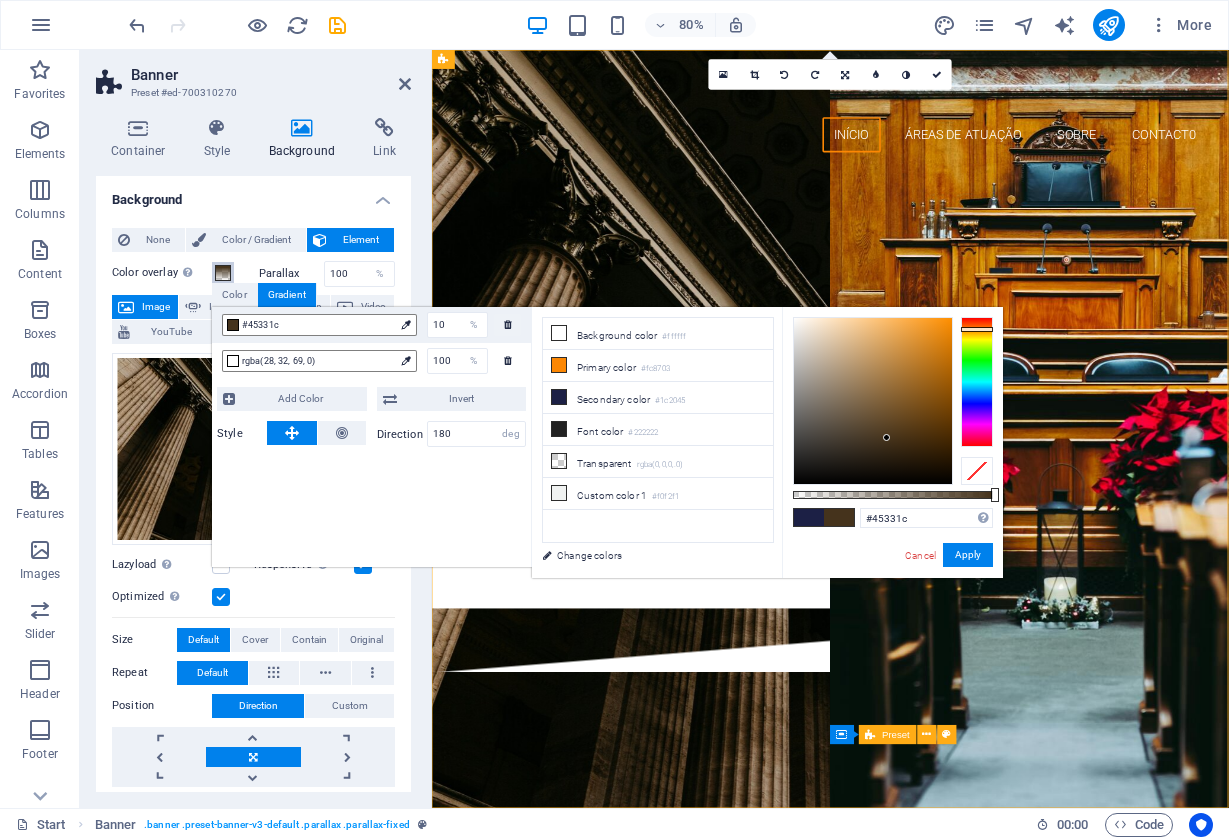 click at bounding box center [977, 329] 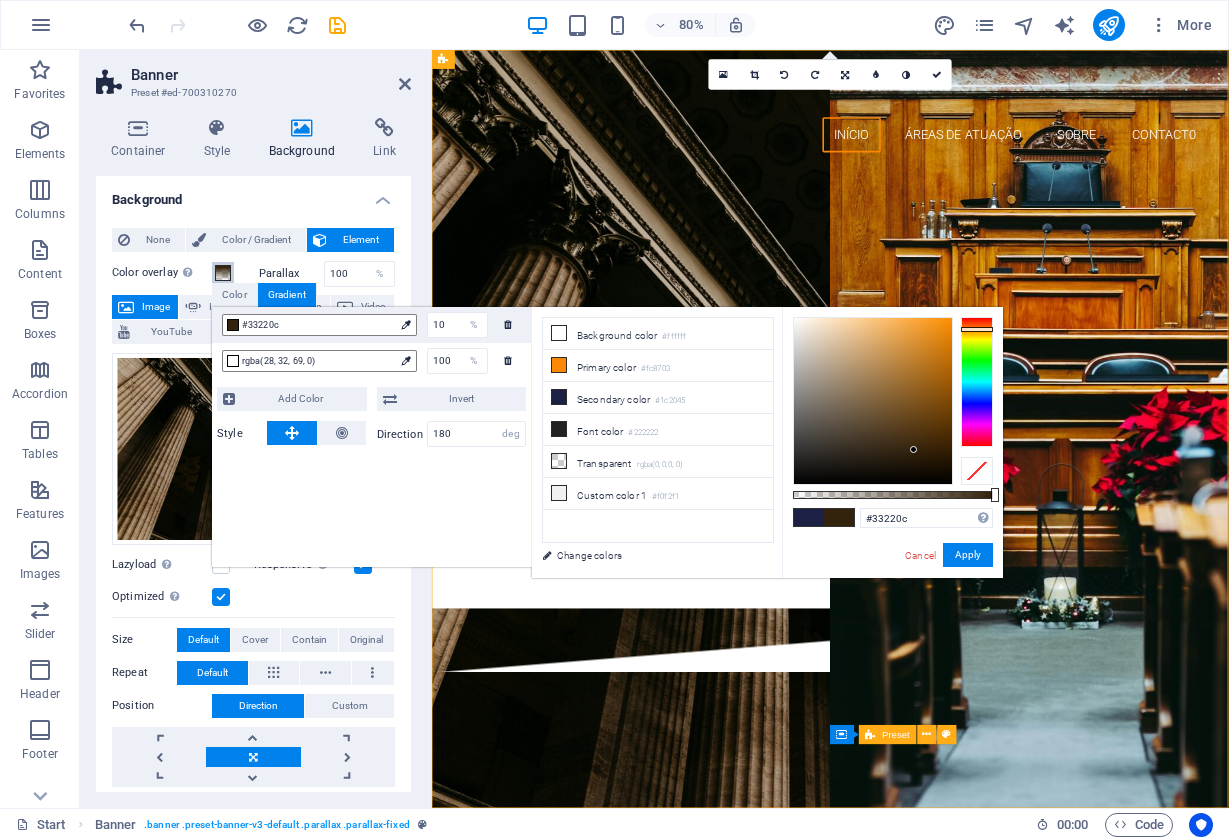 drag, startPoint x: 886, startPoint y: 438, endPoint x: 914, endPoint y: 450, distance: 30.463093 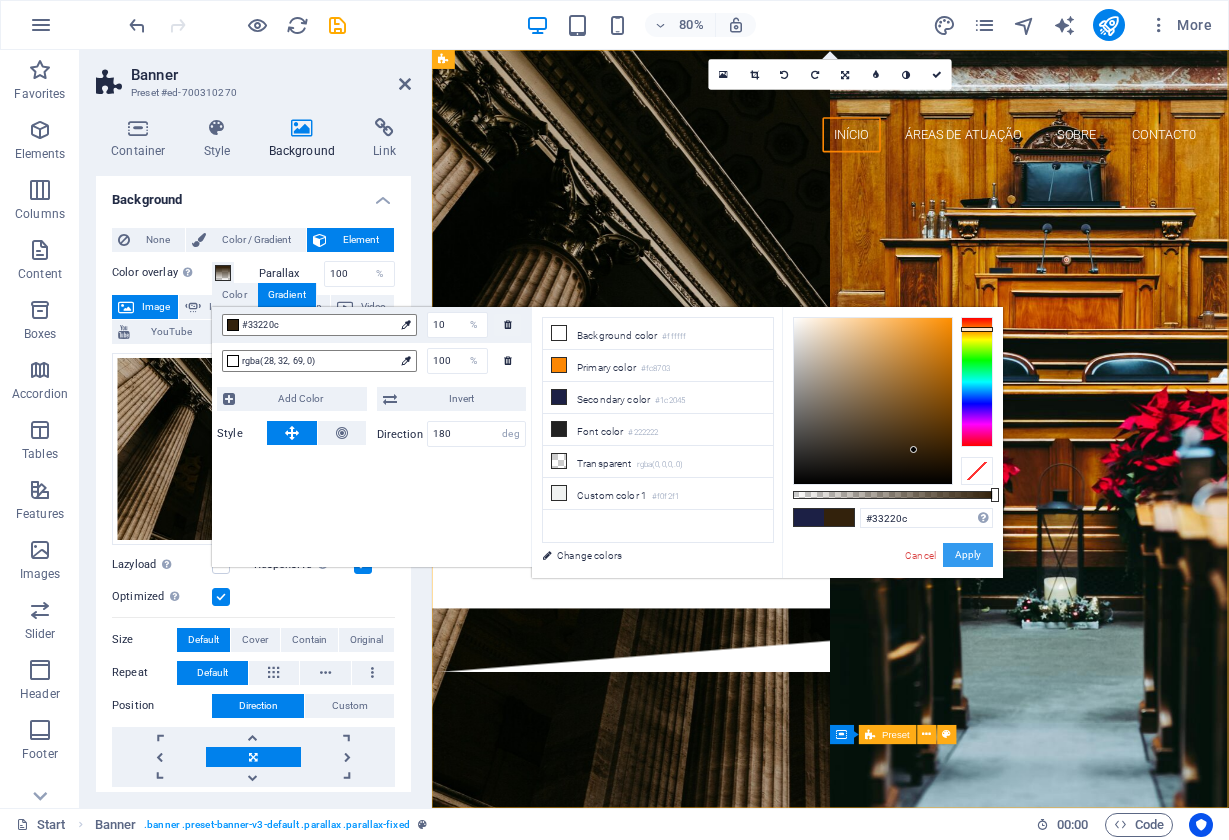 click on "Apply" at bounding box center (968, 555) 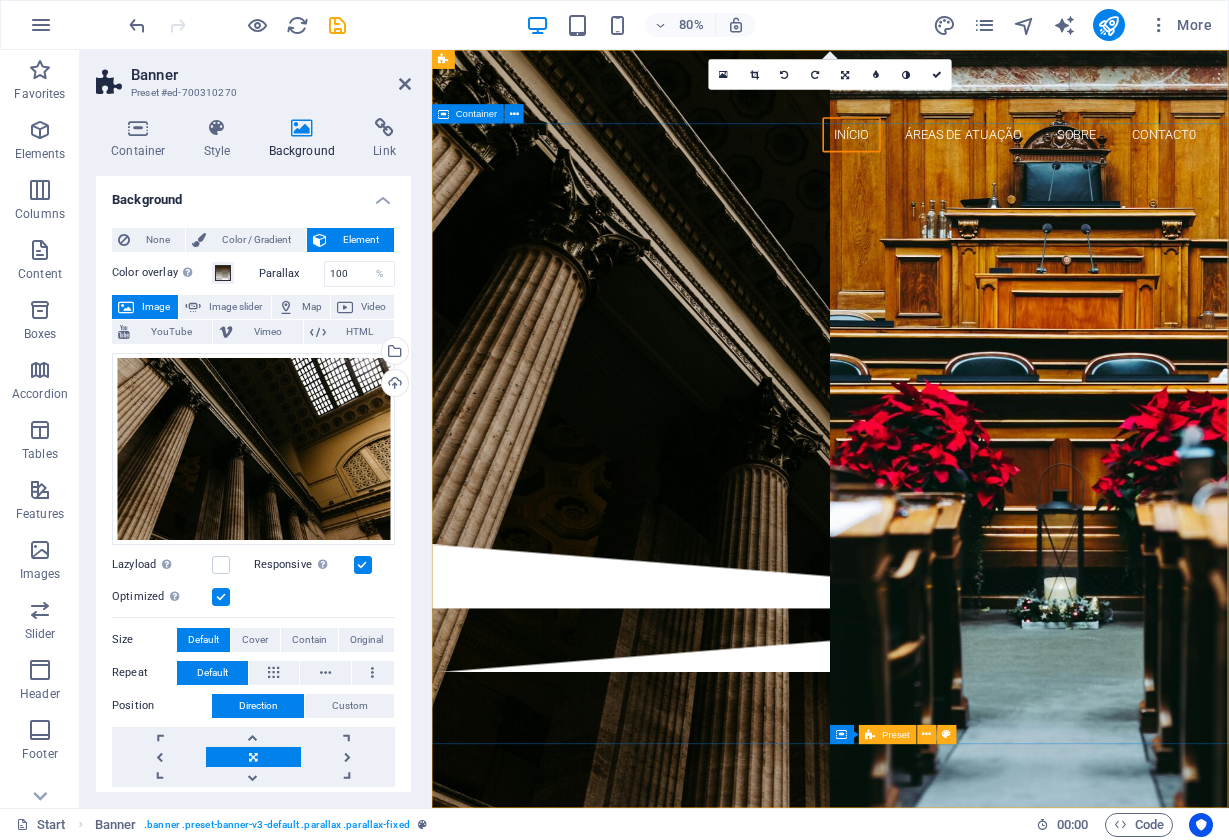 scroll, scrollTop: 0, scrollLeft: 0, axis: both 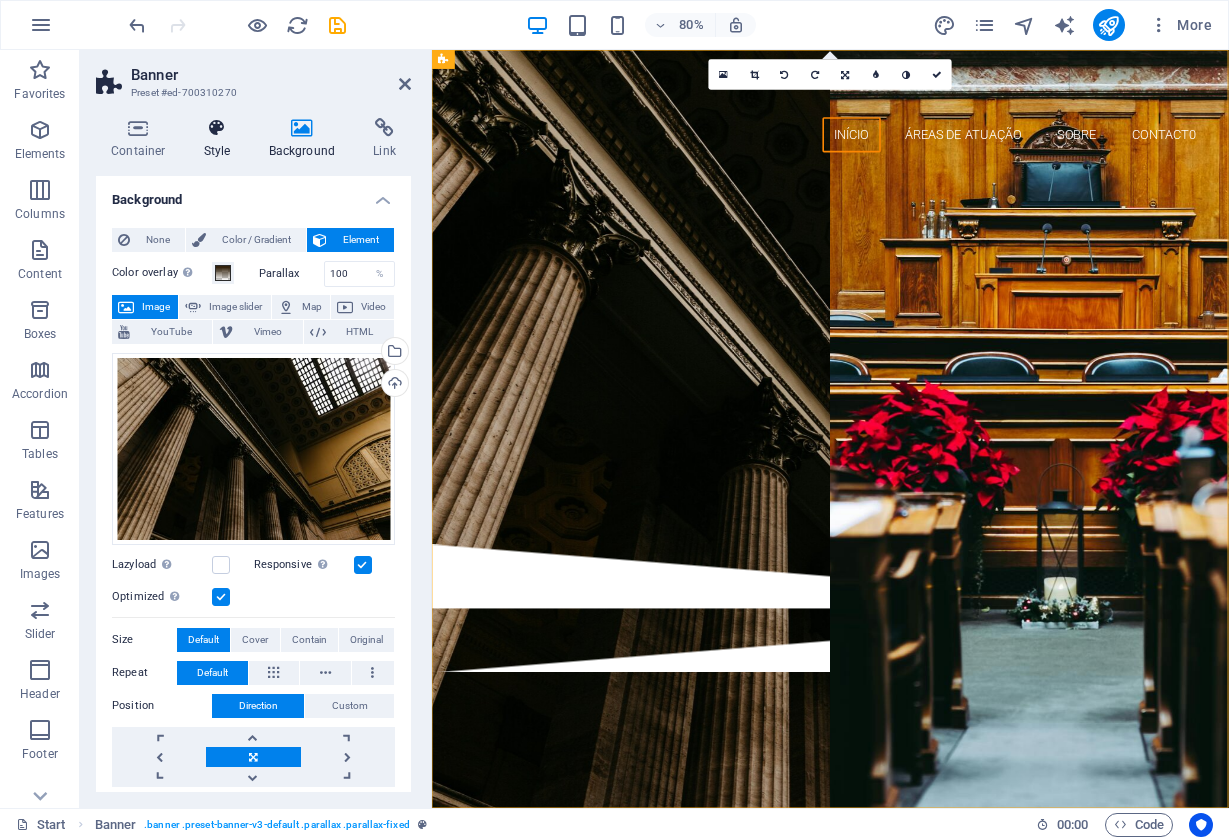 click at bounding box center (217, 128) 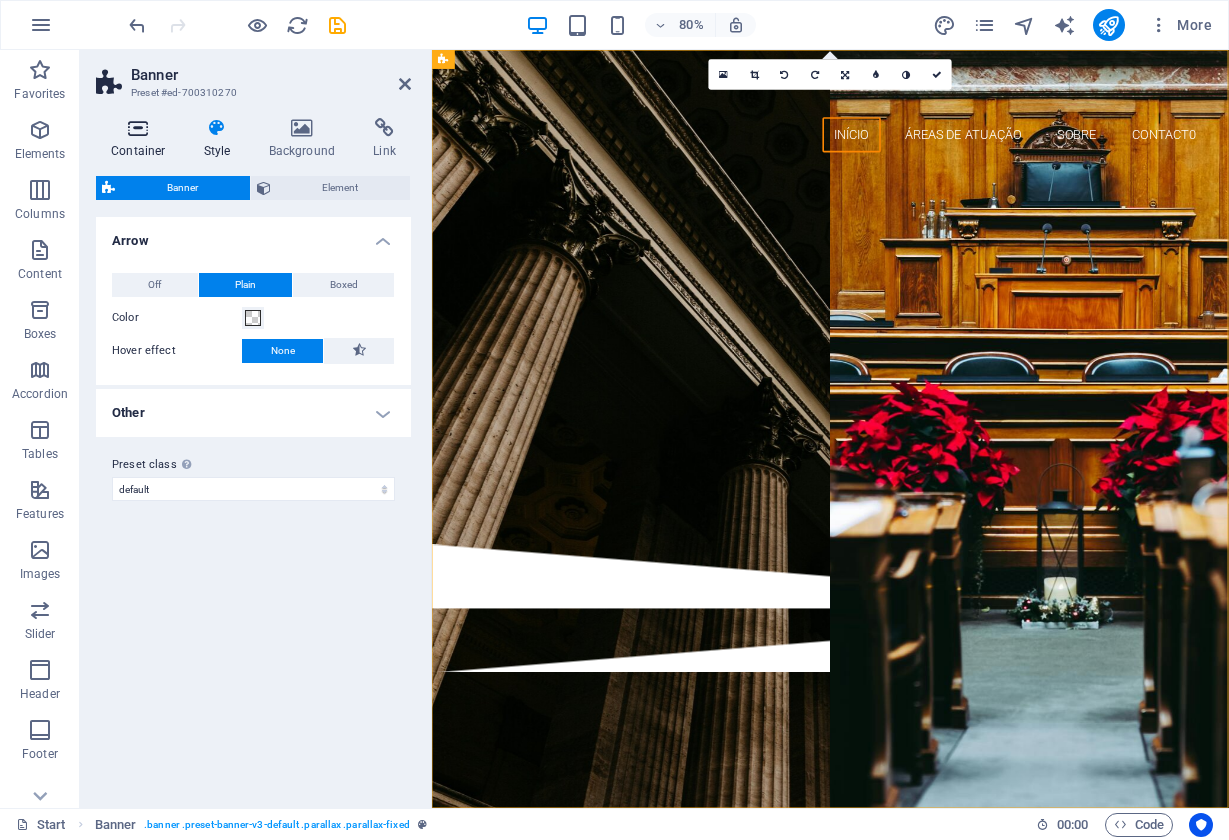 click on "Container" at bounding box center (142, 139) 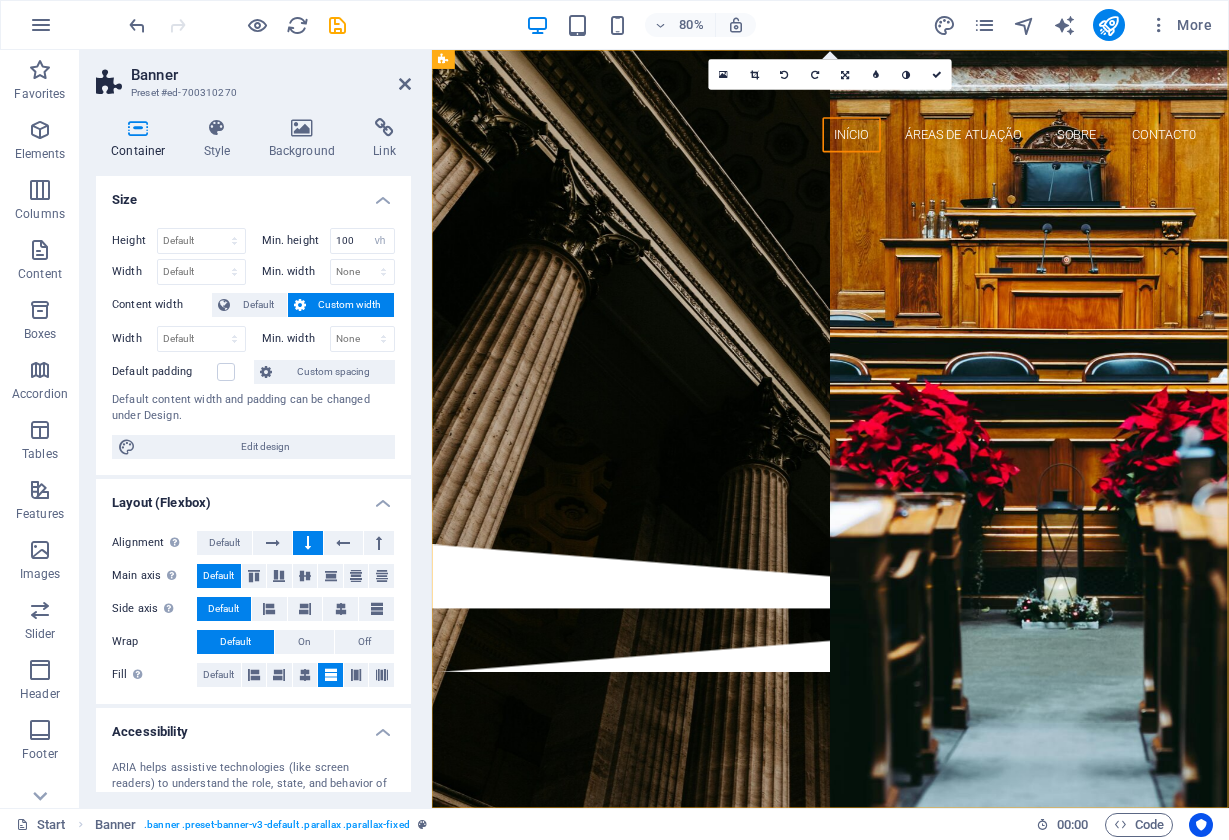 scroll, scrollTop: 0, scrollLeft: 0, axis: both 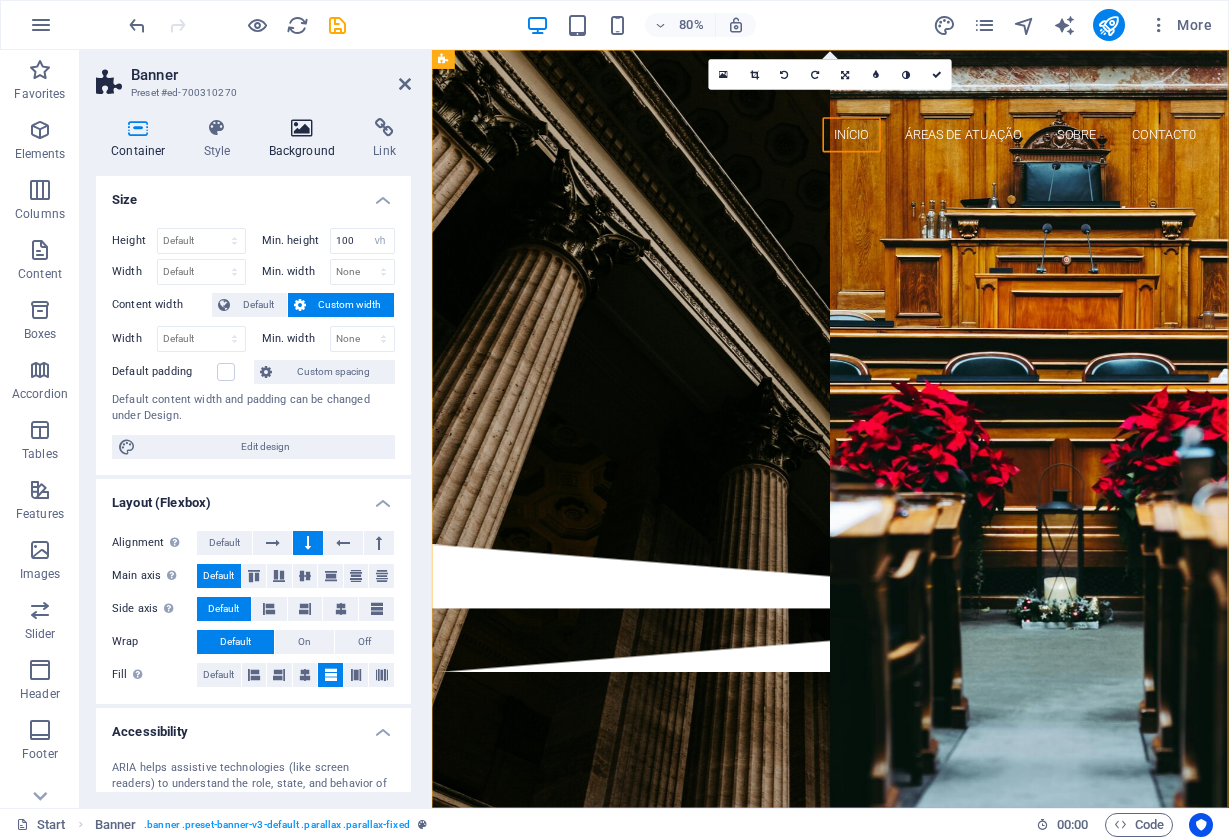 click on "Background" at bounding box center [306, 139] 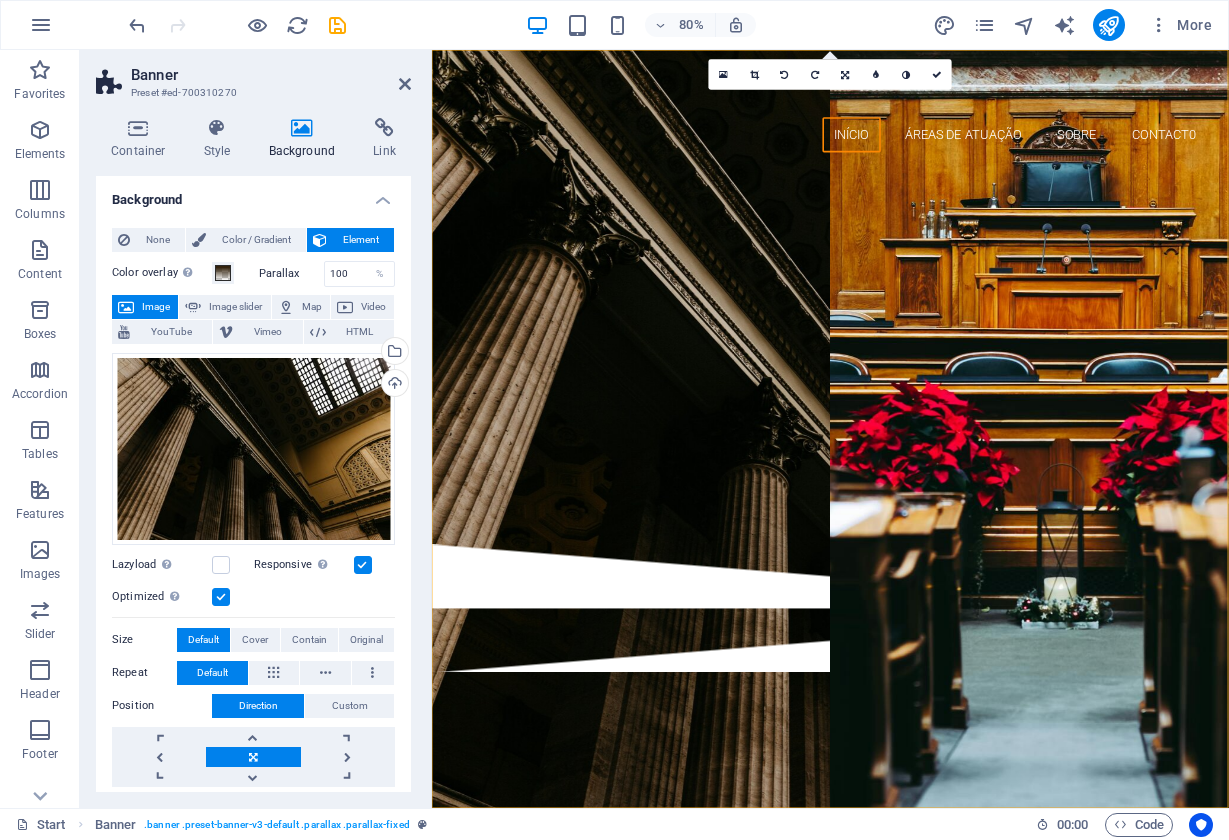 click on "Color overlay Places an overlay over the background to colorize it" at bounding box center (162, 273) 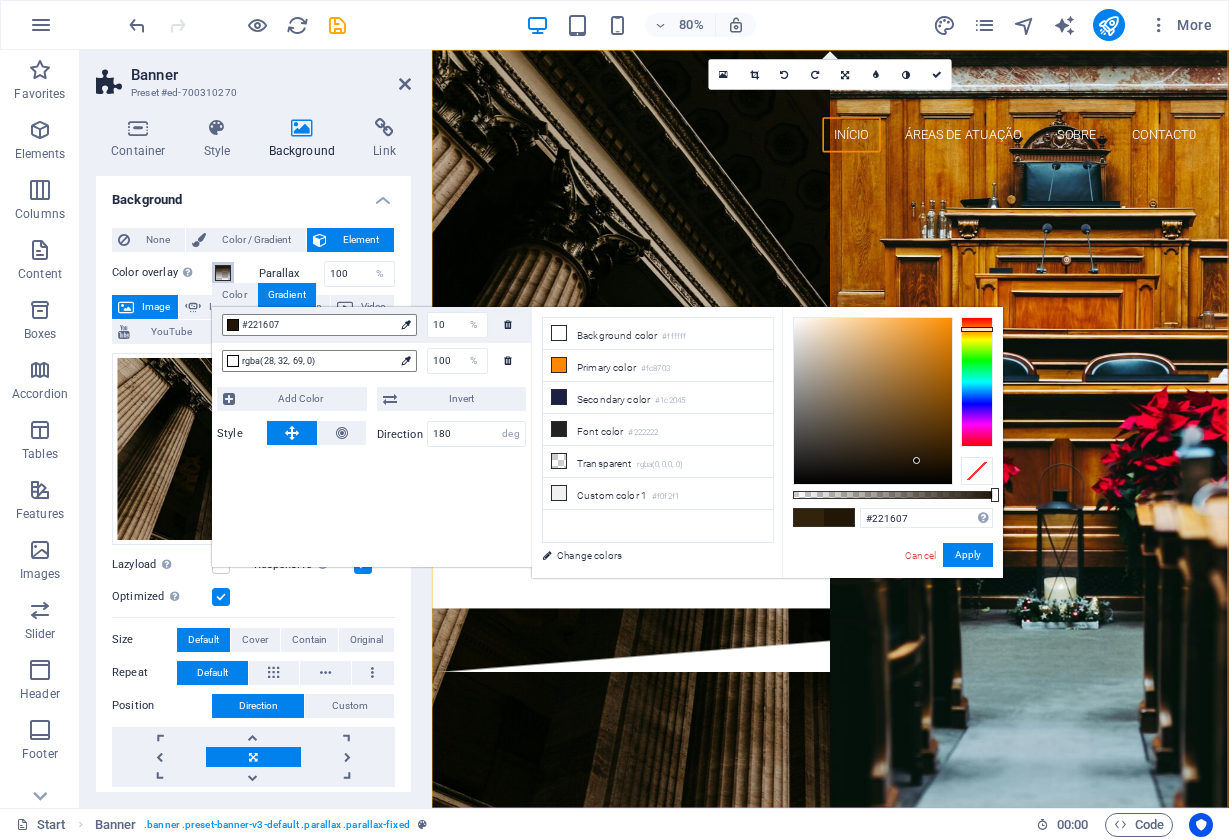 type on "#201507" 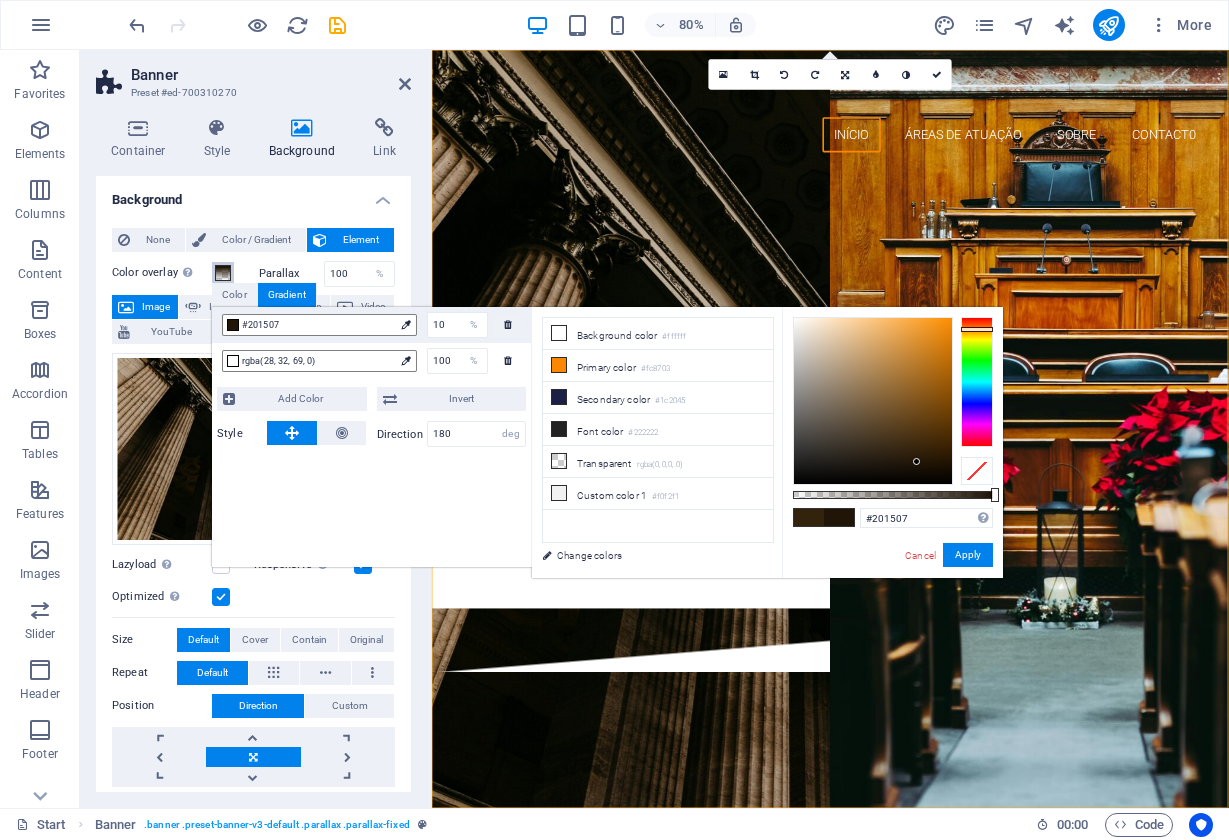 drag, startPoint x: 914, startPoint y: 451, endPoint x: 916, endPoint y: 461, distance: 10.198039 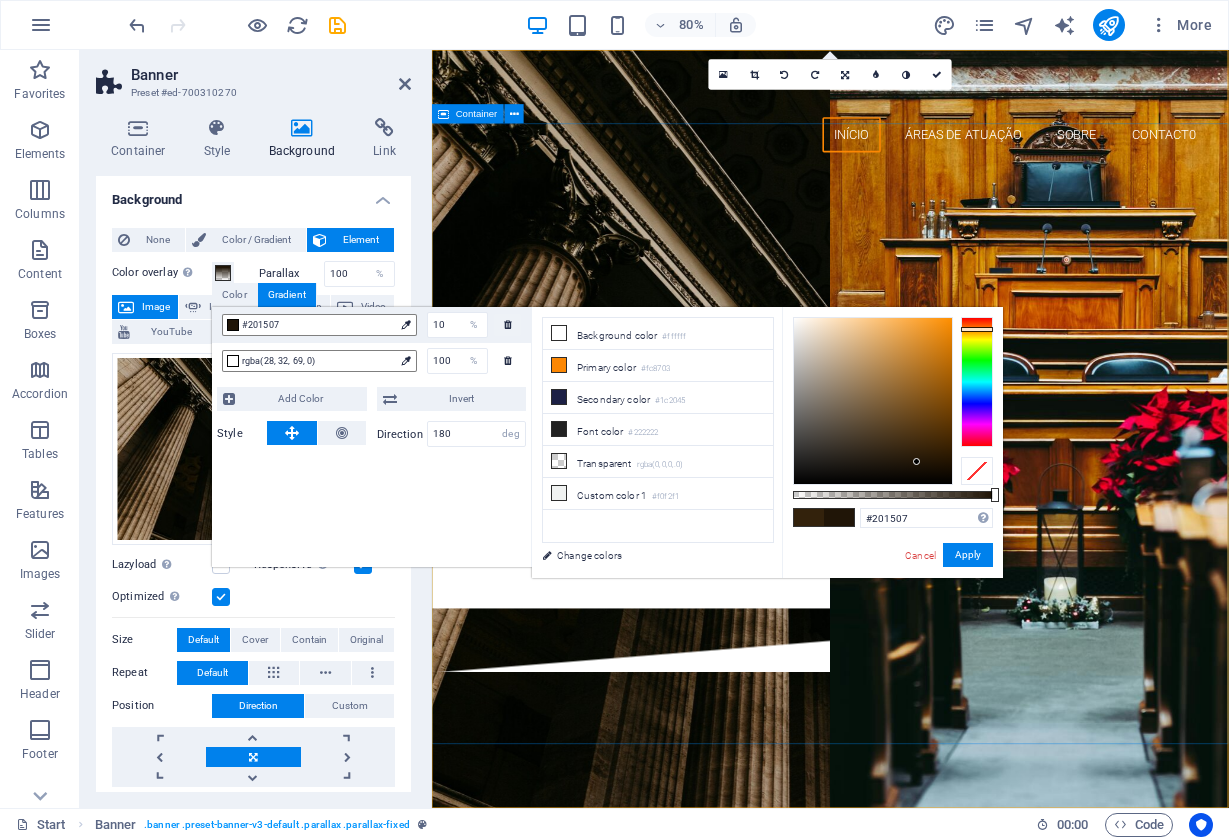 click on "Competência, Profissionalismo, Integridade [FIRST] [LAST] Especializada em direito civil, empresarial, do trabalho e imobiliário. Áreas de prática contacto" at bounding box center (930, 431) 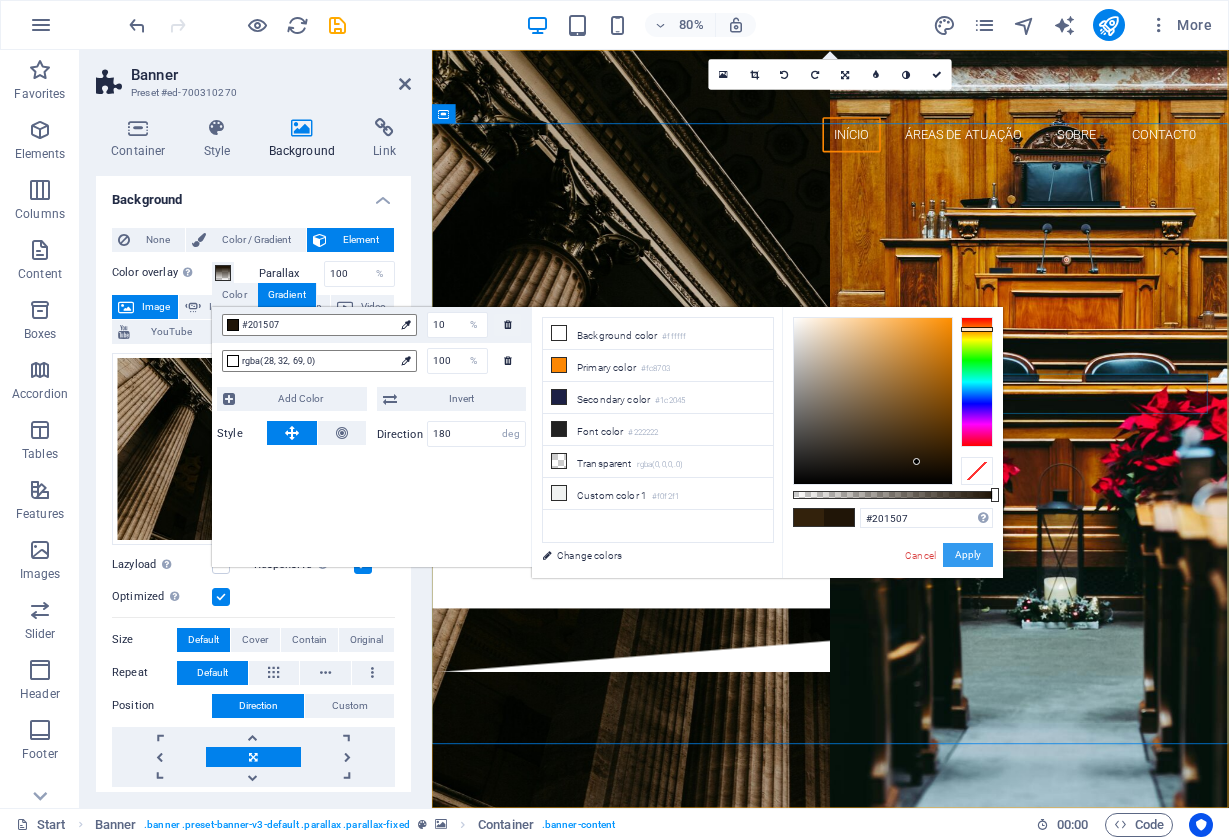 click on "Apply" at bounding box center [968, 555] 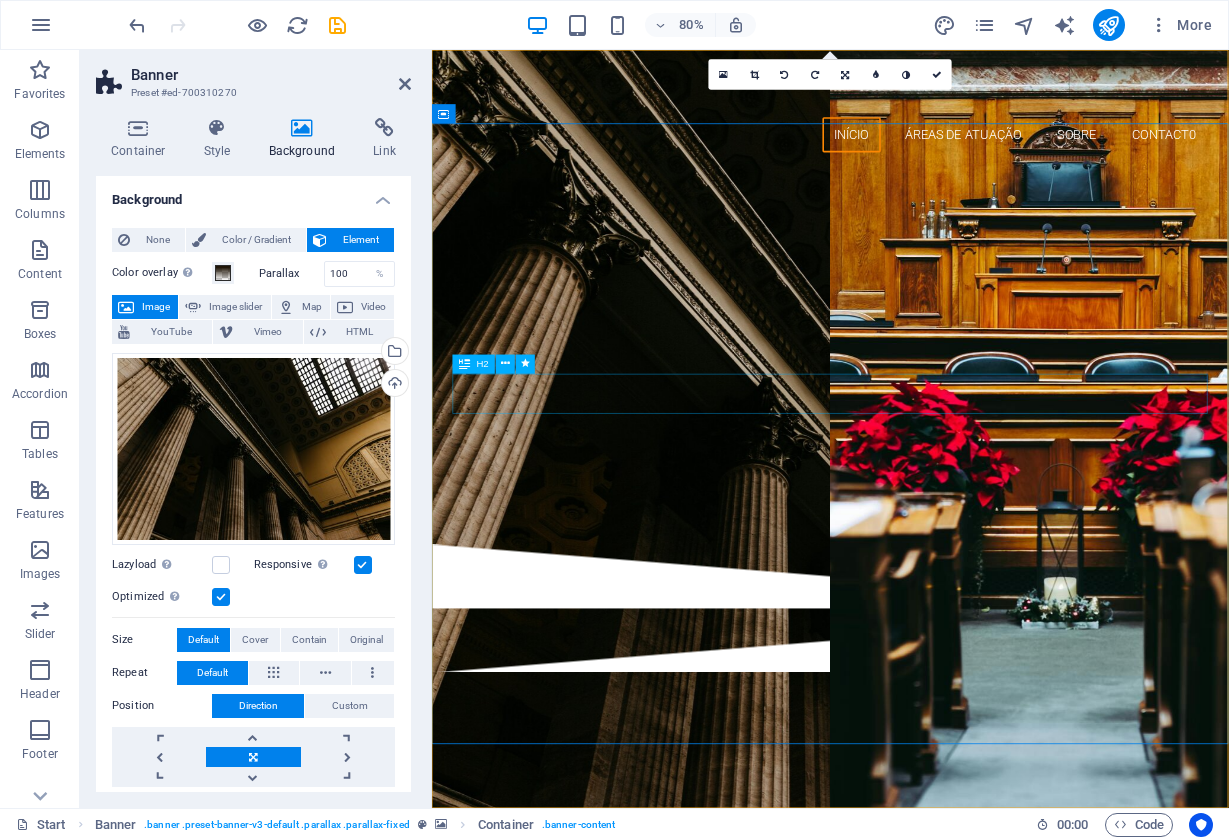 click on "[FIRST] [LAST]" at bounding box center (930, 350) 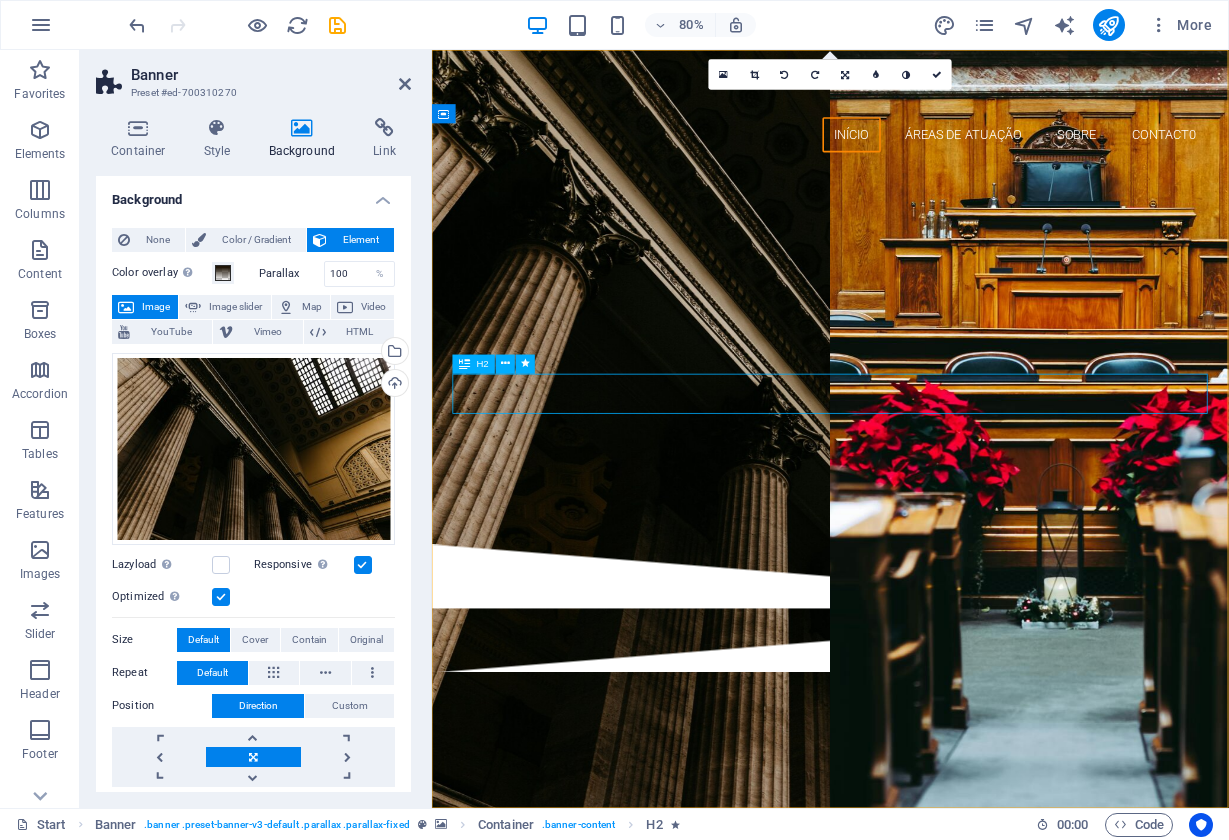 click on "[FIRST] [LAST]" at bounding box center [930, 350] 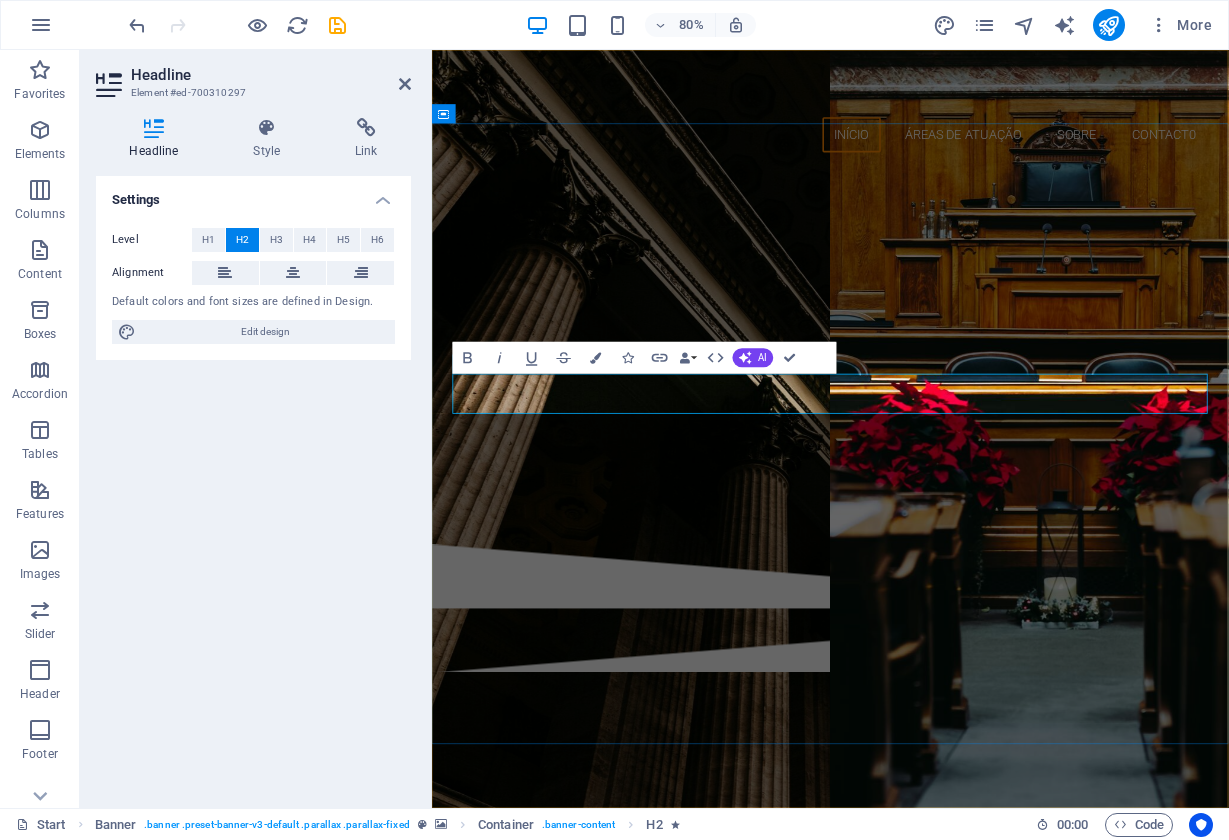 drag, startPoint x: 704, startPoint y: 456, endPoint x: 677, endPoint y: 480, distance: 36.124783 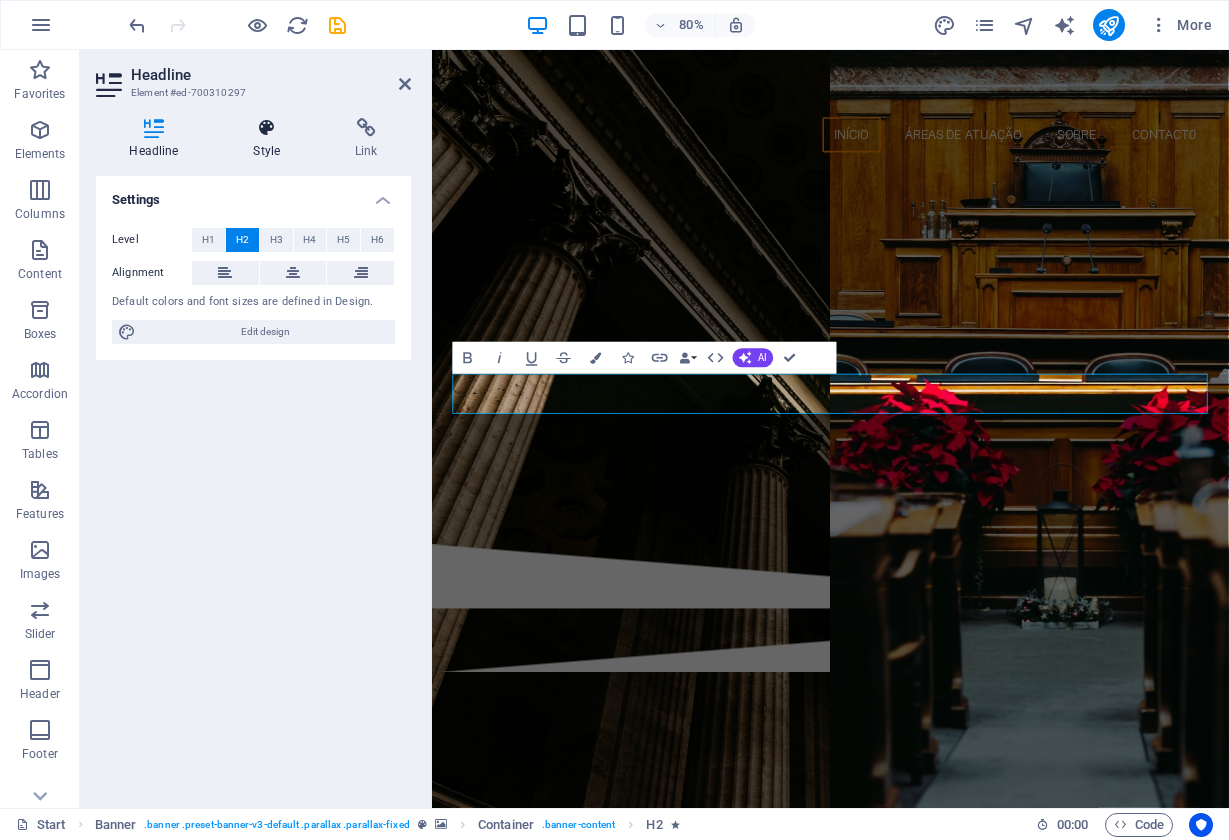 click at bounding box center (267, 128) 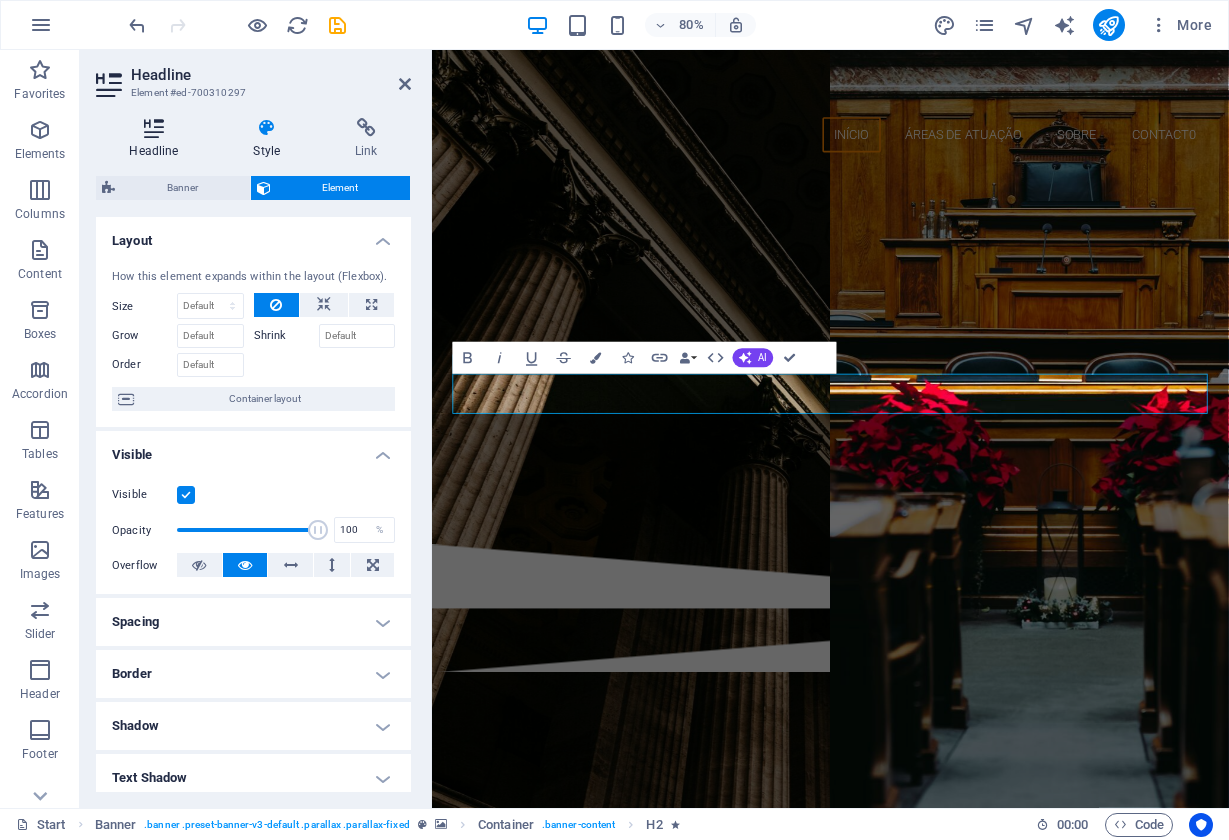 click on "Headline" at bounding box center [158, 139] 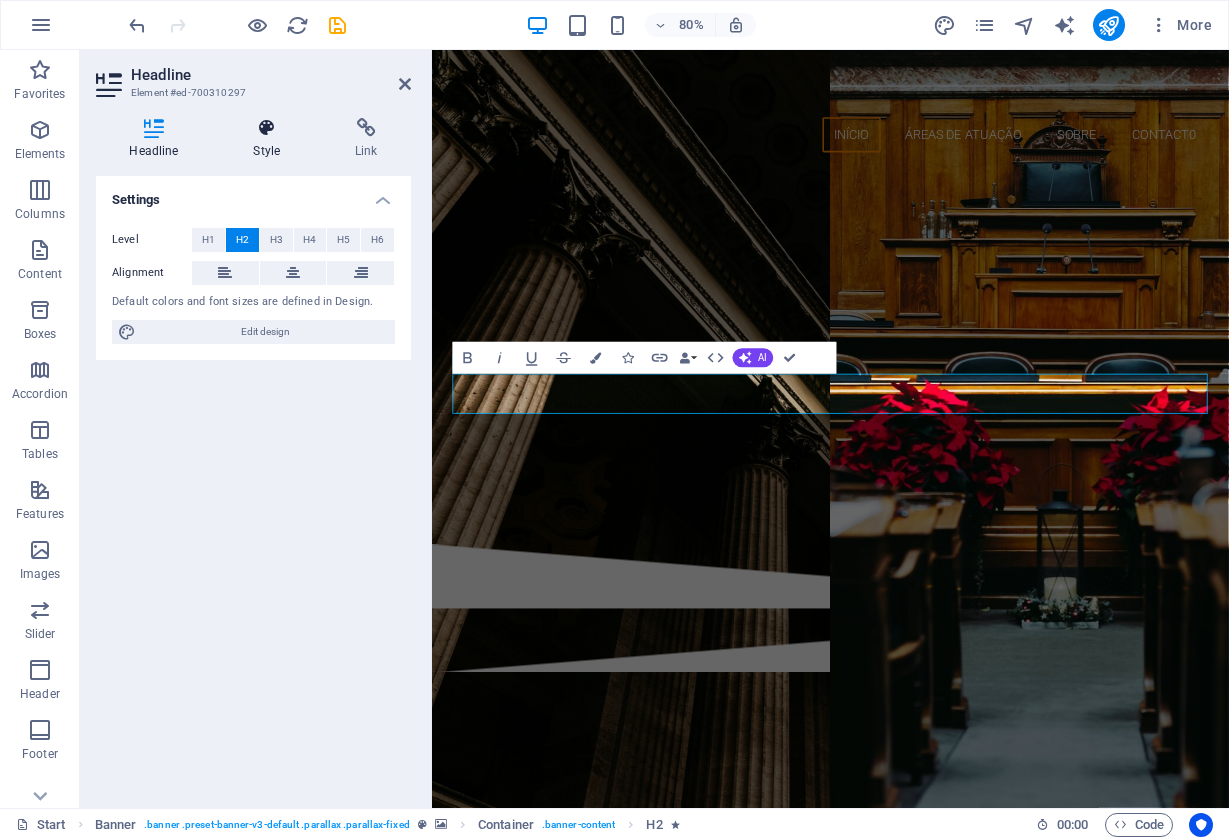 click at bounding box center (267, 128) 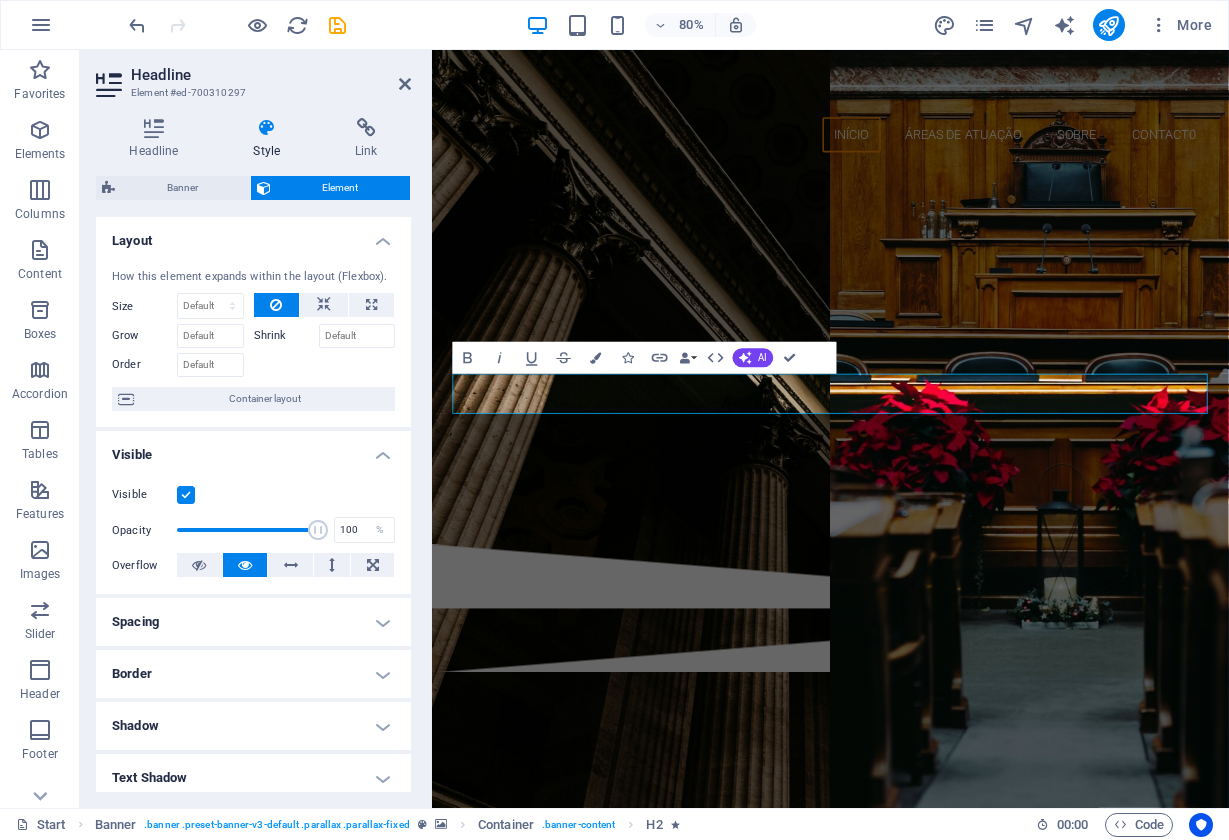 scroll, scrollTop: 0, scrollLeft: 0, axis: both 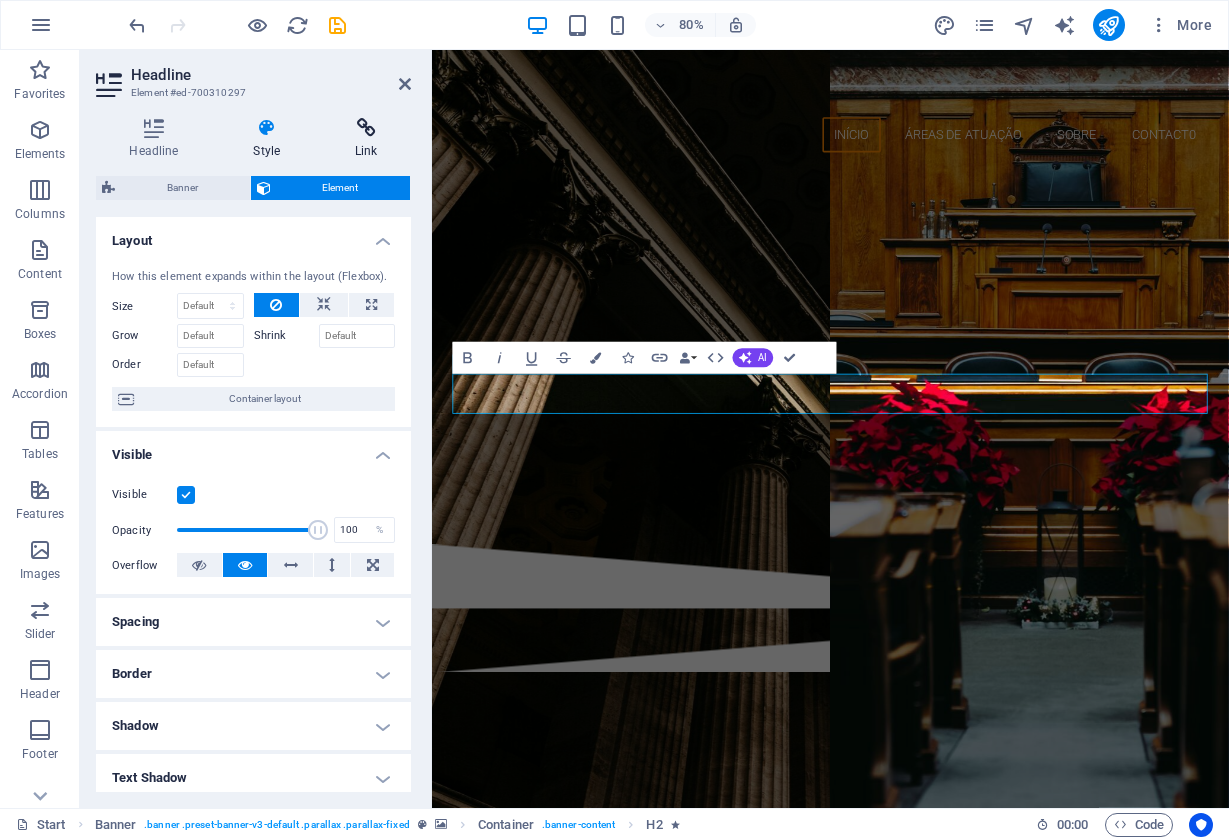 click at bounding box center [366, 128] 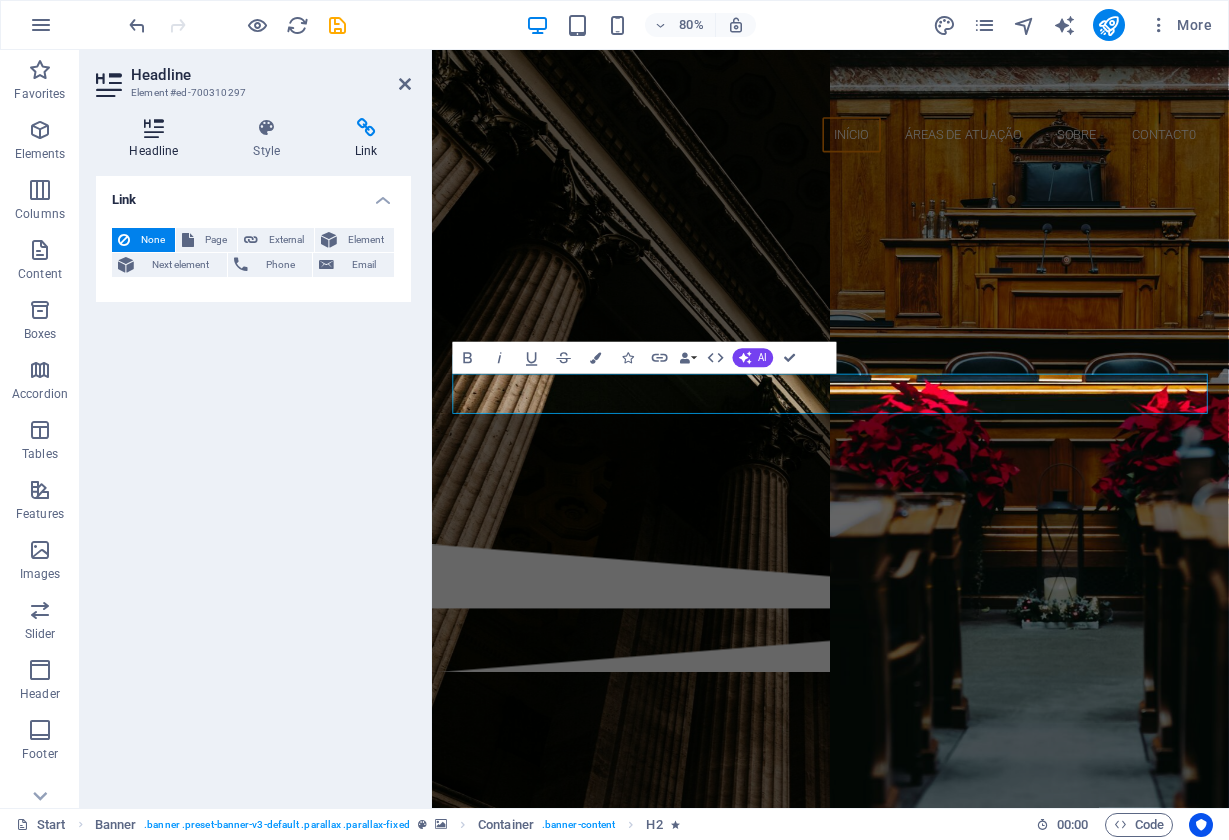 click on "Headline" at bounding box center (158, 139) 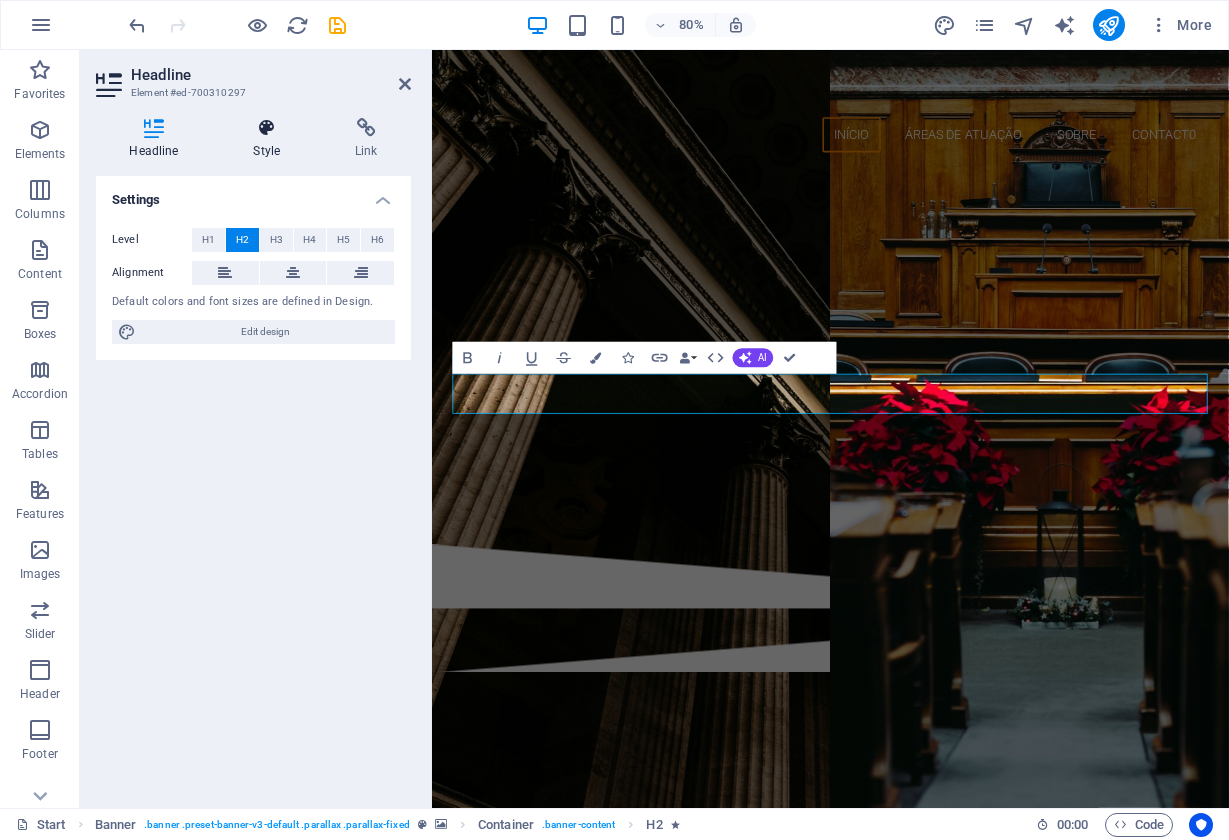 click at bounding box center [267, 128] 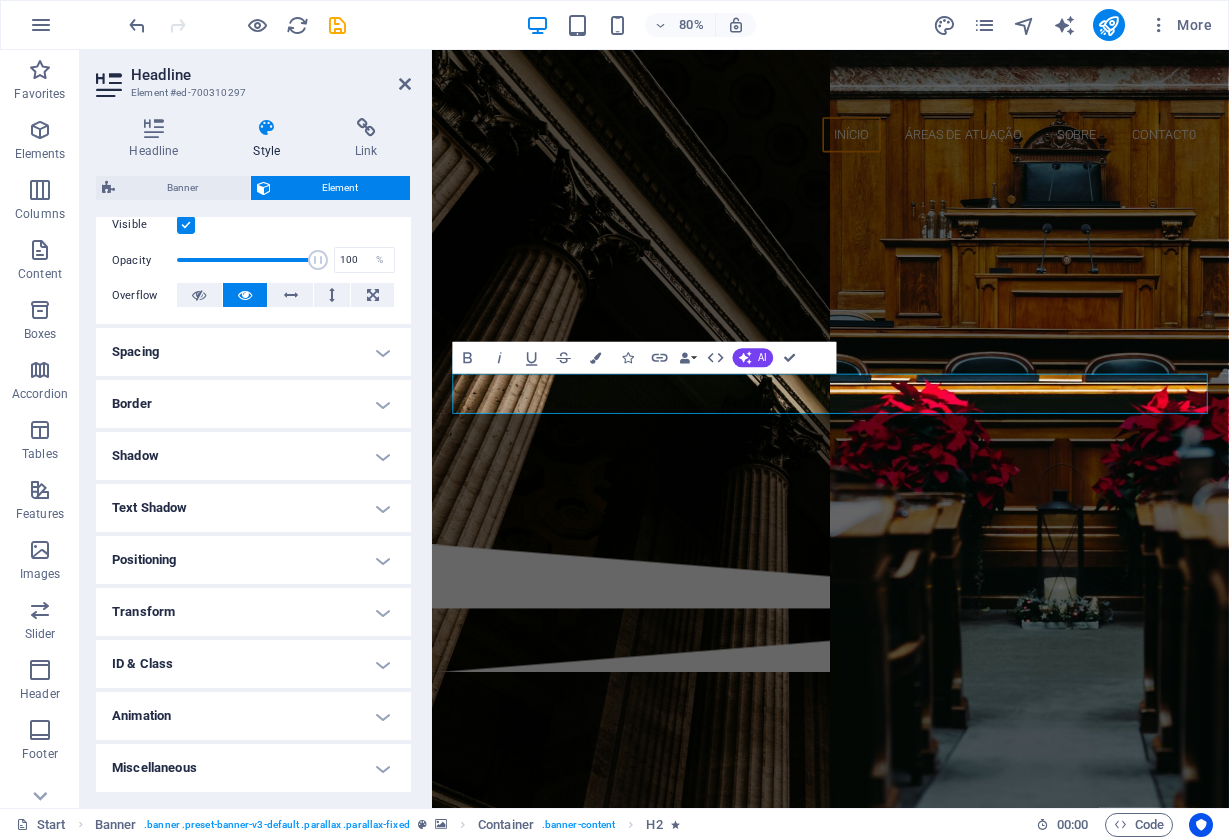 scroll, scrollTop: 269, scrollLeft: 0, axis: vertical 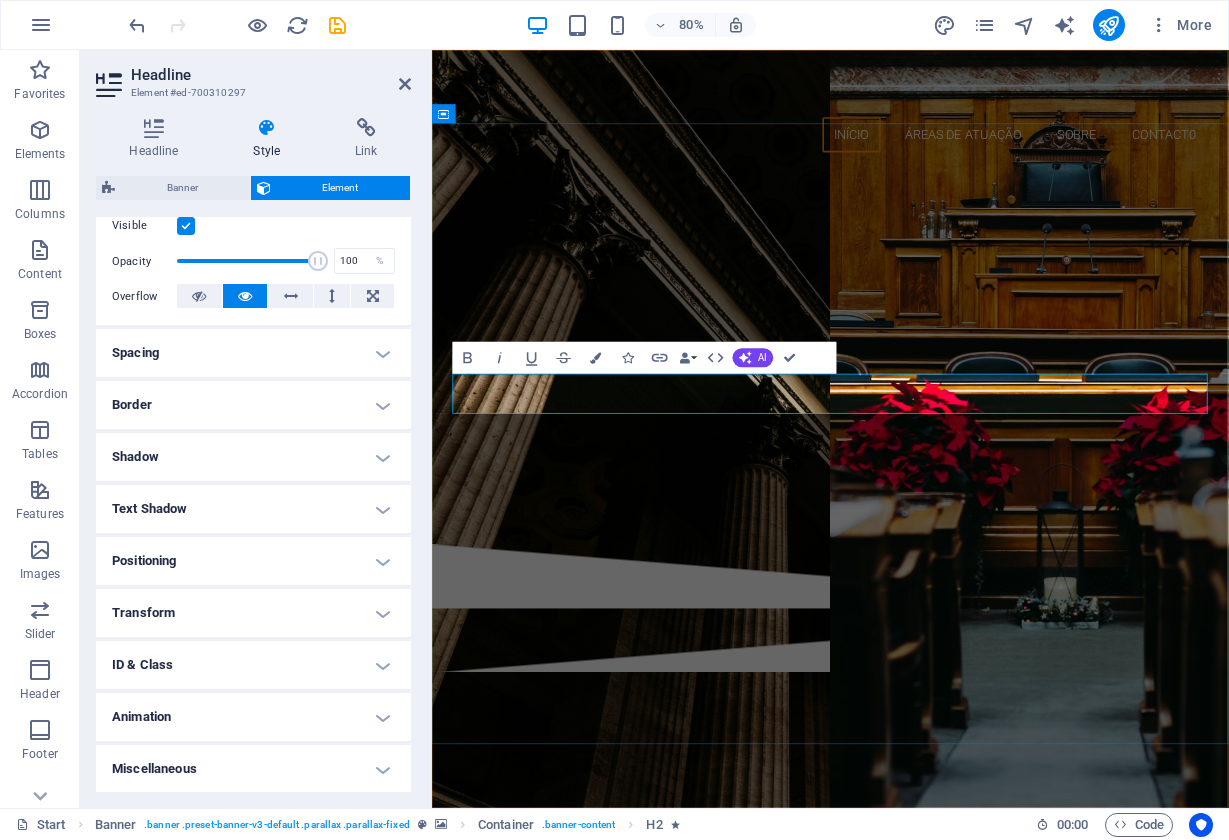 click on "[FIRST] [LAST]" at bounding box center [930, 349] 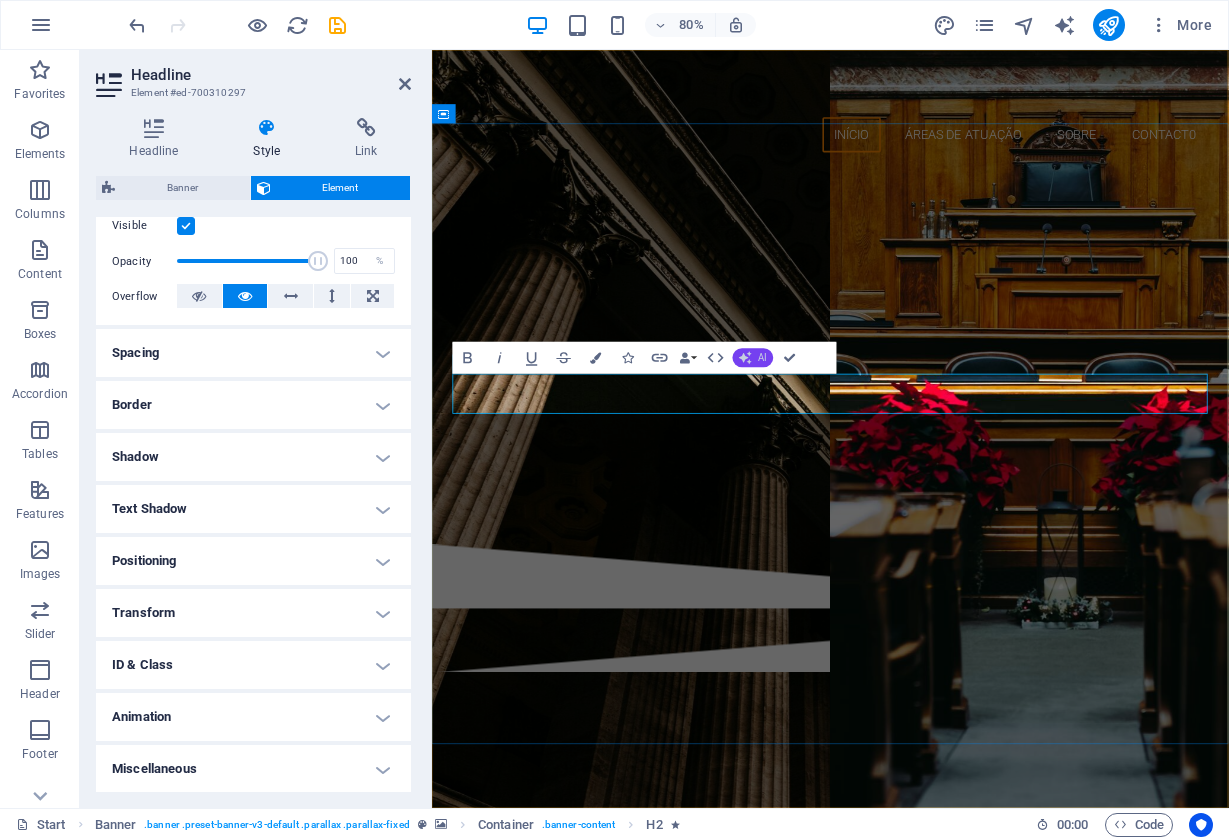 click on "AI" at bounding box center (762, 358) 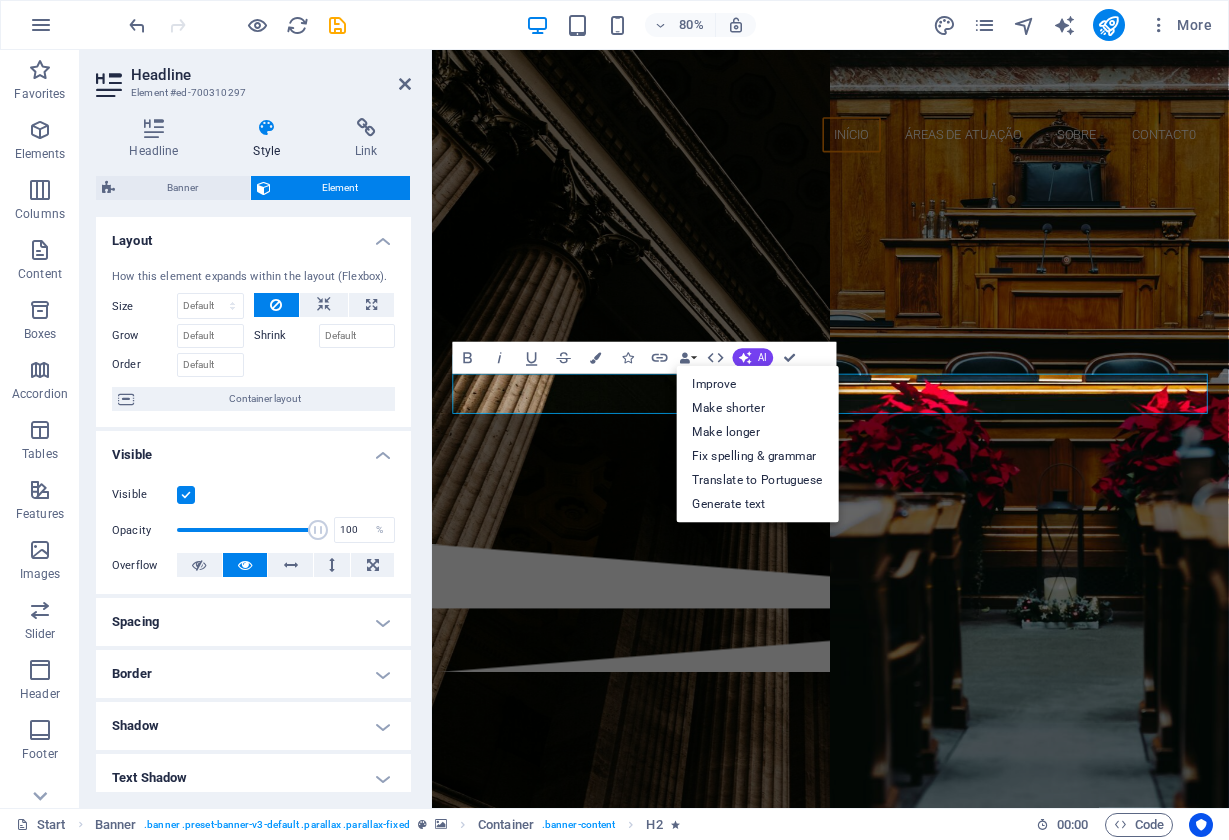 scroll, scrollTop: 0, scrollLeft: 0, axis: both 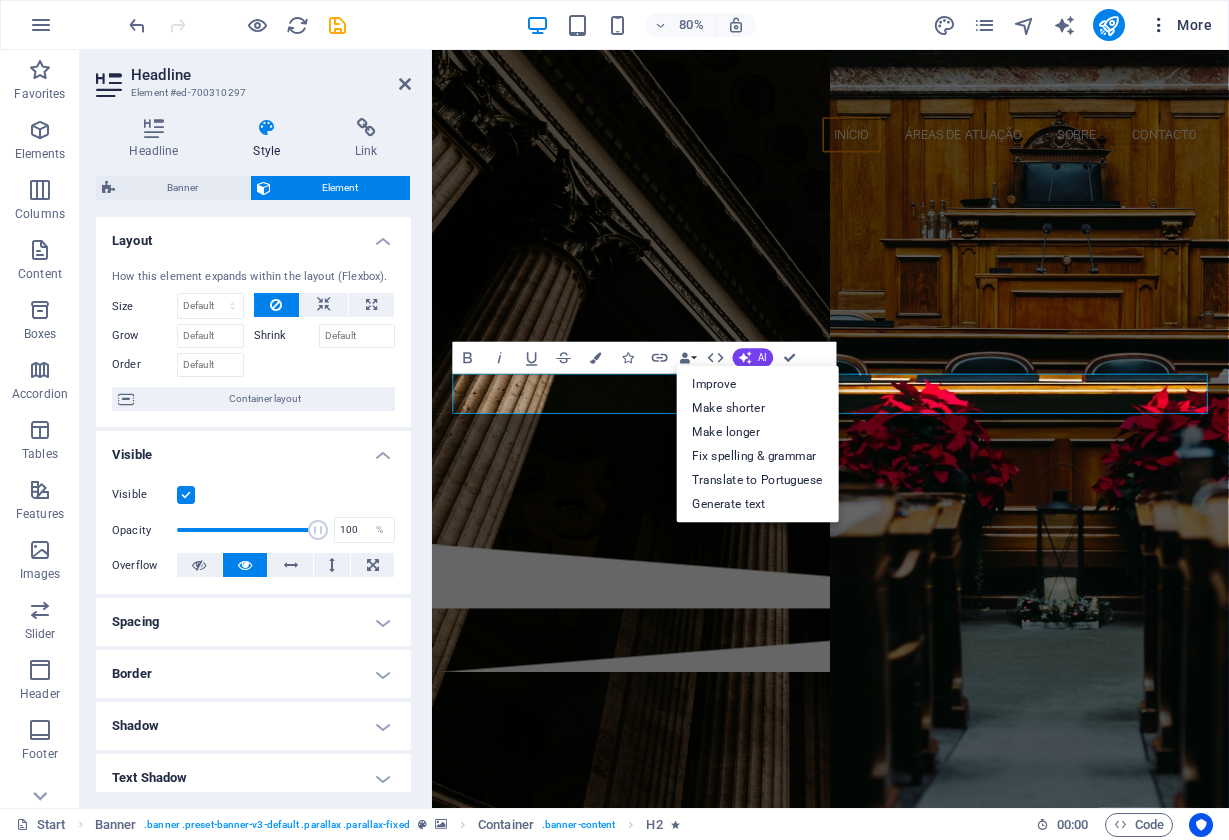 click on "More" at bounding box center (1180, 25) 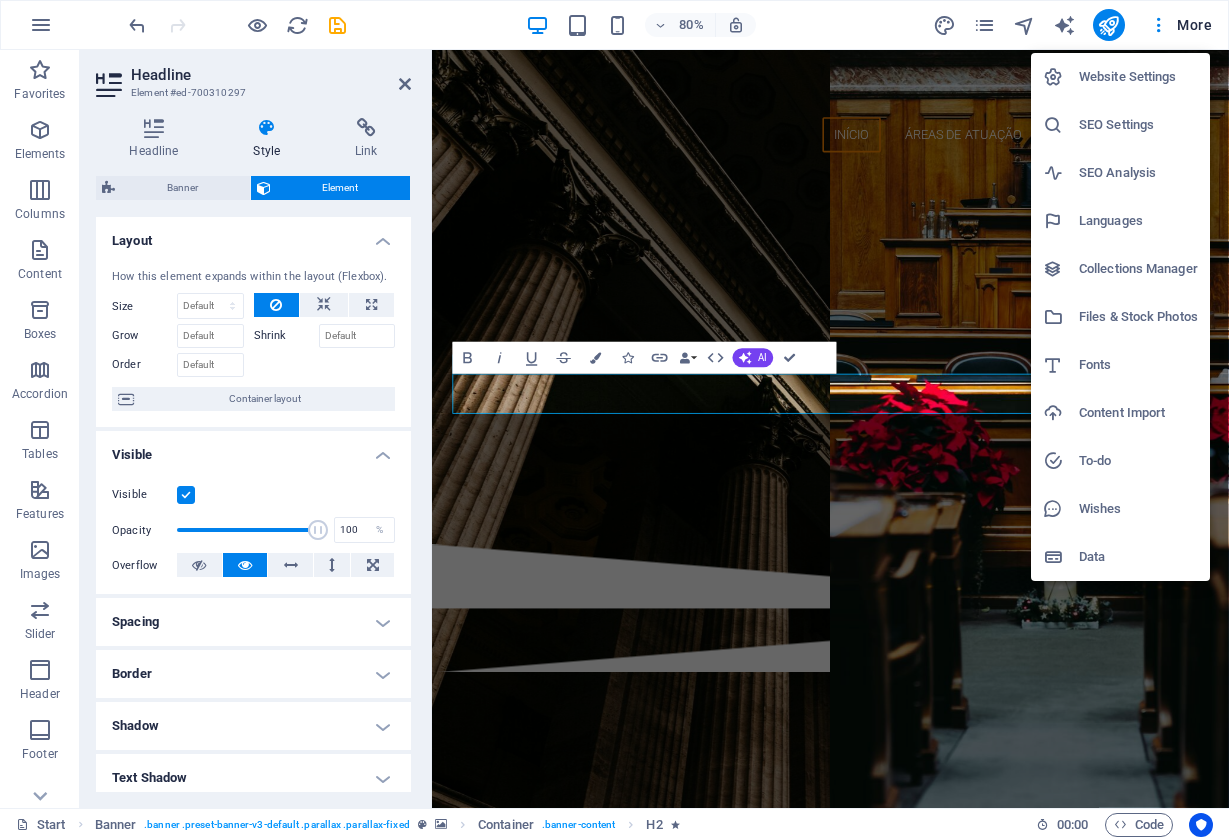 click on "Fonts" at bounding box center [1138, 365] 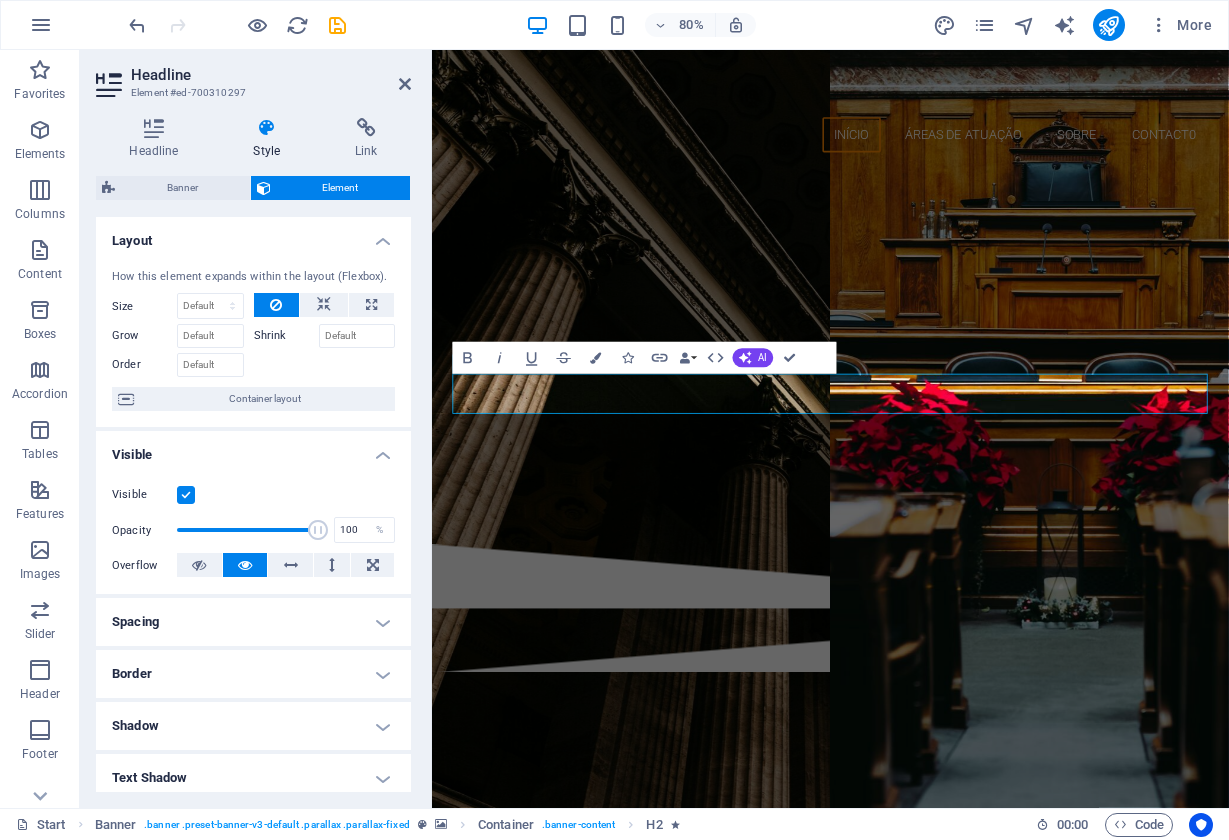 select on "popularity" 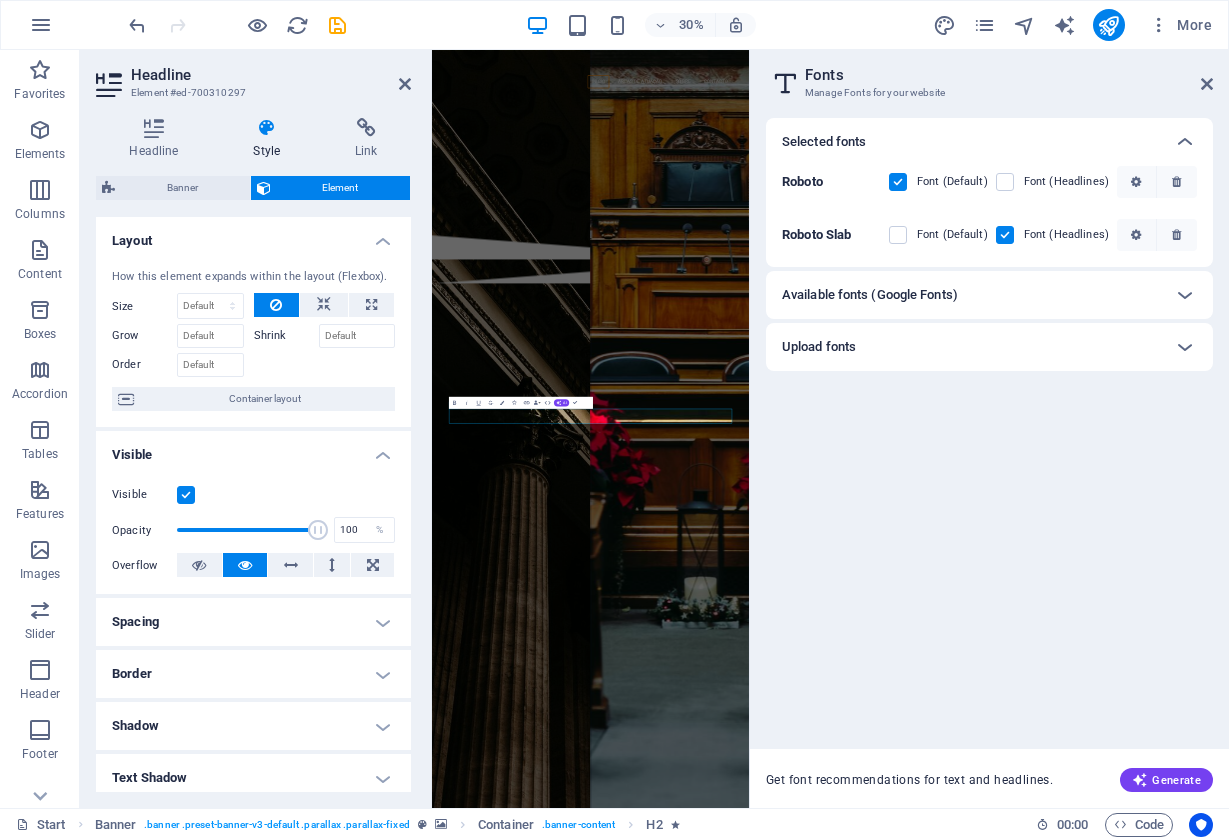 click on "Available fonts (Google Fonts)" at bounding box center (971, 295) 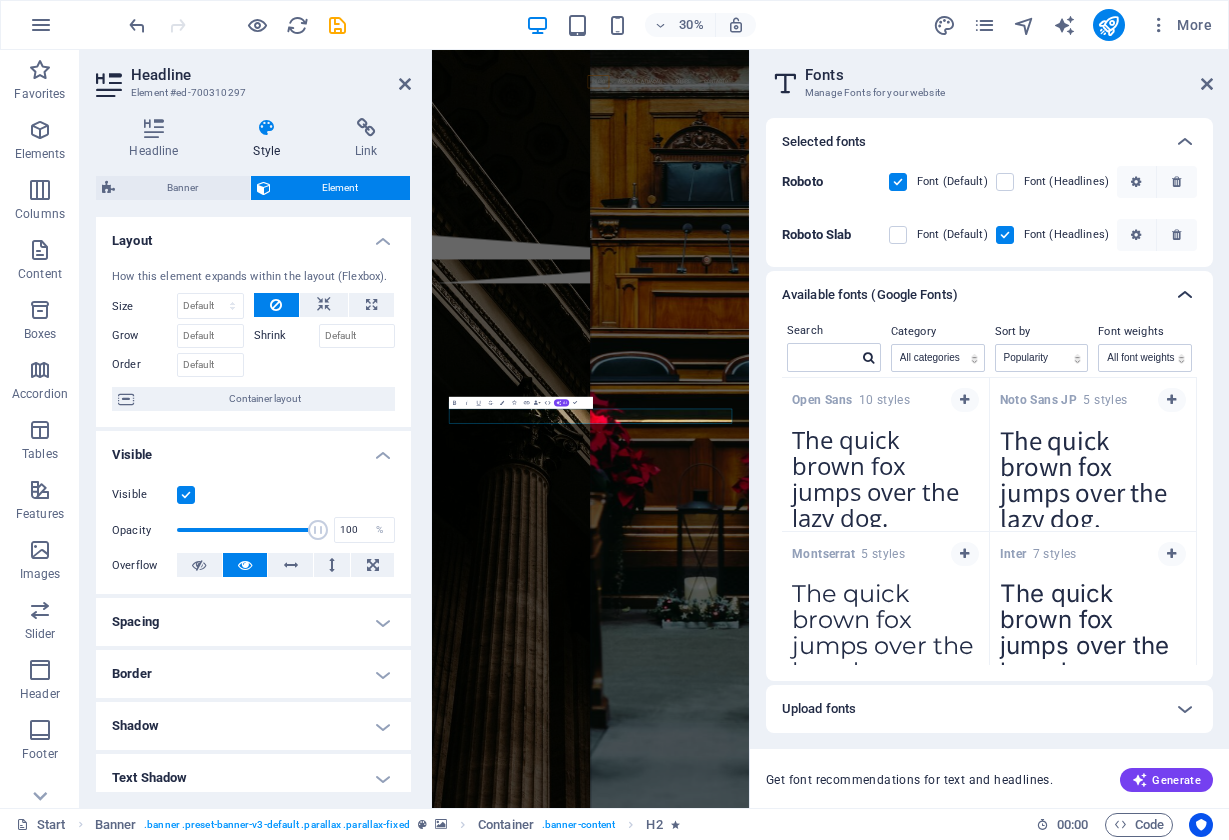 click at bounding box center (1185, 295) 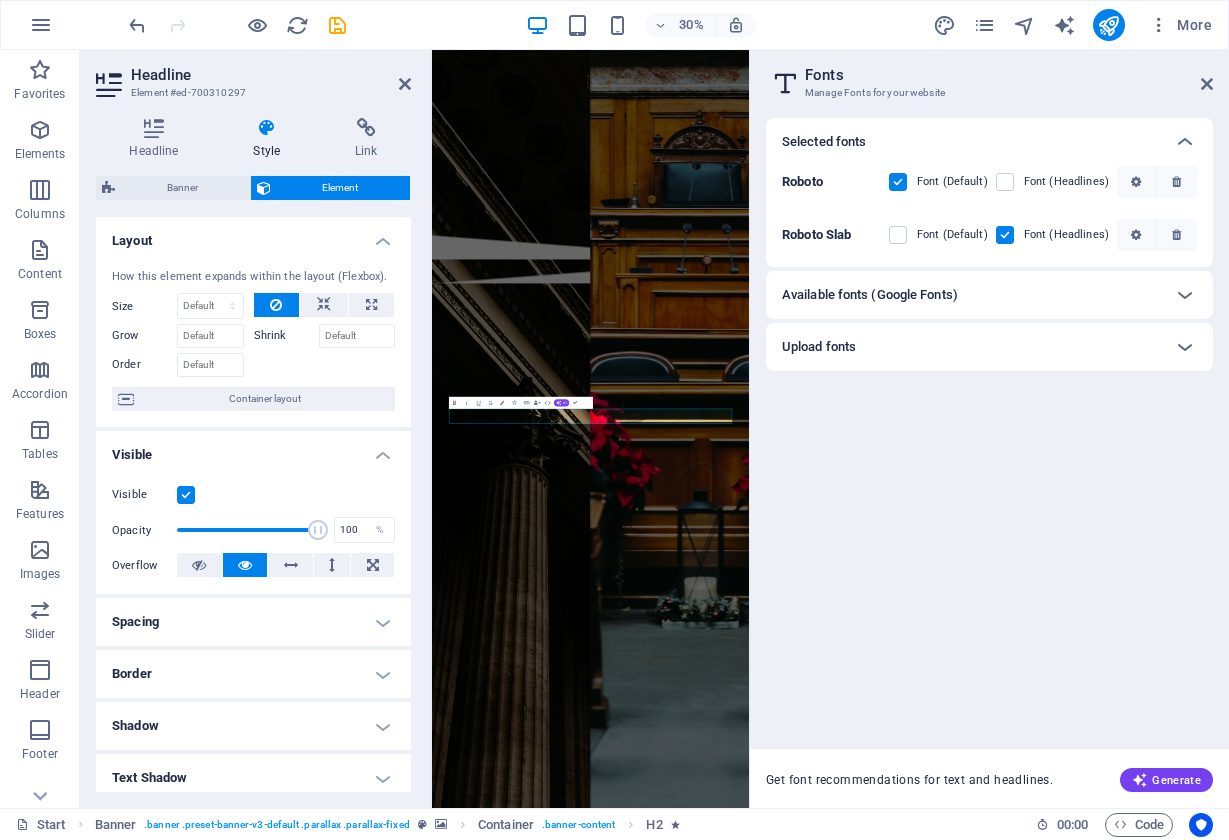 click on "Upload fonts" at bounding box center (971, 347) 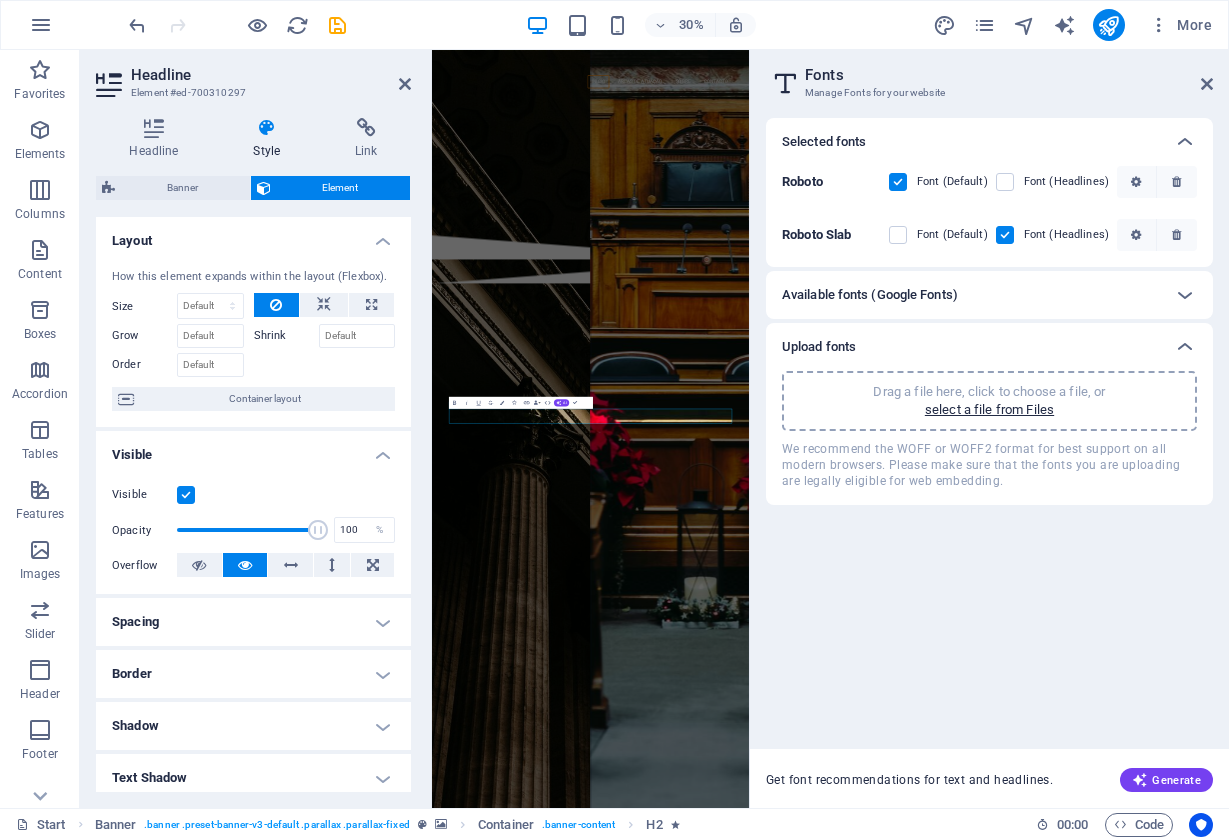 click on "Available fonts (Google Fonts)" at bounding box center [971, 295] 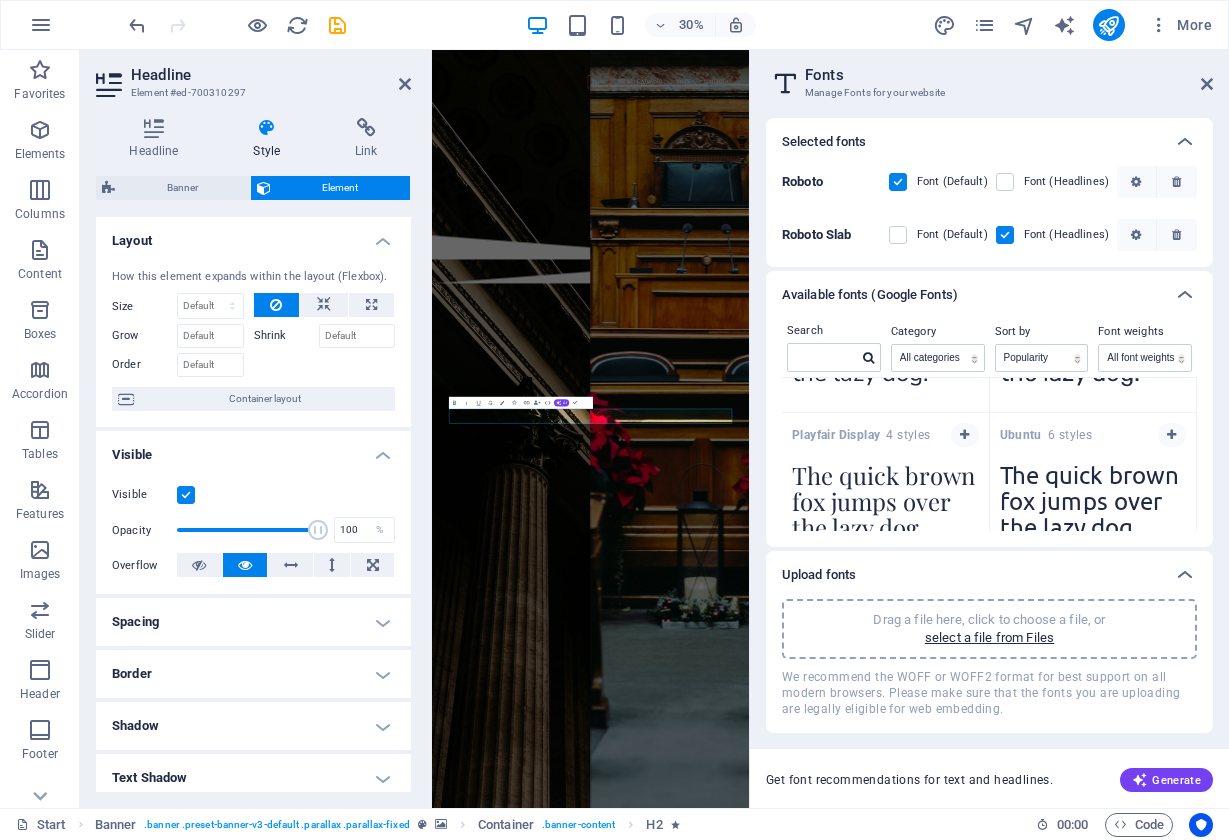 scroll, scrollTop: 1198, scrollLeft: 0, axis: vertical 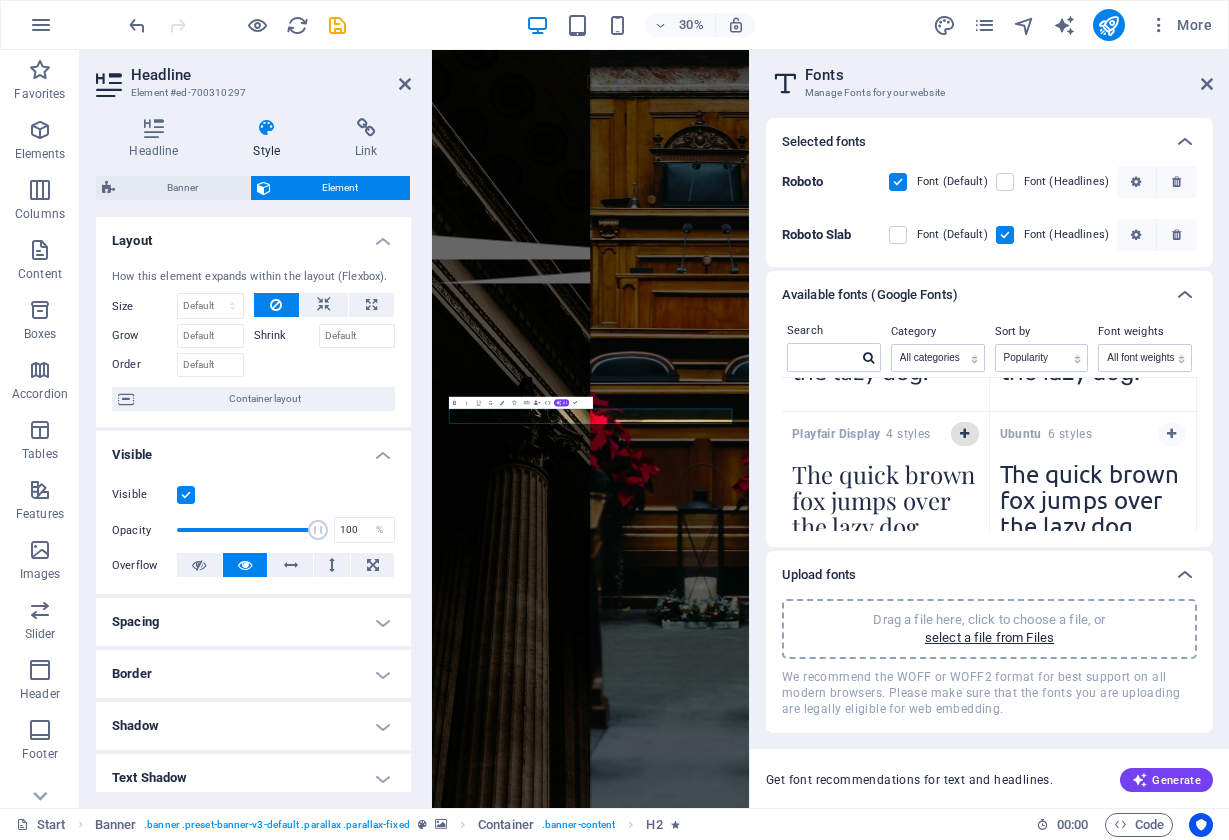 click at bounding box center (964, 434) 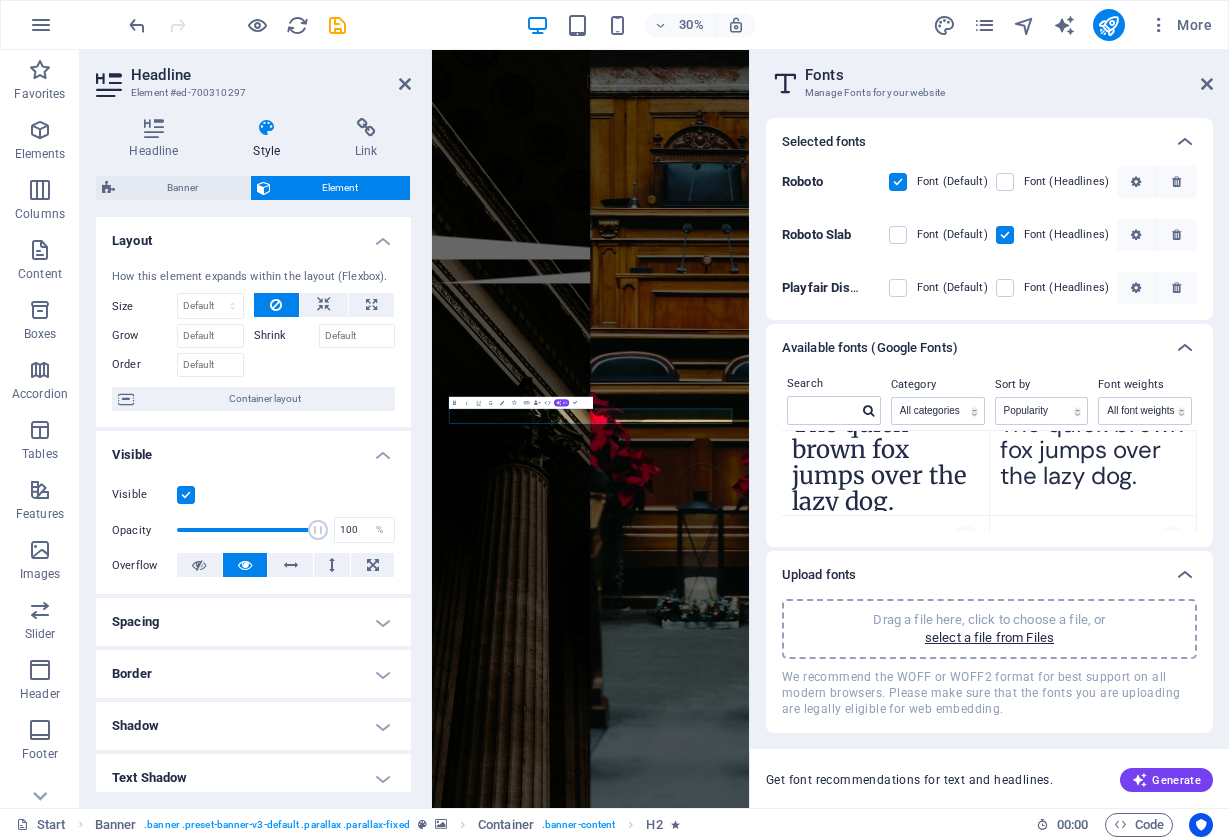 scroll, scrollTop: 1462, scrollLeft: 0, axis: vertical 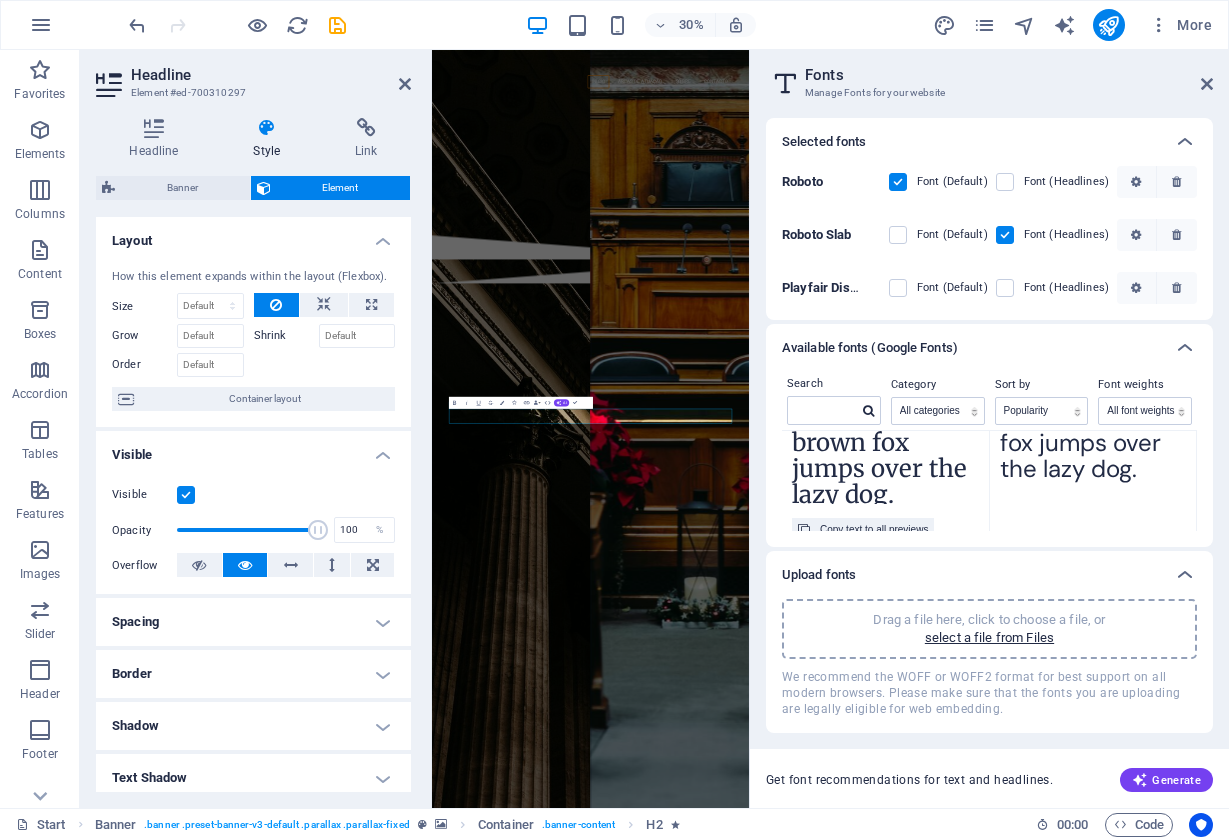click on "The quick brown fox jumps over the lazy dog." at bounding box center (885, 449) 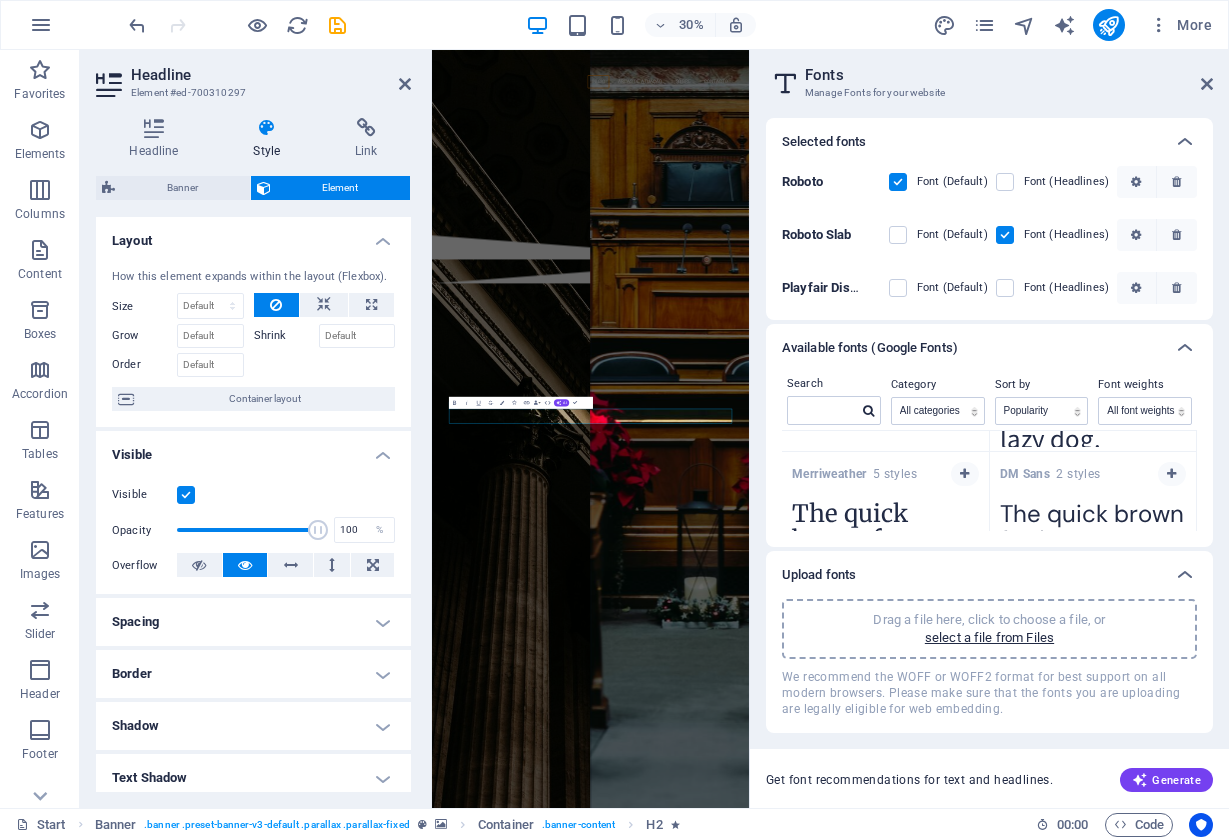 scroll, scrollTop: 1358, scrollLeft: 0, axis: vertical 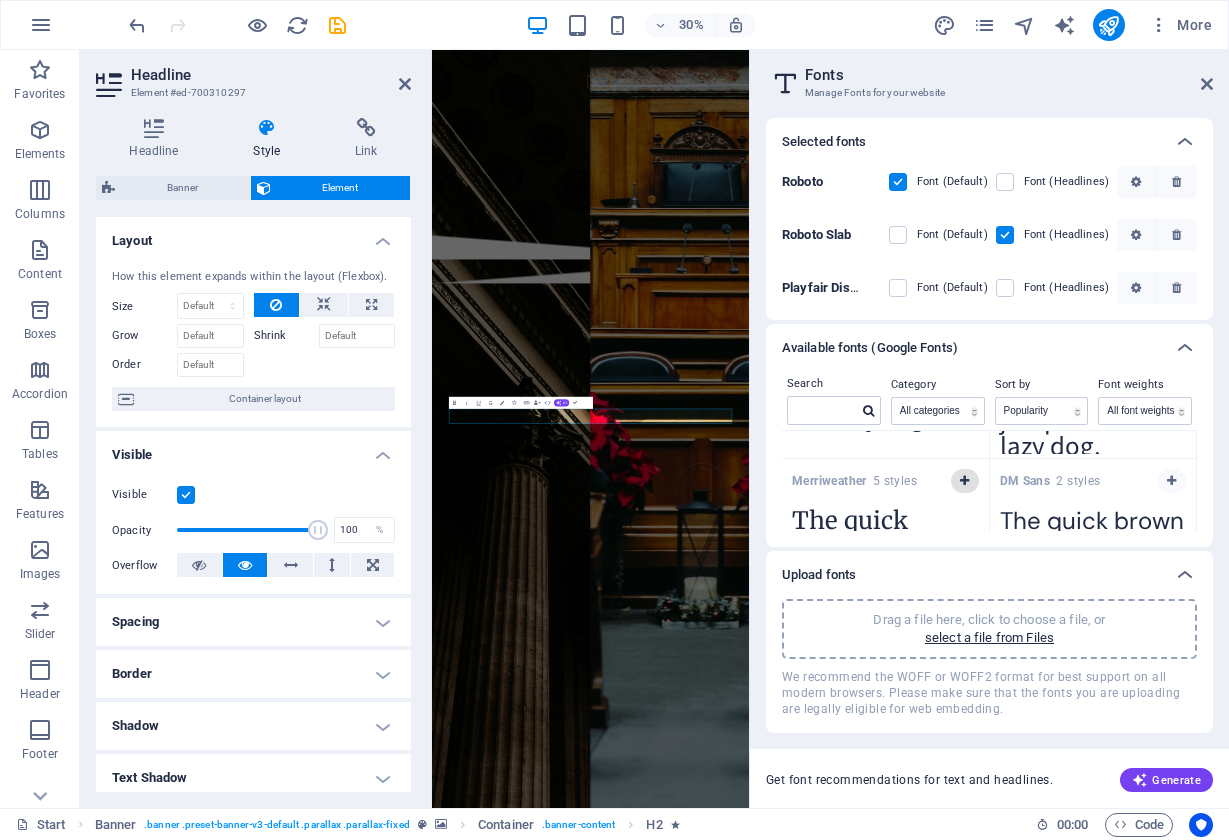 click at bounding box center (964, 481) 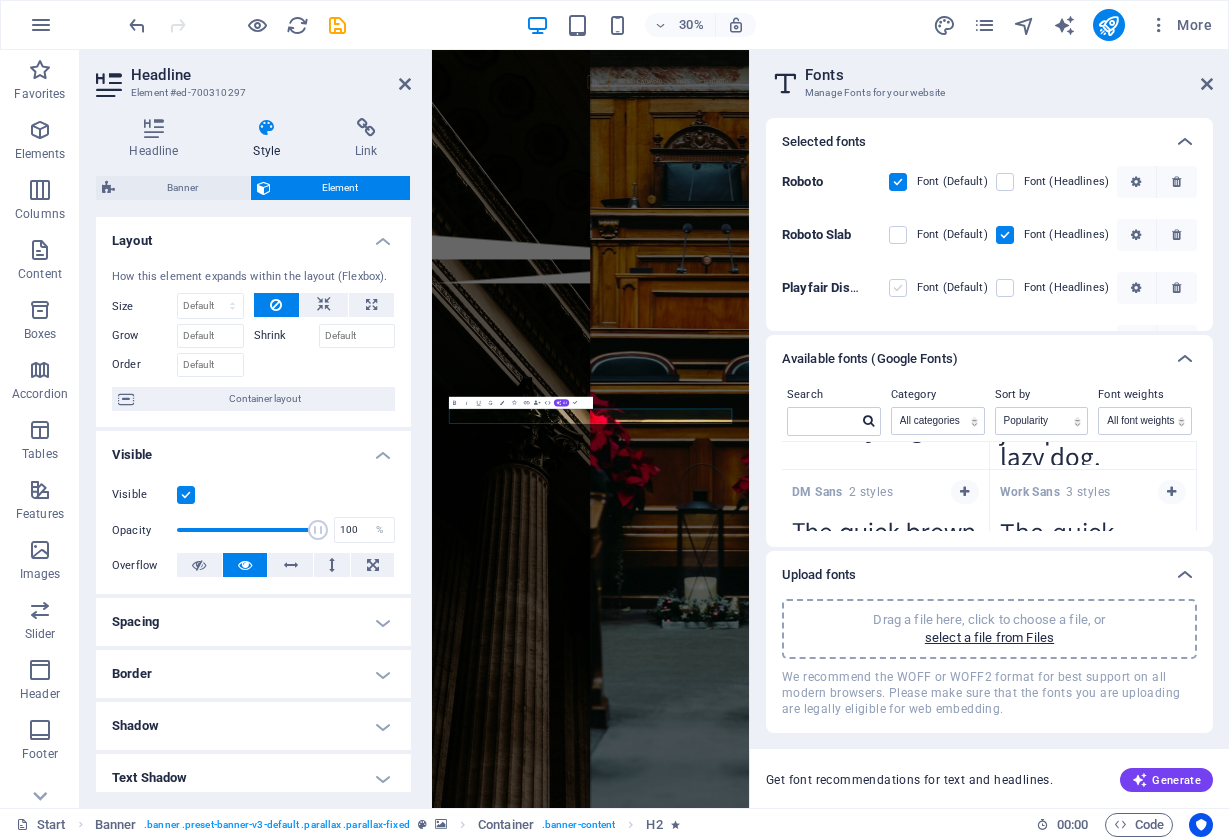 click at bounding box center [898, 288] 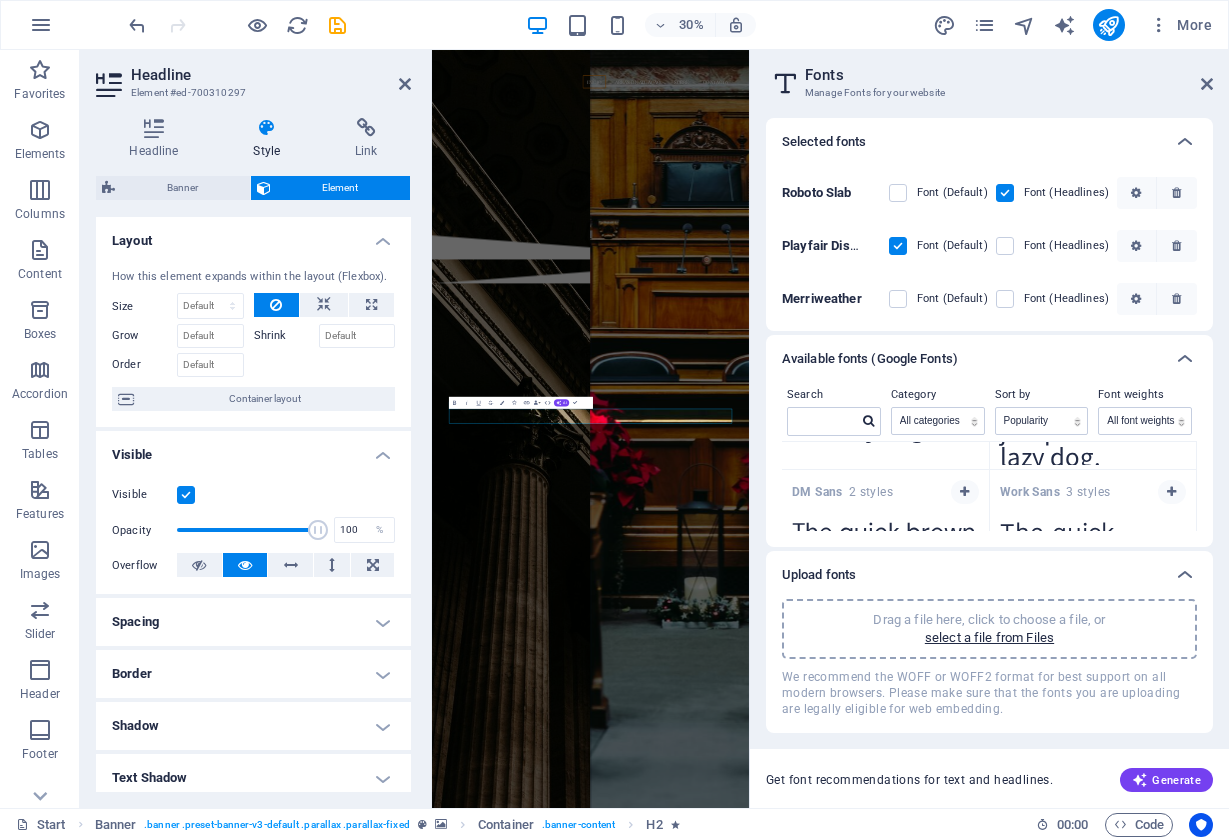 scroll, scrollTop: 42, scrollLeft: 0, axis: vertical 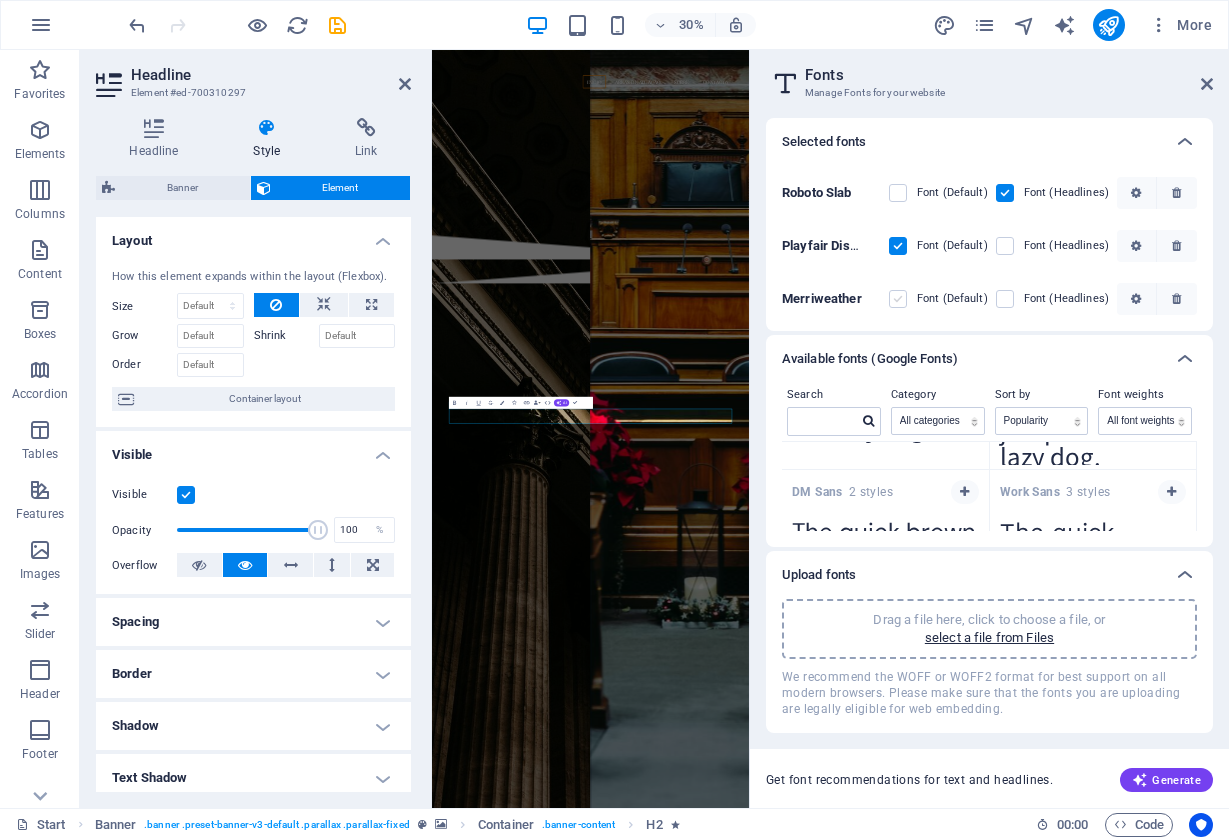 click at bounding box center (898, 299) 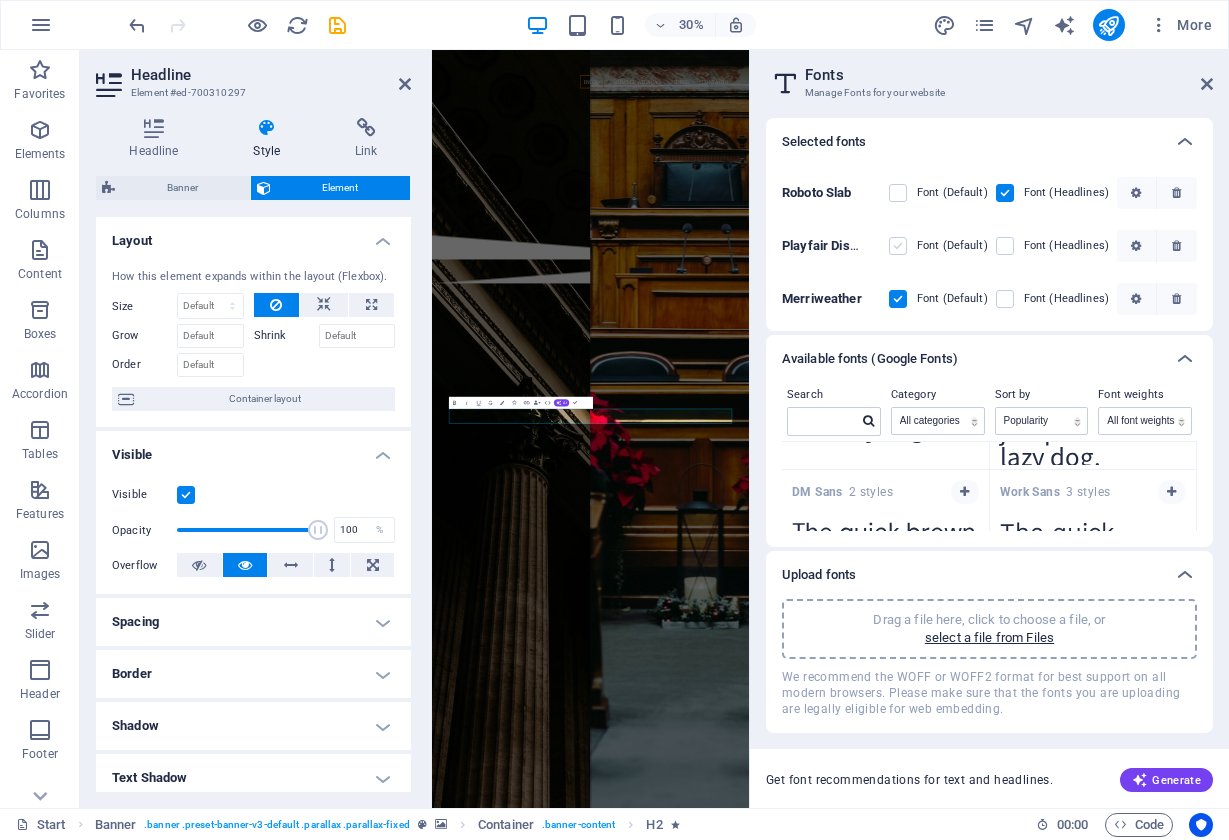 click at bounding box center (898, 246) 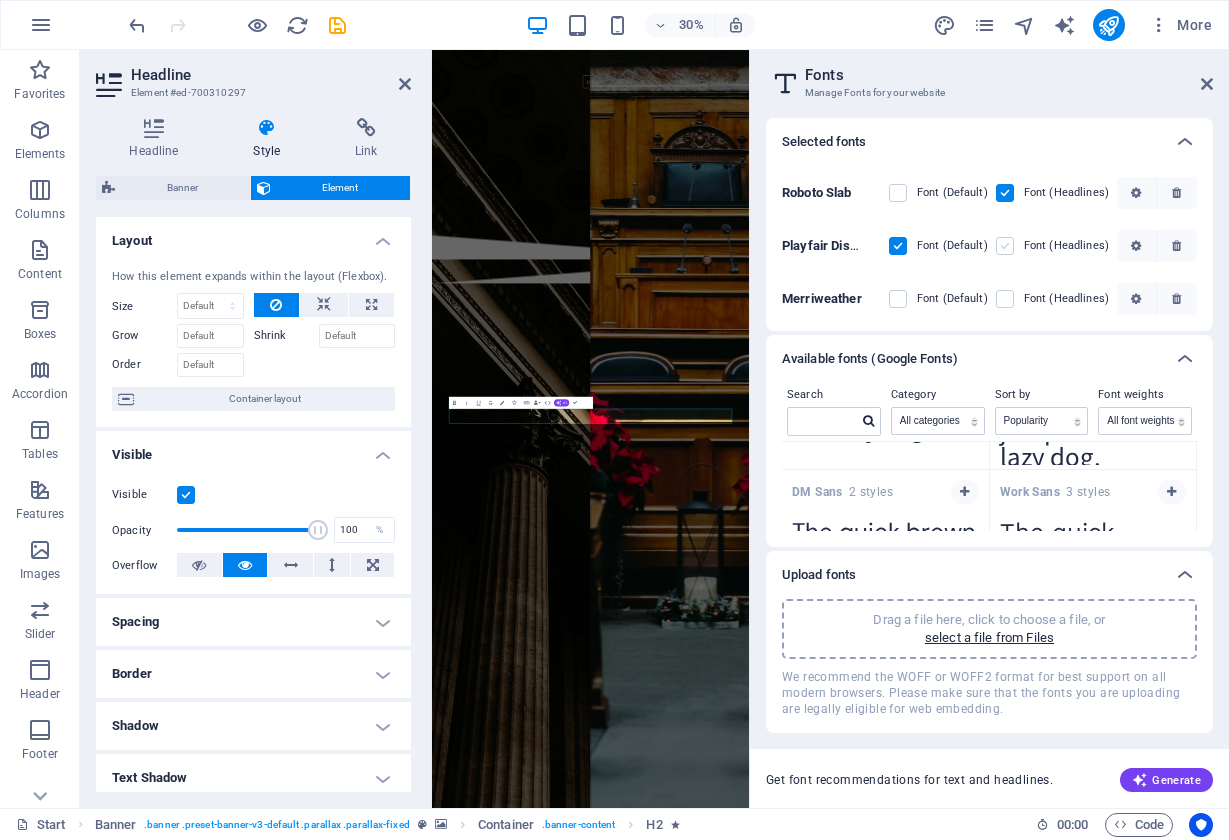 click at bounding box center [1005, 246] 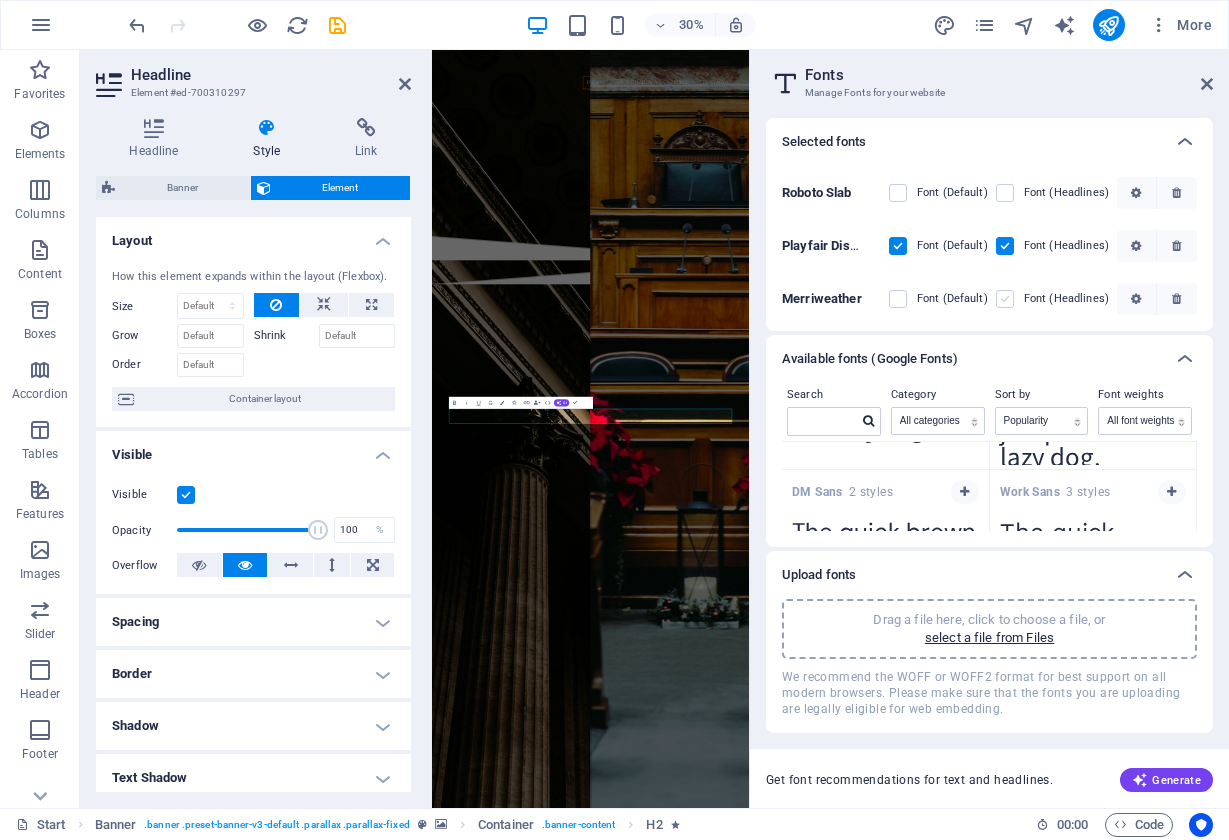 click at bounding box center (1005, 299) 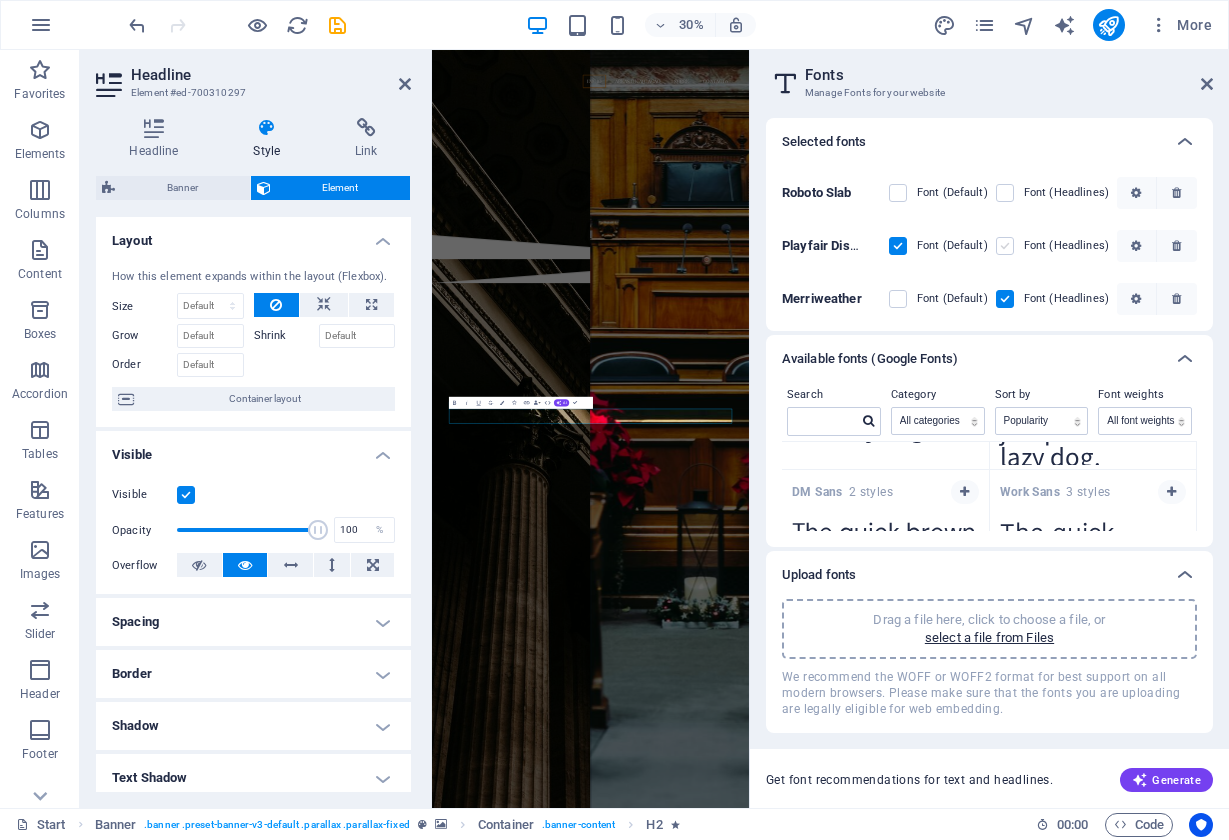 click at bounding box center [1005, 246] 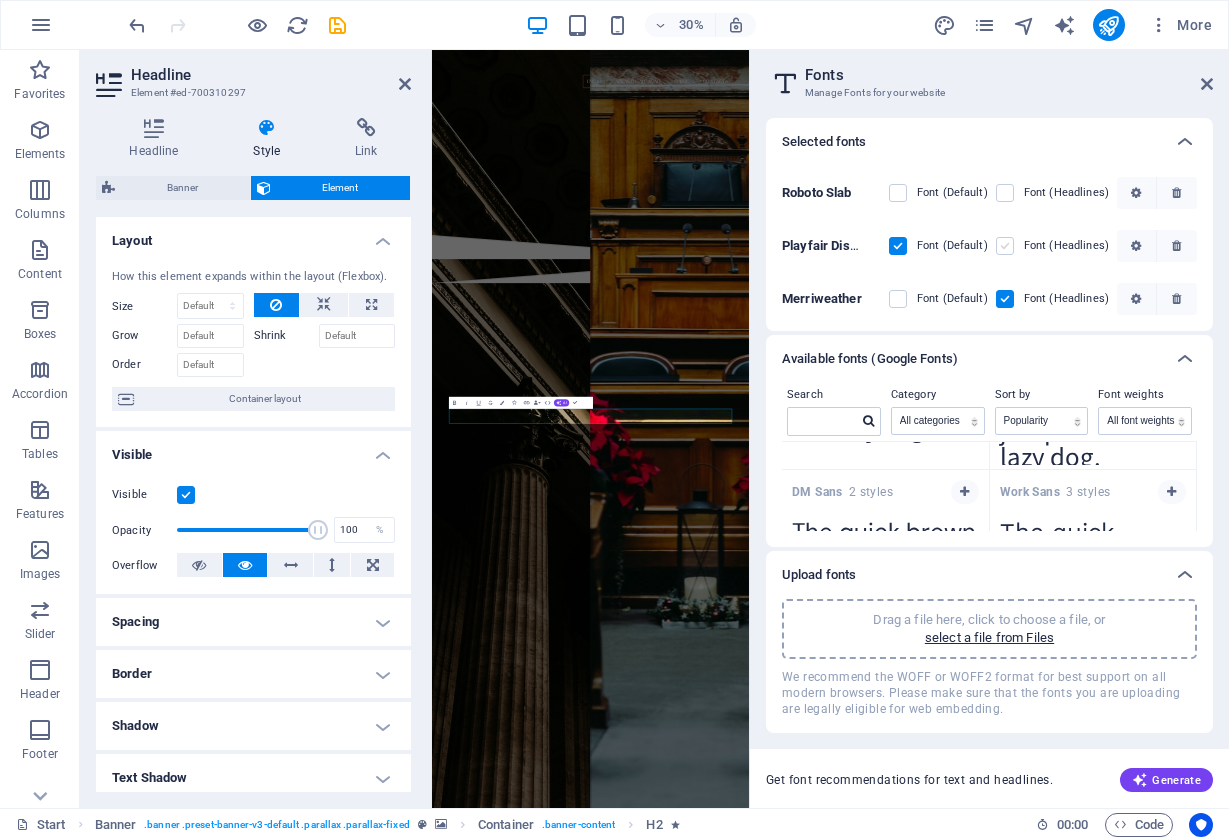 click at bounding box center [0, 0] 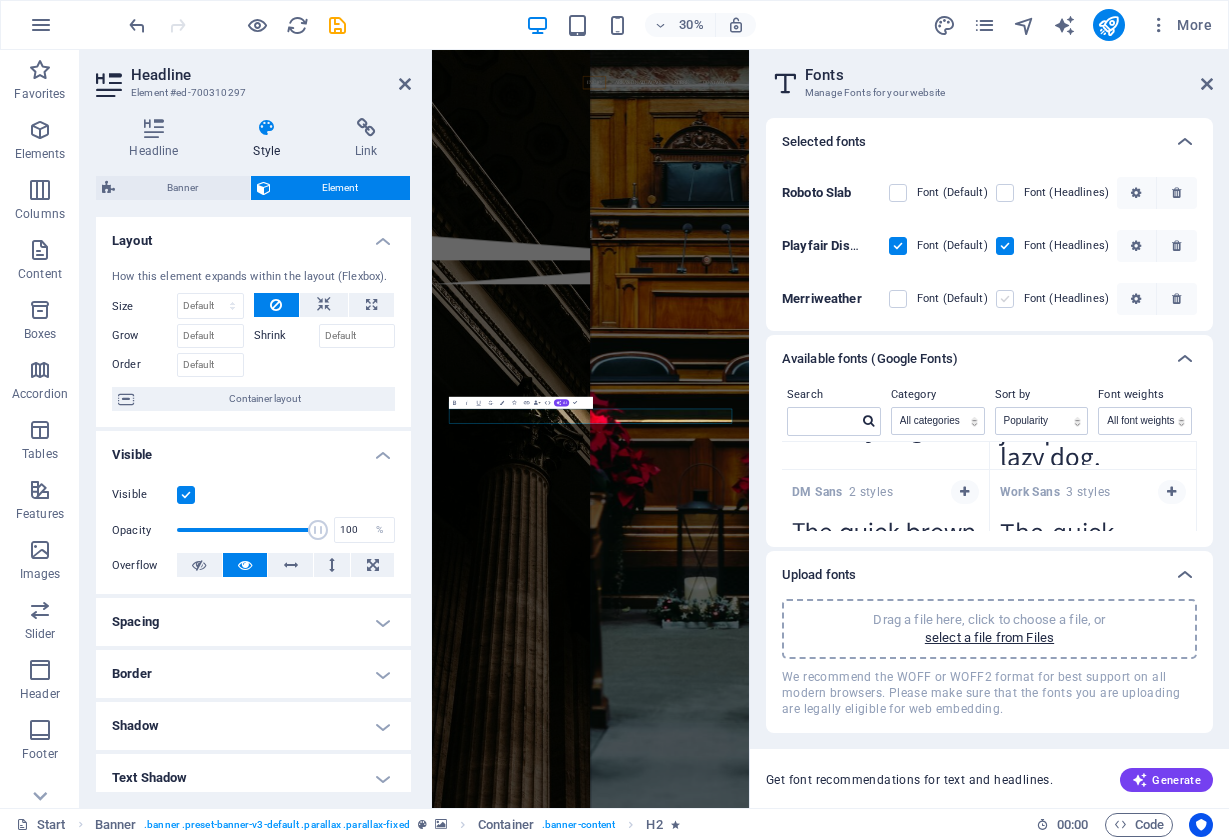click at bounding box center [1005, 299] 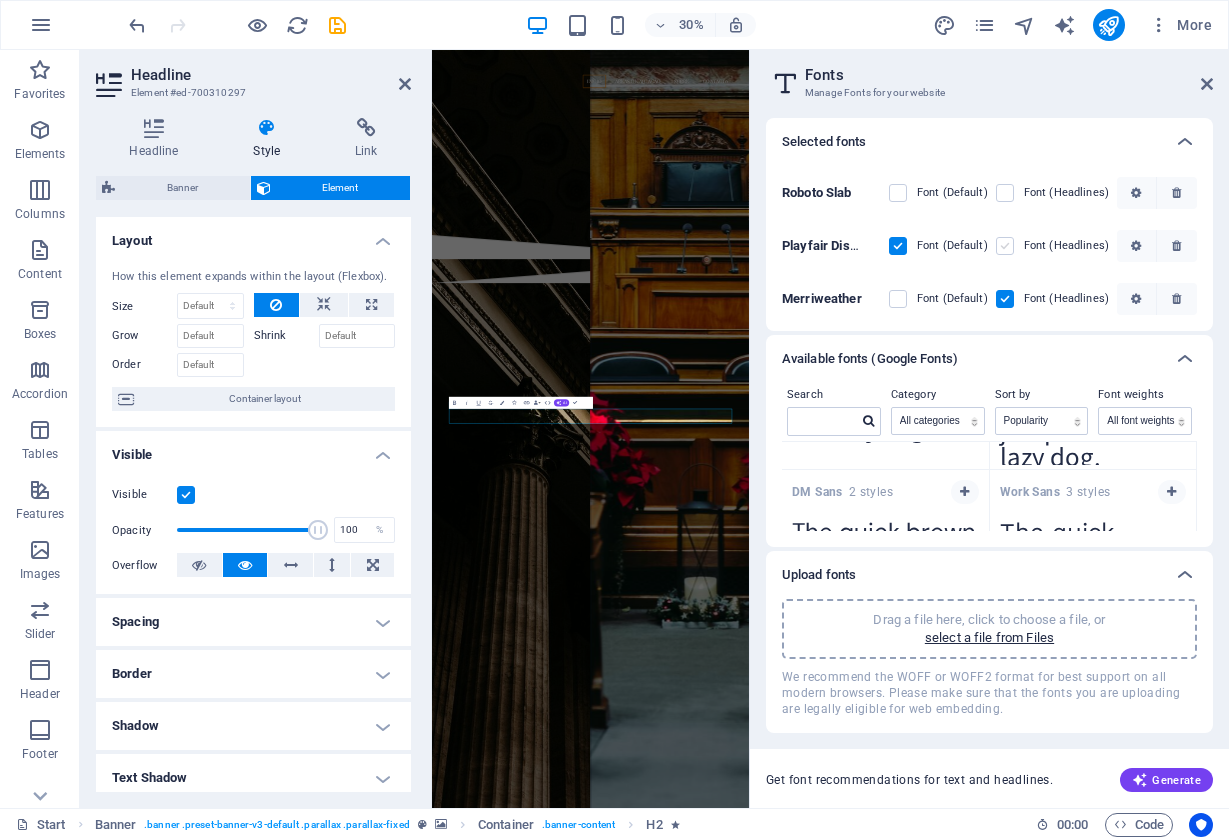 click at bounding box center [1005, 246] 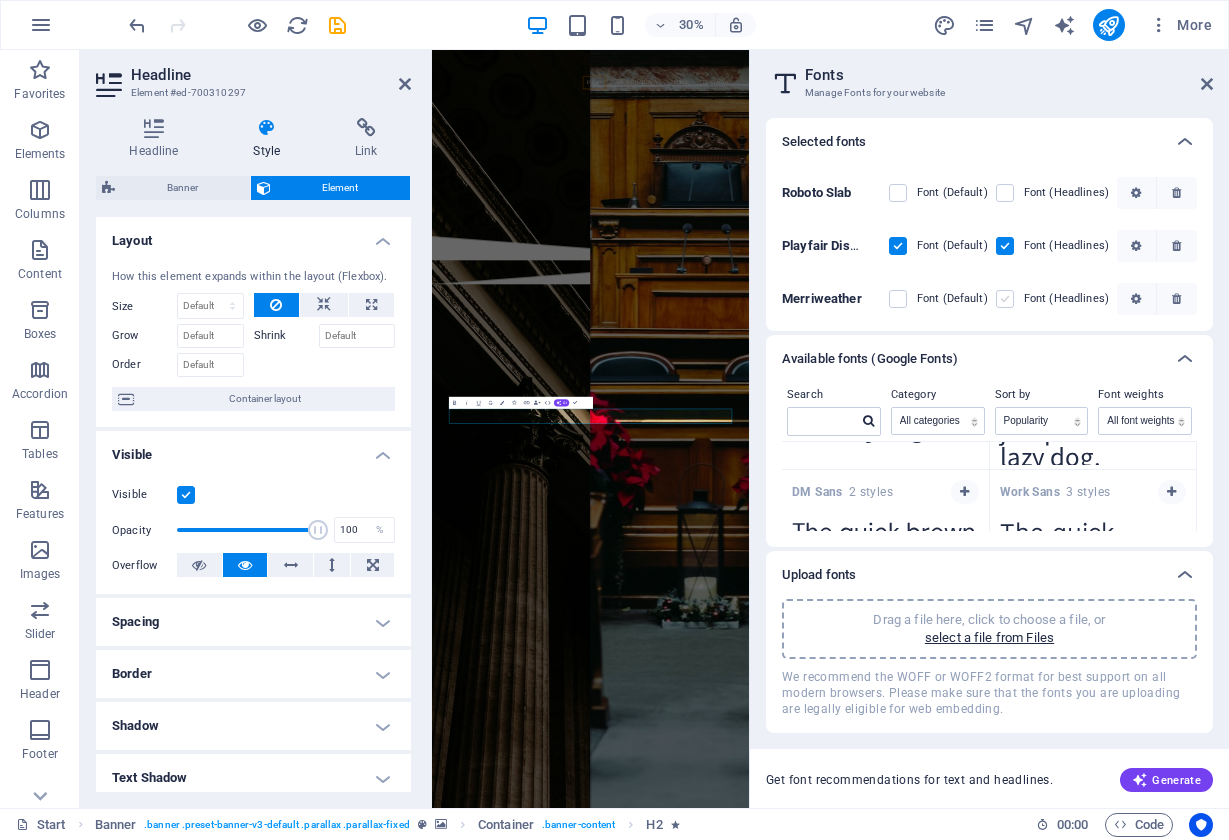 click at bounding box center [1005, 299] 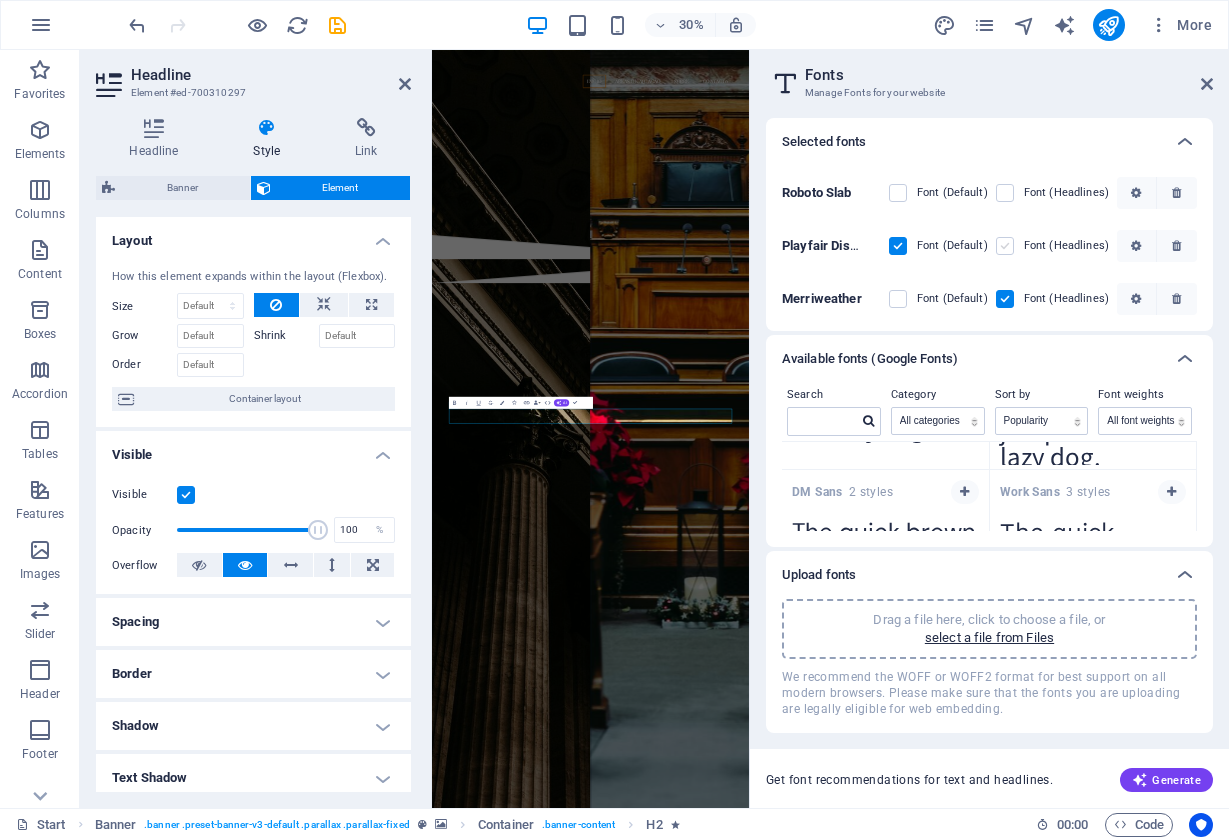 click at bounding box center [1005, 246] 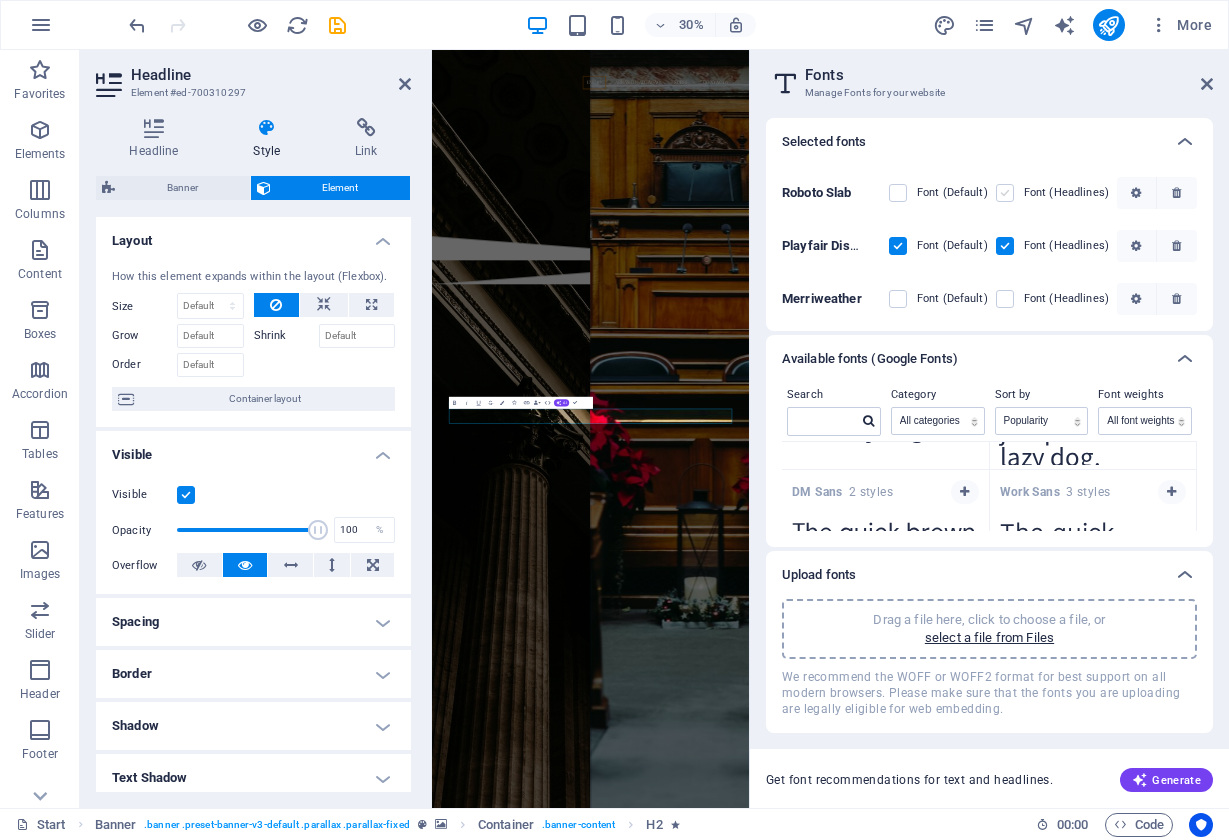click at bounding box center [1005, 193] 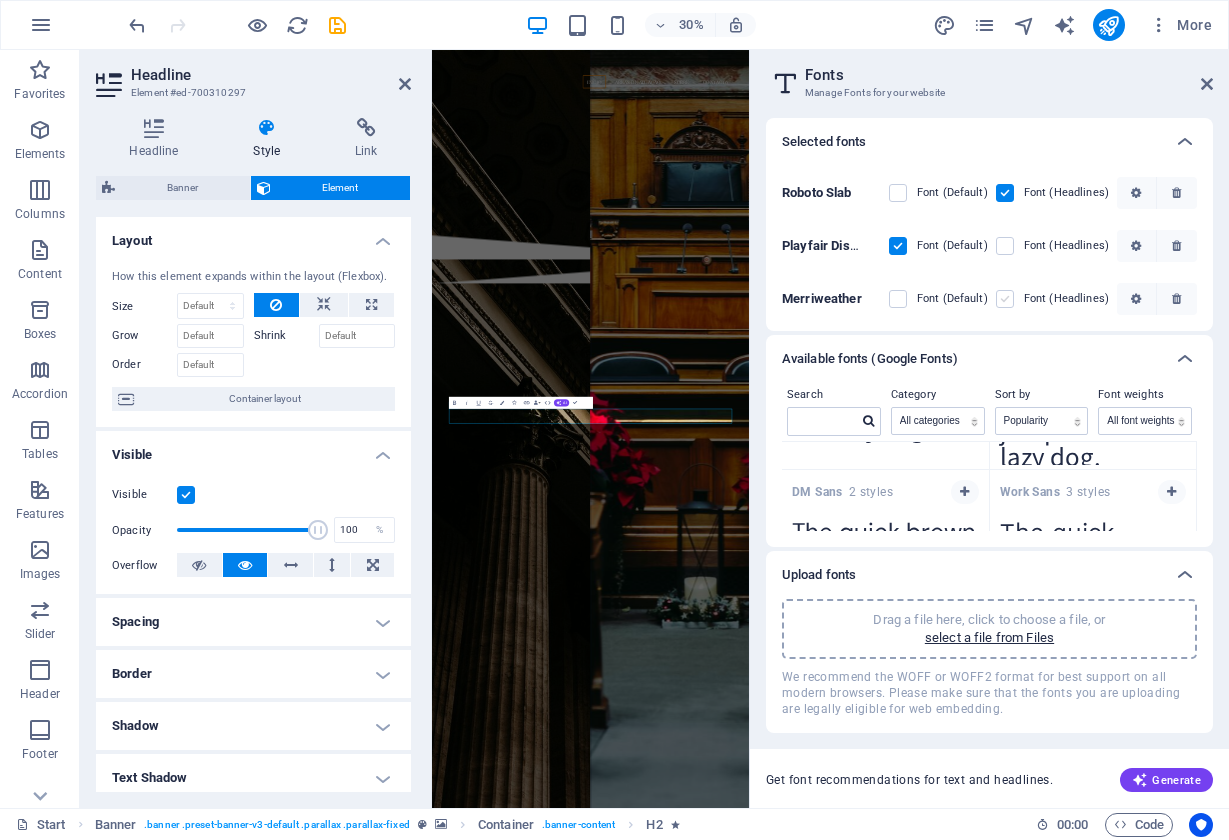 click at bounding box center [1005, 299] 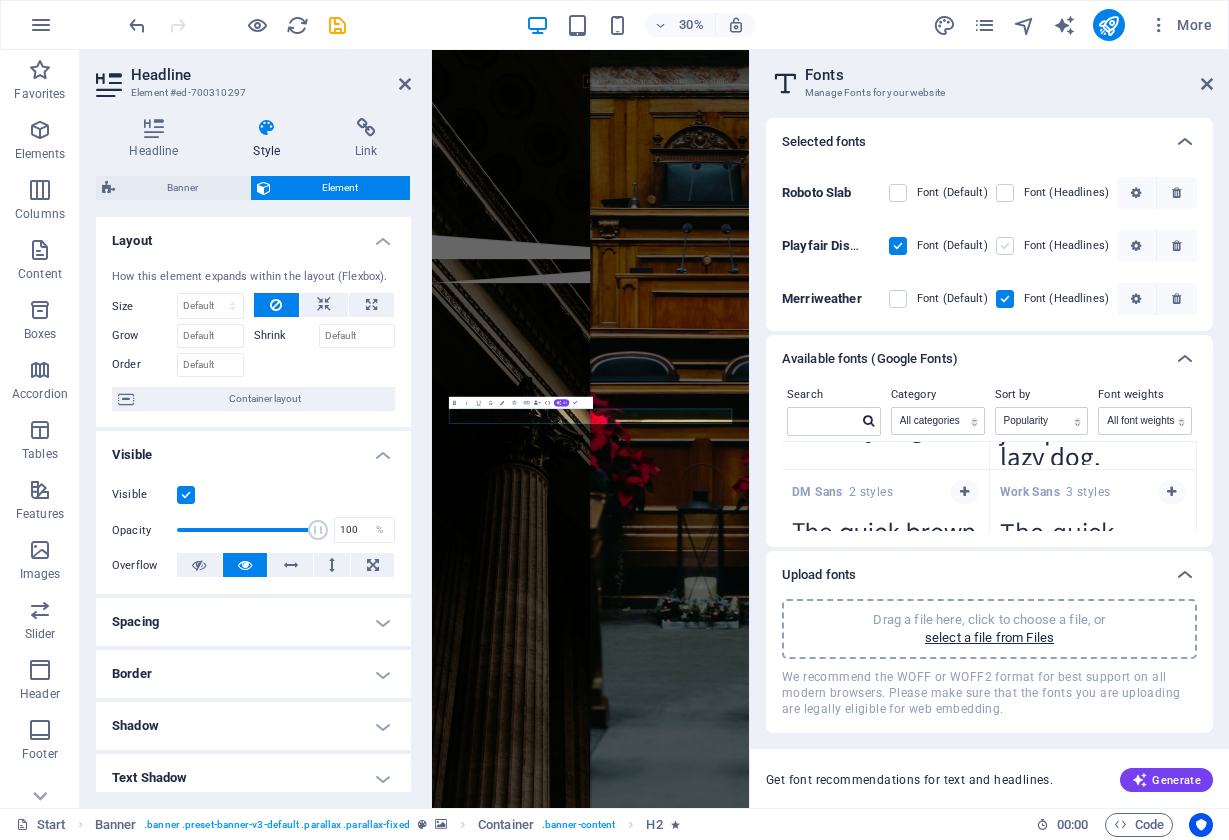 click at bounding box center [1005, 246] 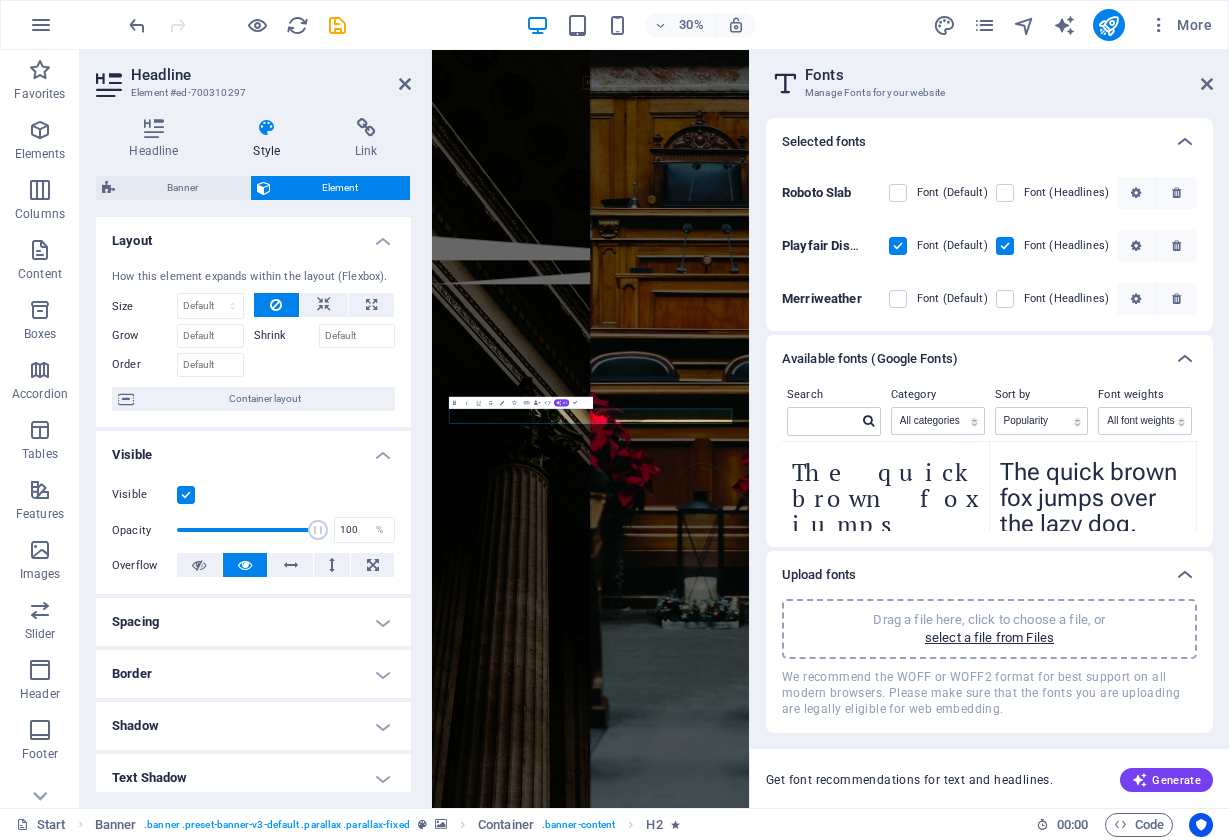 scroll, scrollTop: 2777, scrollLeft: 0, axis: vertical 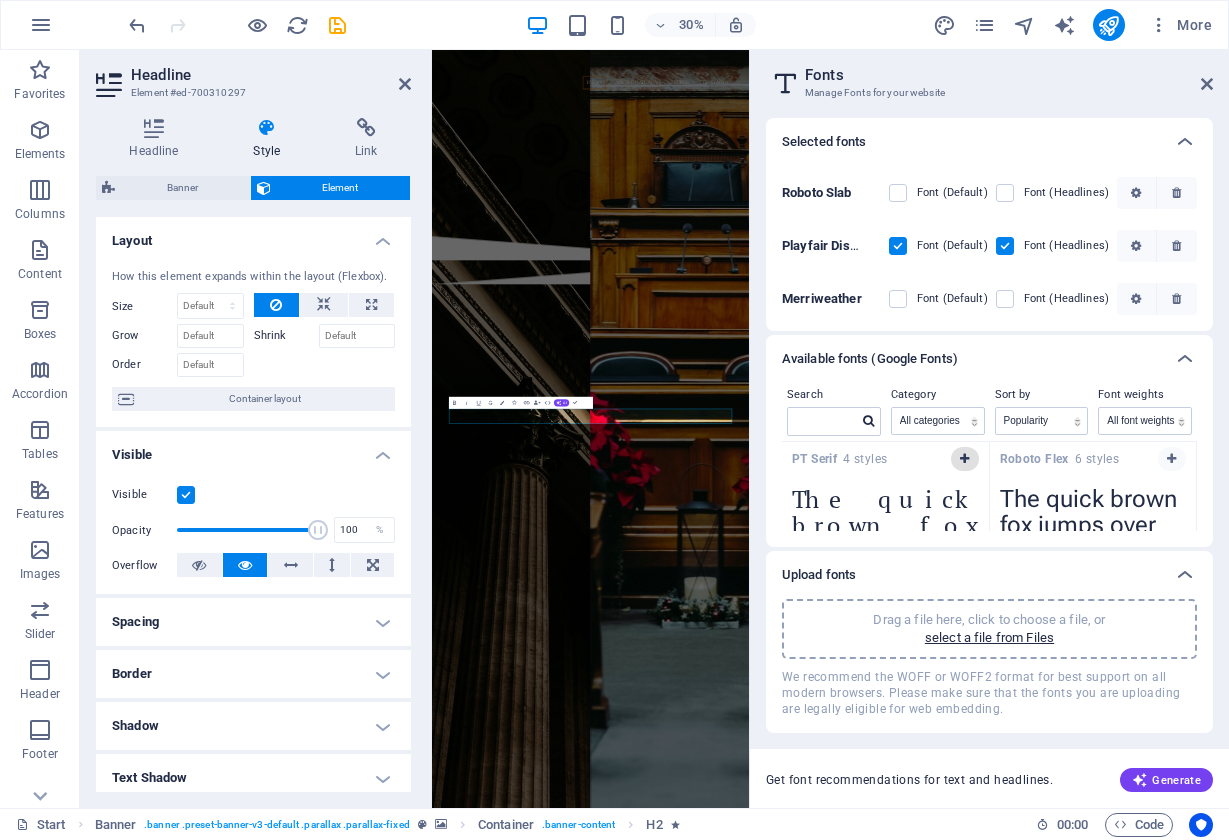 click at bounding box center (964, 459) 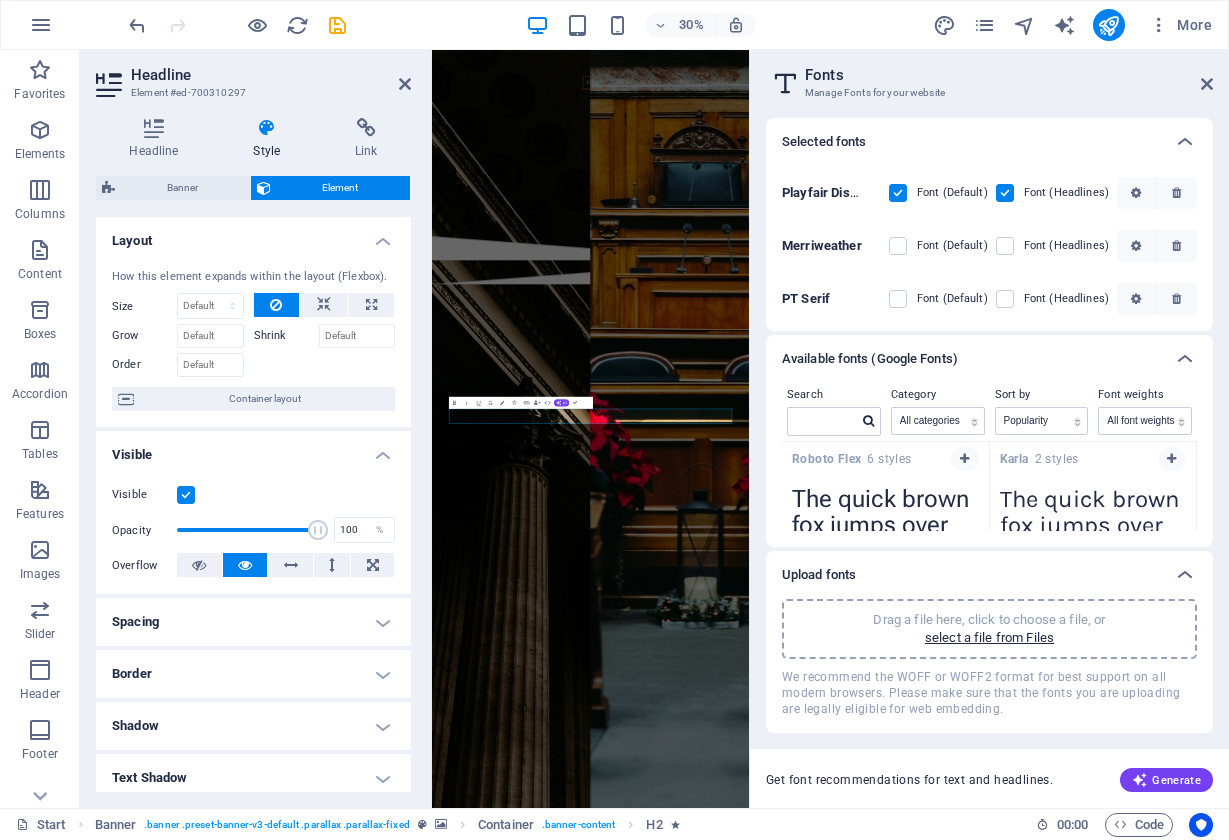 scroll, scrollTop: 95, scrollLeft: 0, axis: vertical 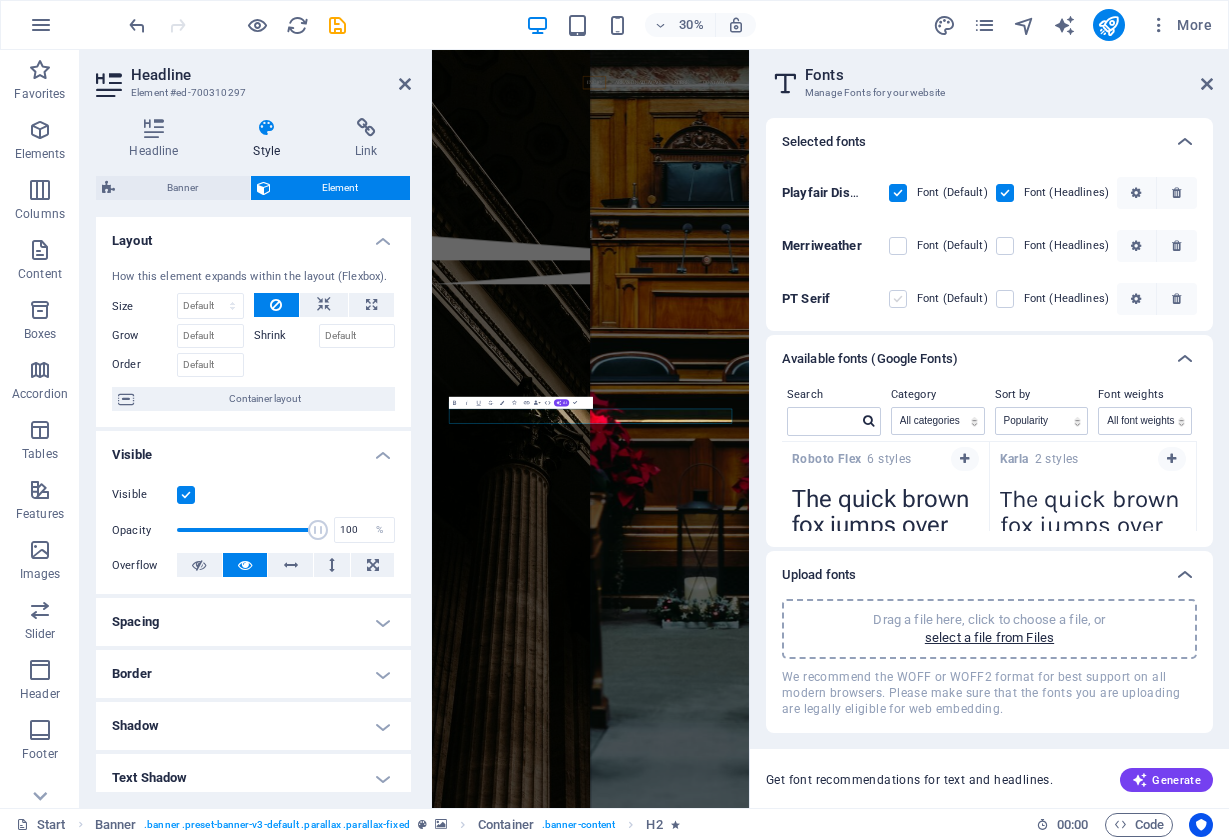 click at bounding box center (898, 299) 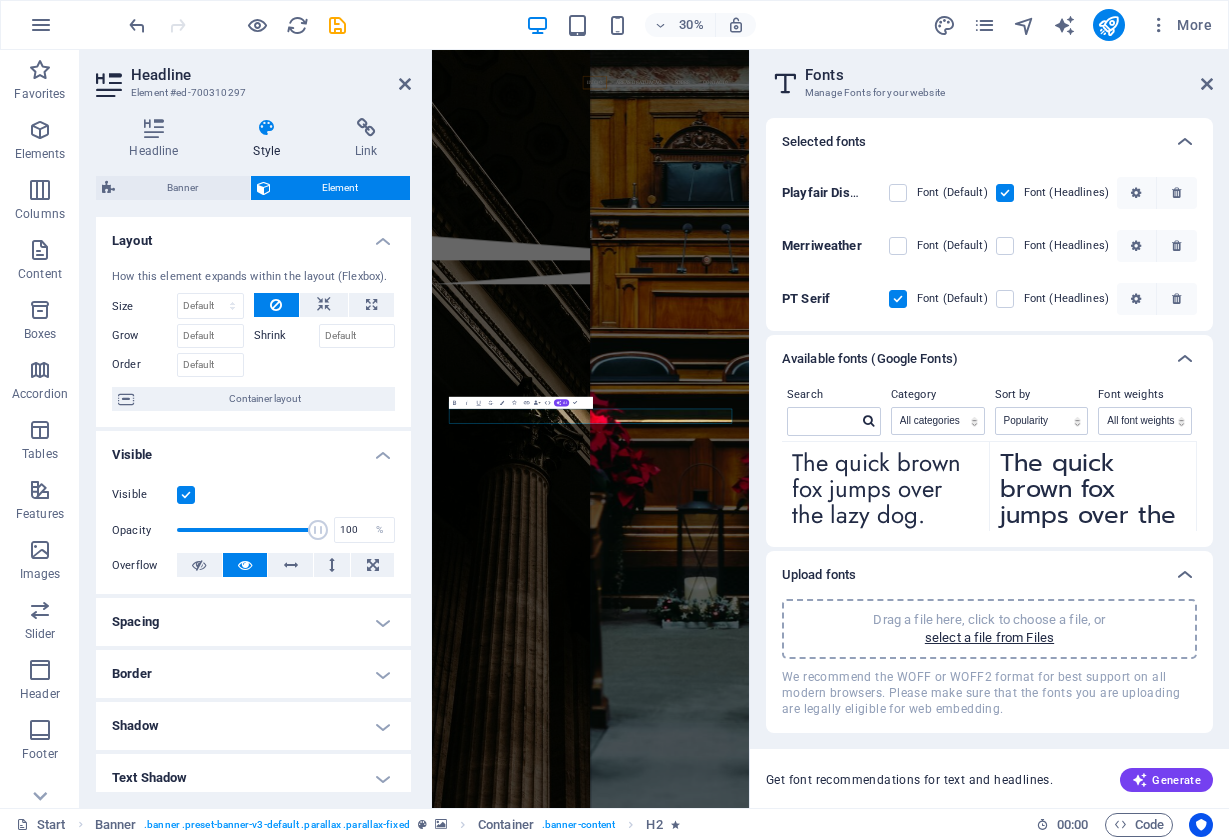 scroll, scrollTop: 3275, scrollLeft: 0, axis: vertical 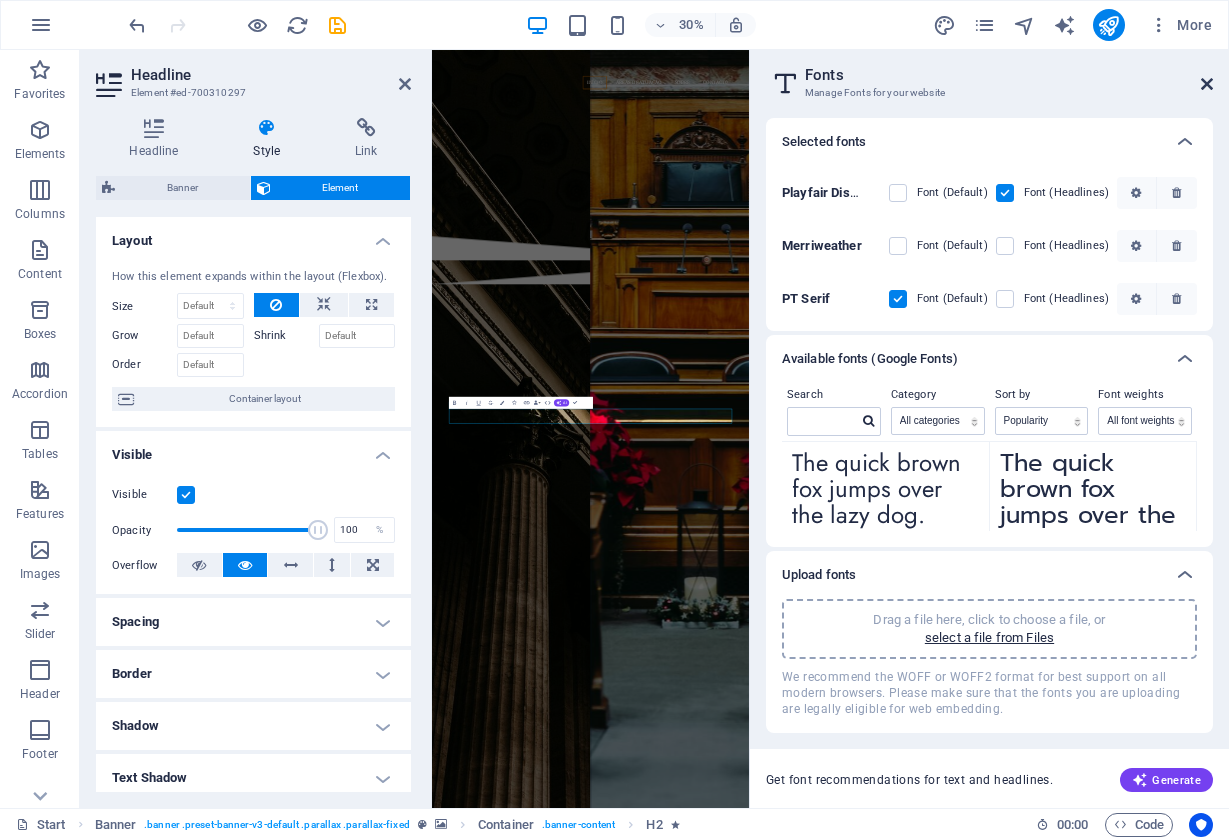 click at bounding box center [1207, 84] 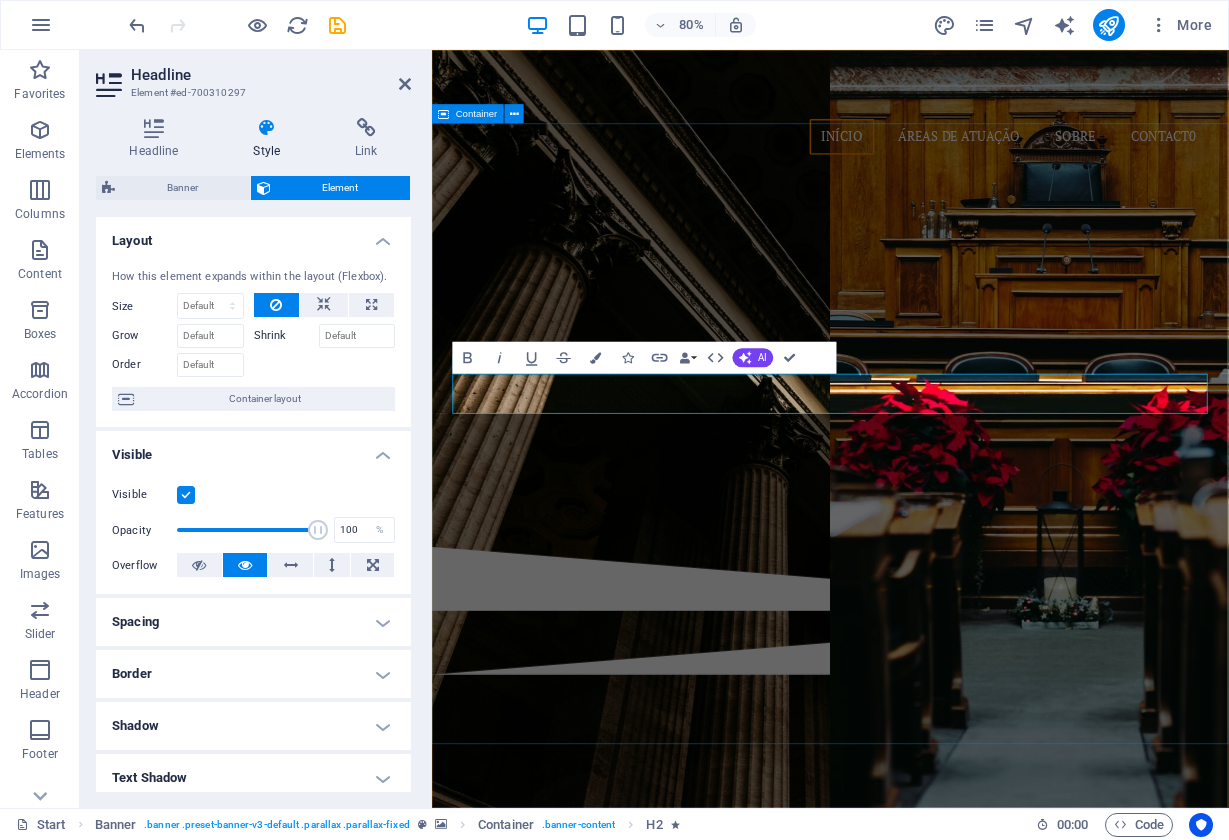 click on "Competência, Profissionalismo, Integridade [FIRST] [LAST] Especializada em direito civil, empresarial, do trabalho e imobiliário. Áreas de prática contacto" at bounding box center (930, 434) 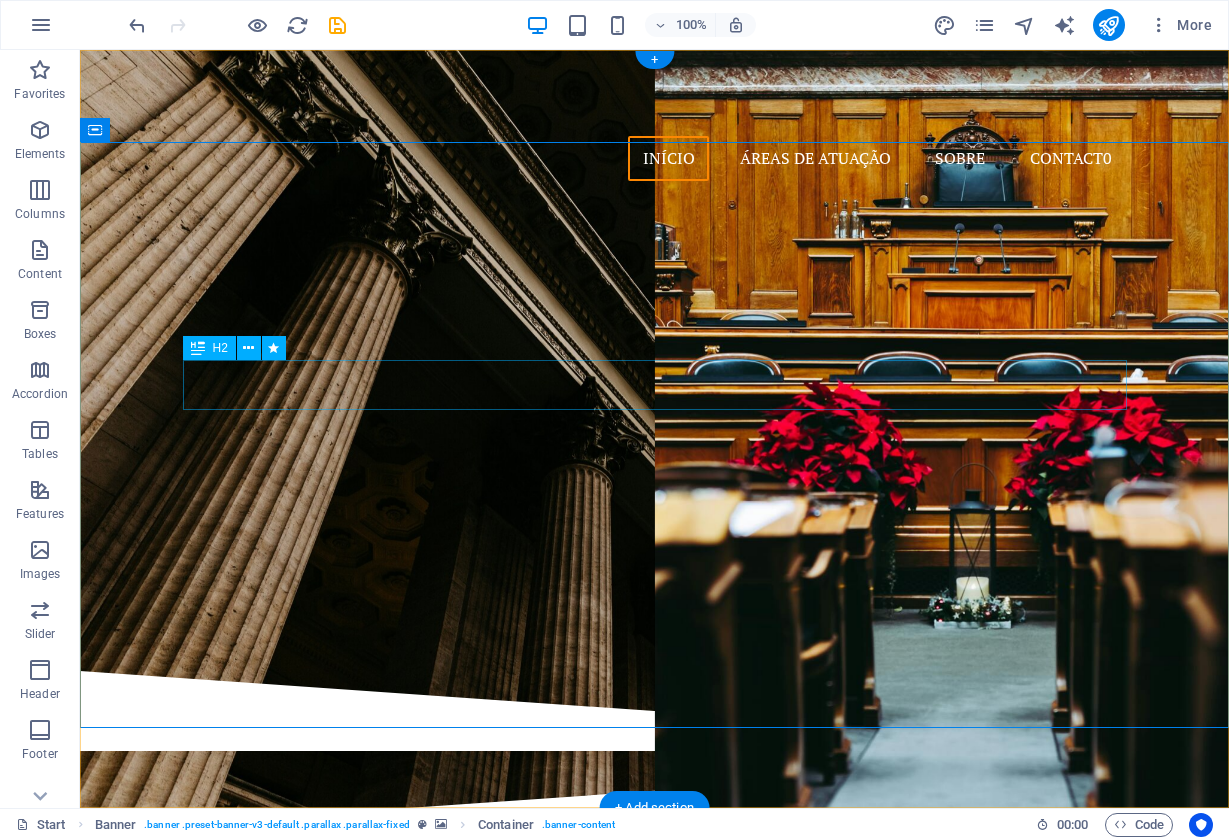 click on "[FIRST] [LAST]" at bounding box center [655, 353] 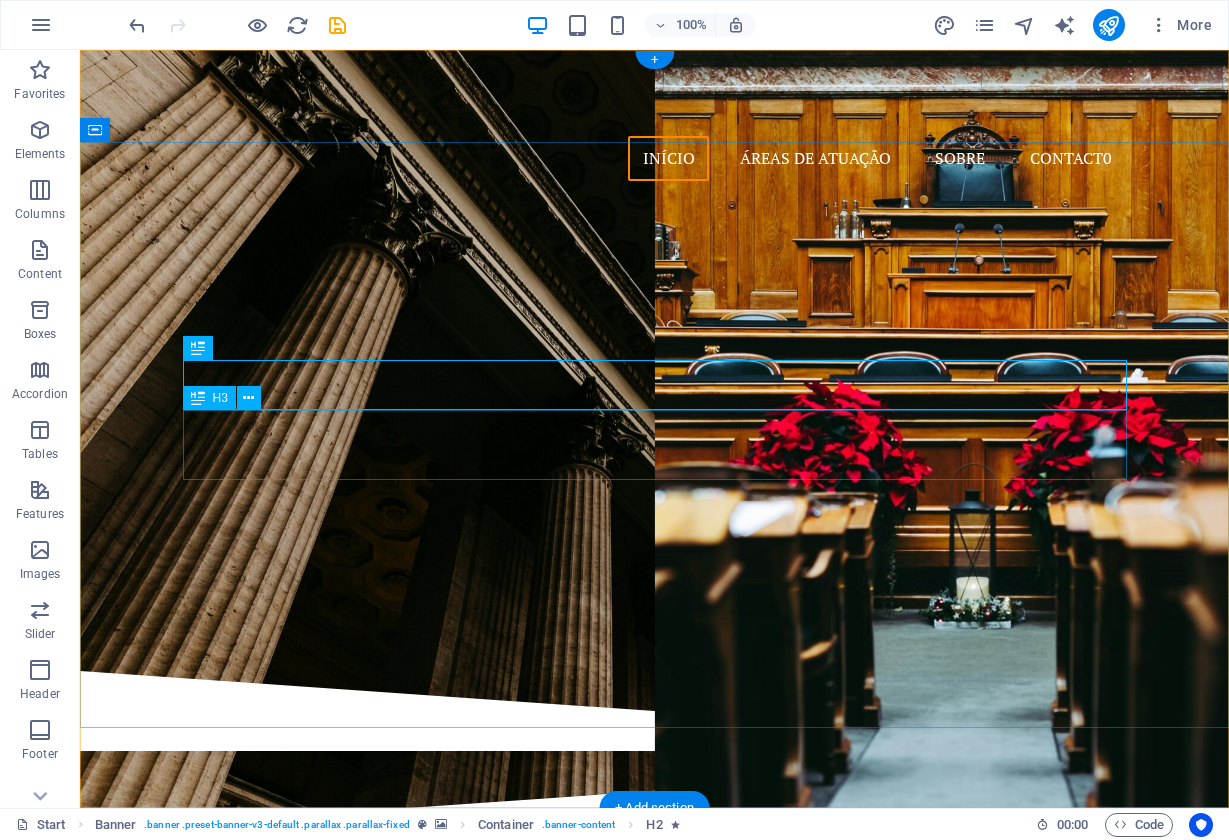 click on "Especializada em direito civil, empresarial, do trabalho e imobiliário." at bounding box center [655, 413] 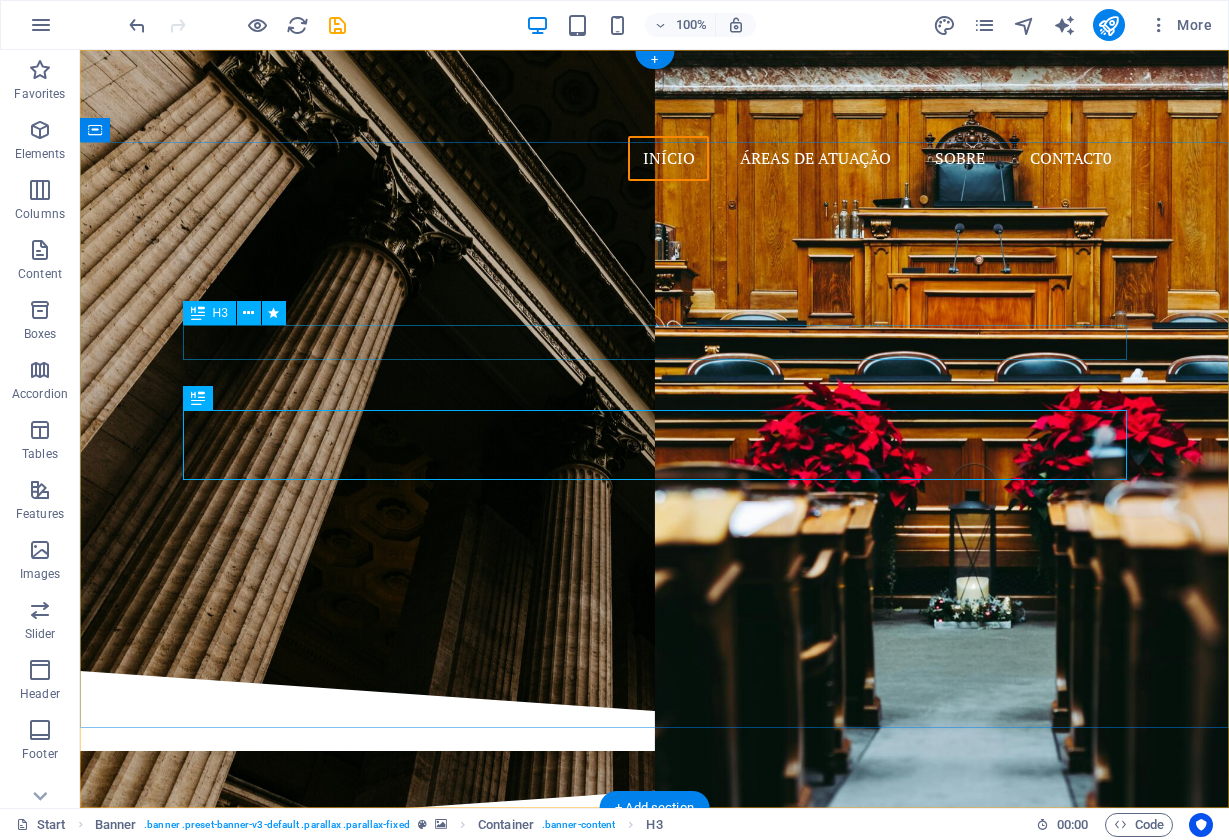 click on "Competência, Profissionalismo, Integridade" at bounding box center [655, 310] 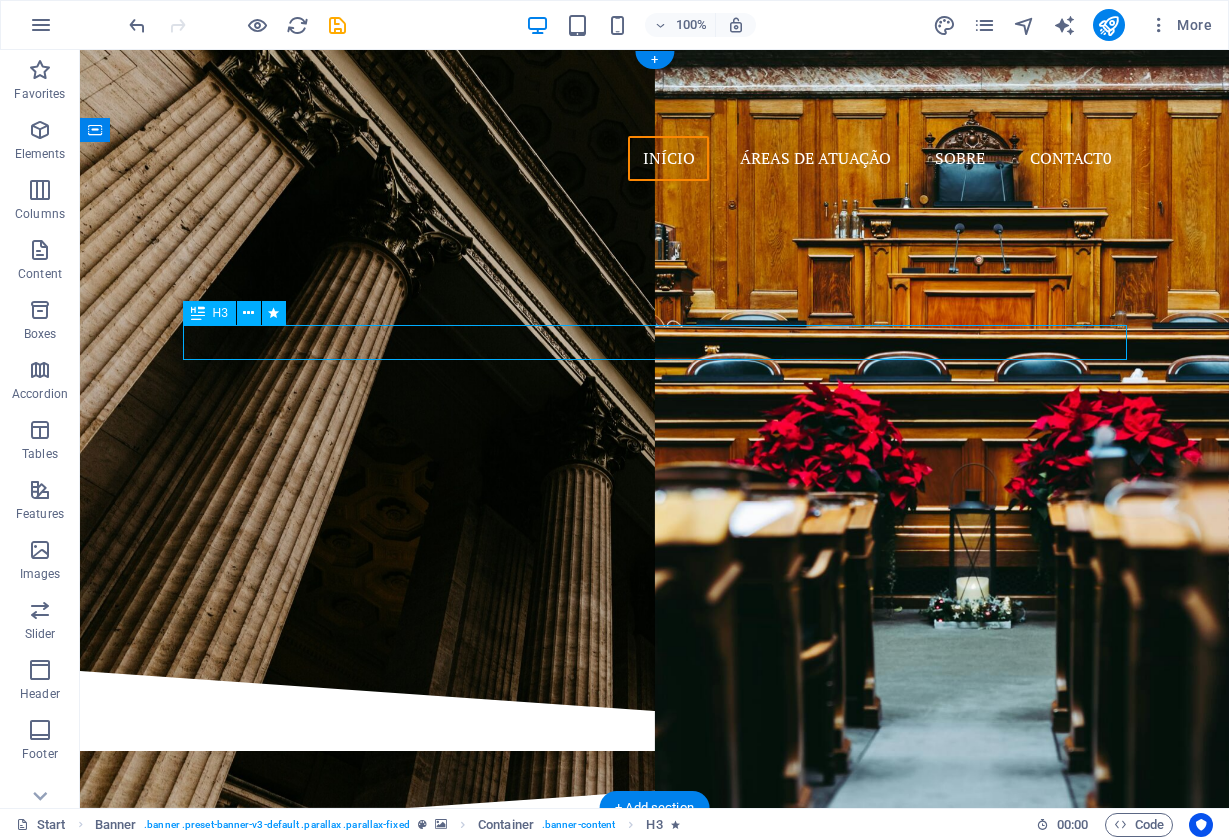 click on "Competência, Profissionalismo, Integridade" at bounding box center [655, 310] 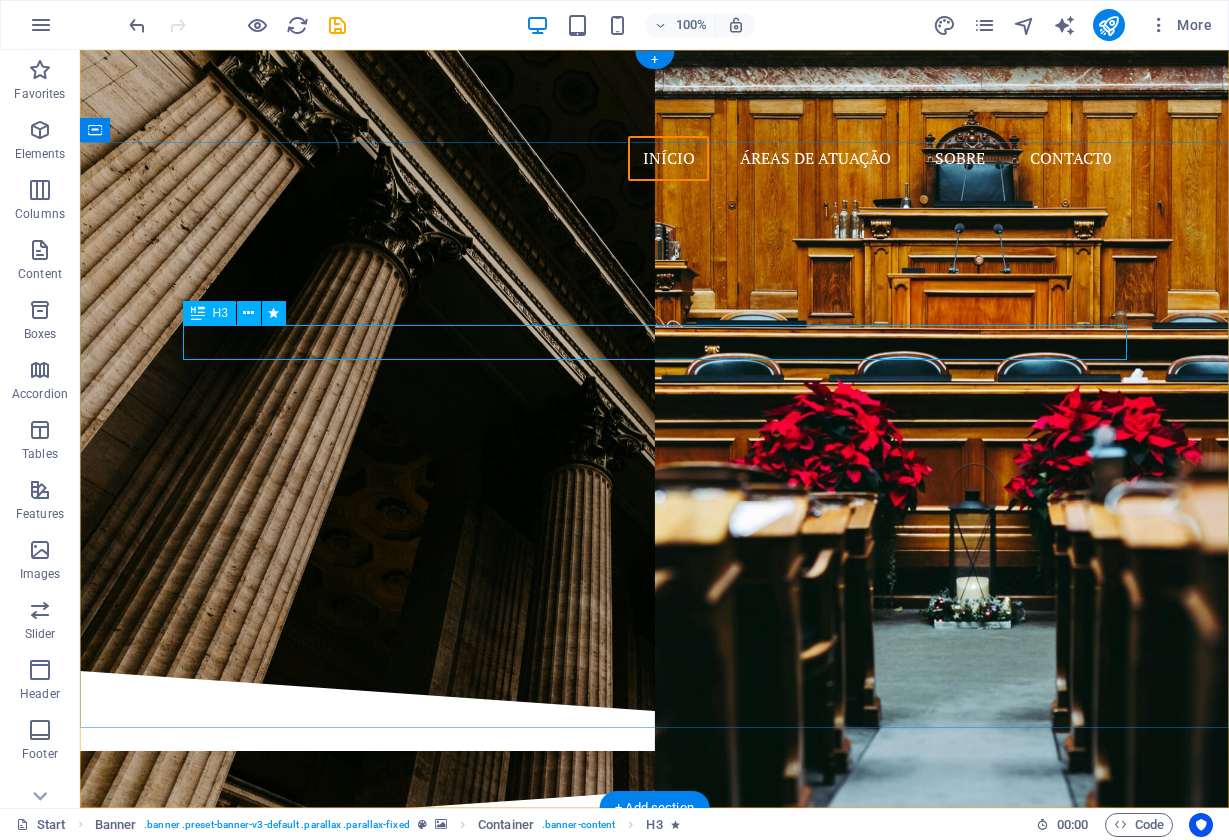 click on "Competência, Profissionalismo, Integridade" at bounding box center [655, 310] 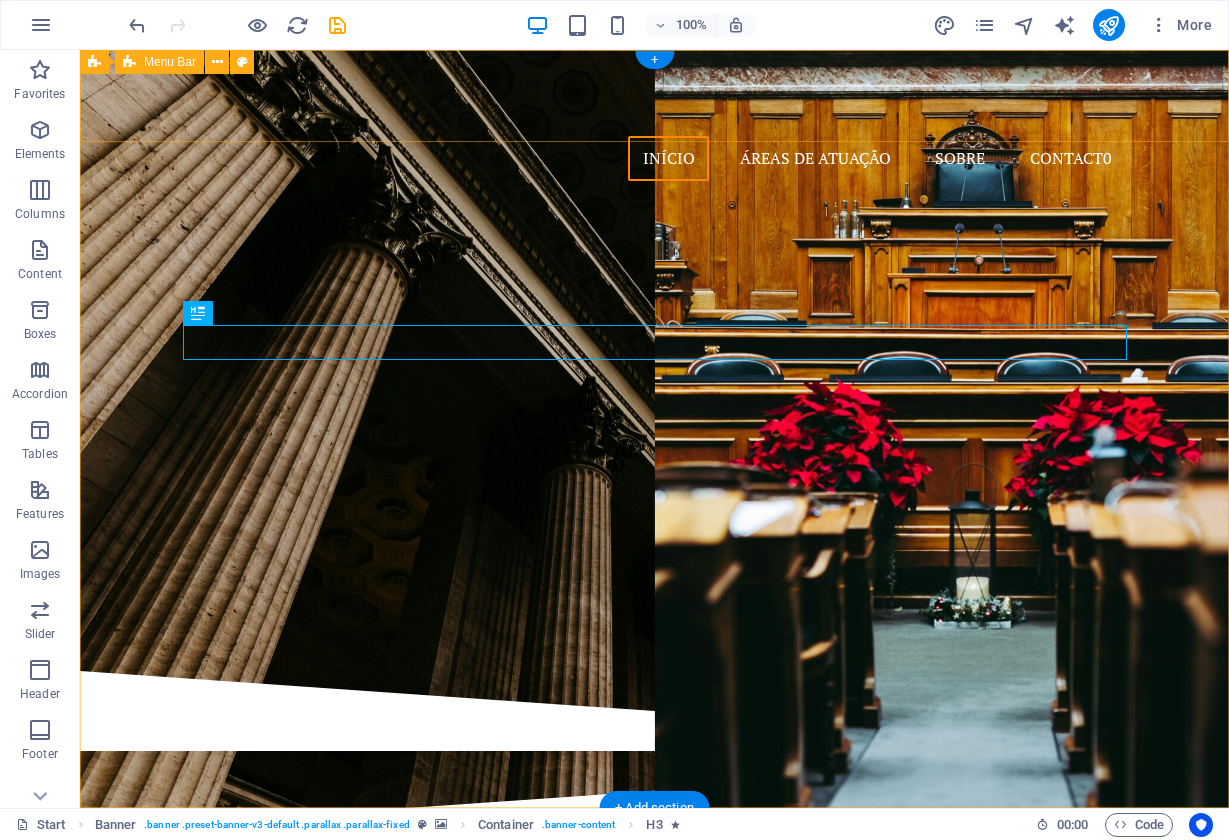 click on "Início  Áreas de Atuação SOBRE Contact0" at bounding box center [655, 158] 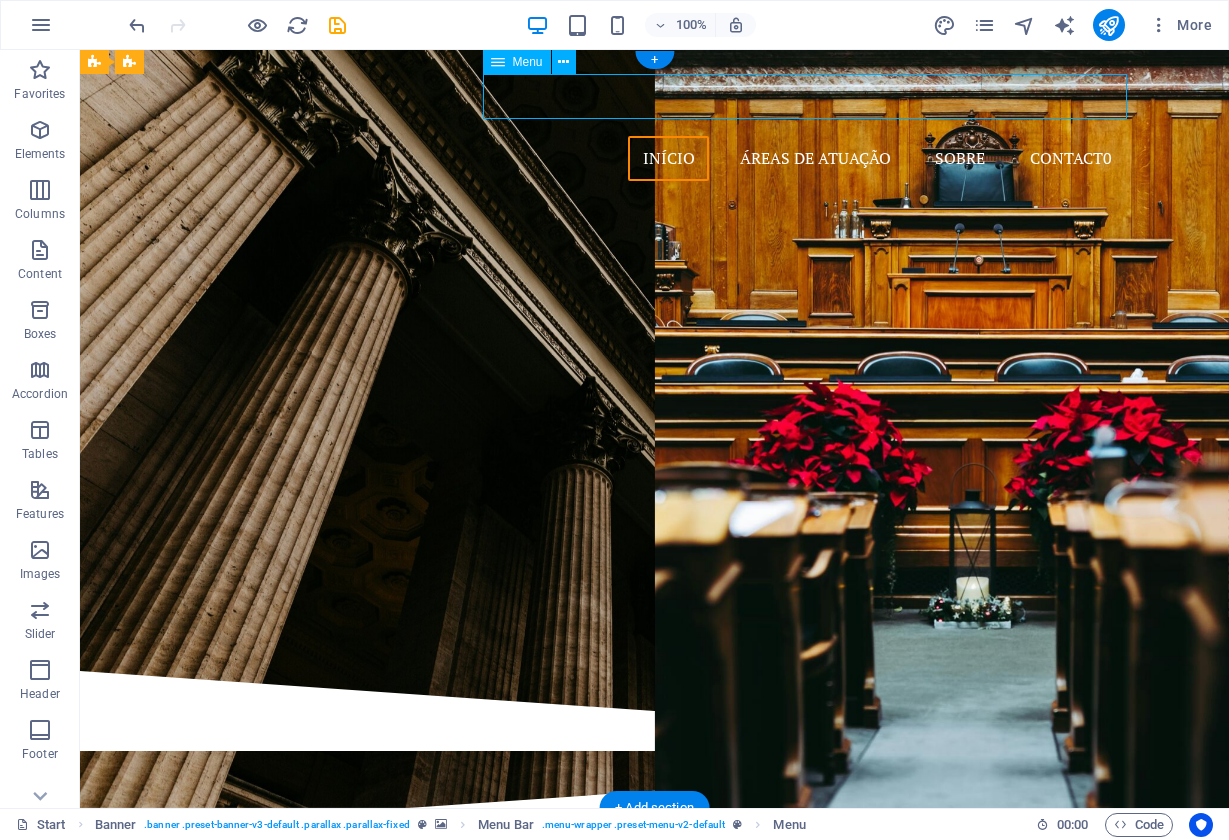 click on "Início  Áreas de Atuação SOBRE Contact0" at bounding box center [655, 158] 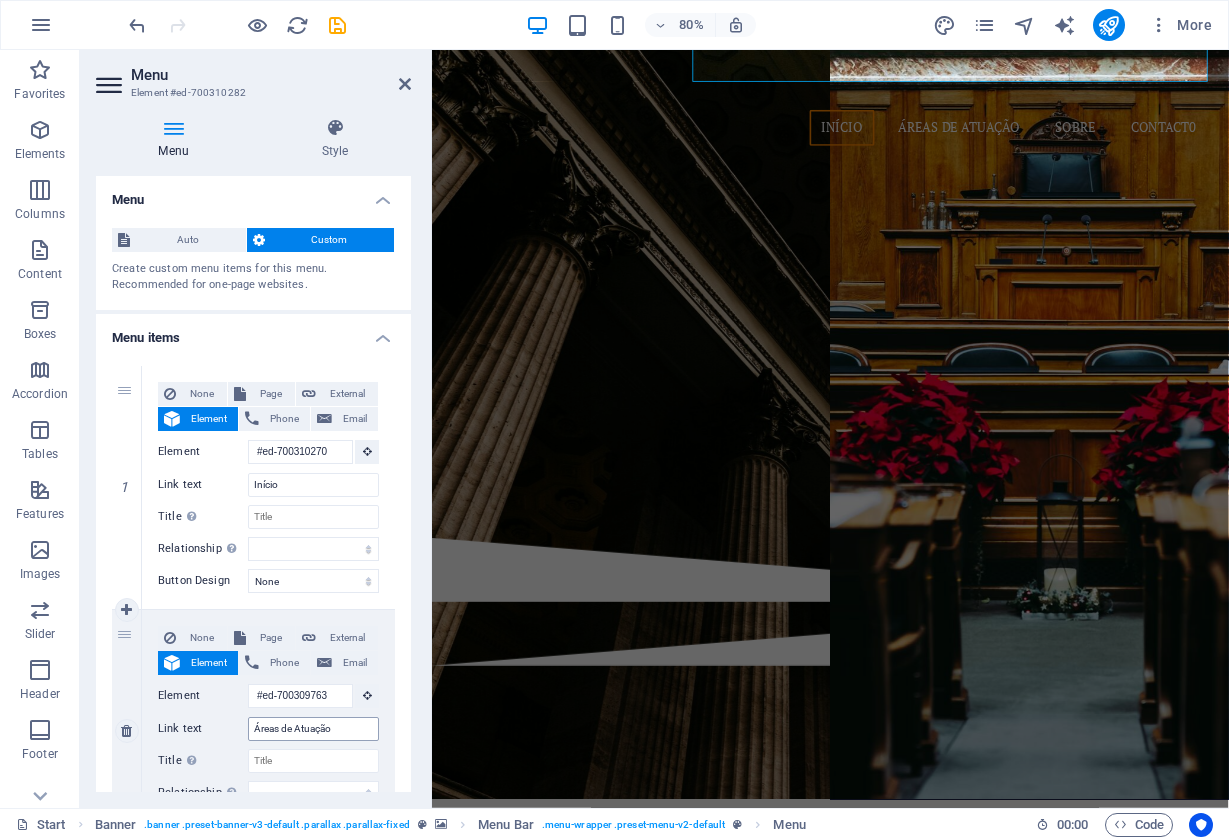 scroll, scrollTop: 0, scrollLeft: 0, axis: both 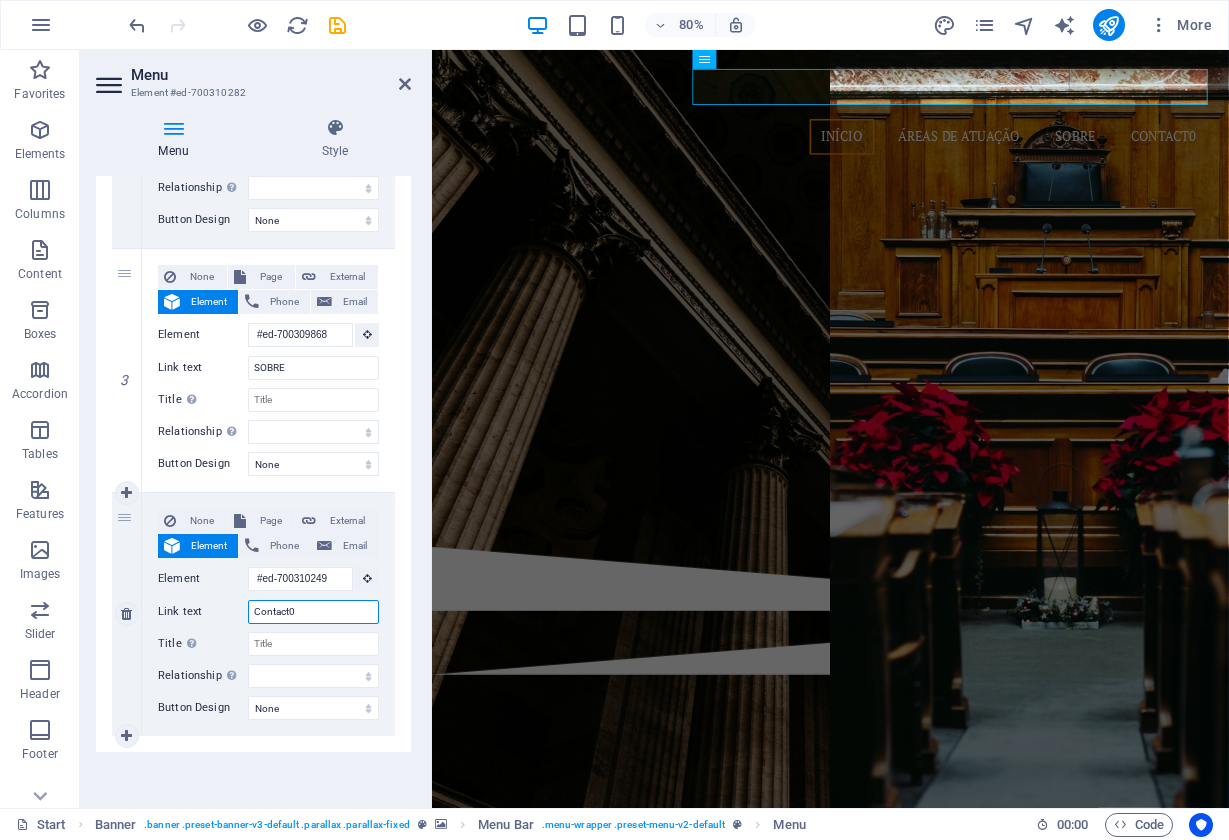click on "Contact0" at bounding box center (313, 612) 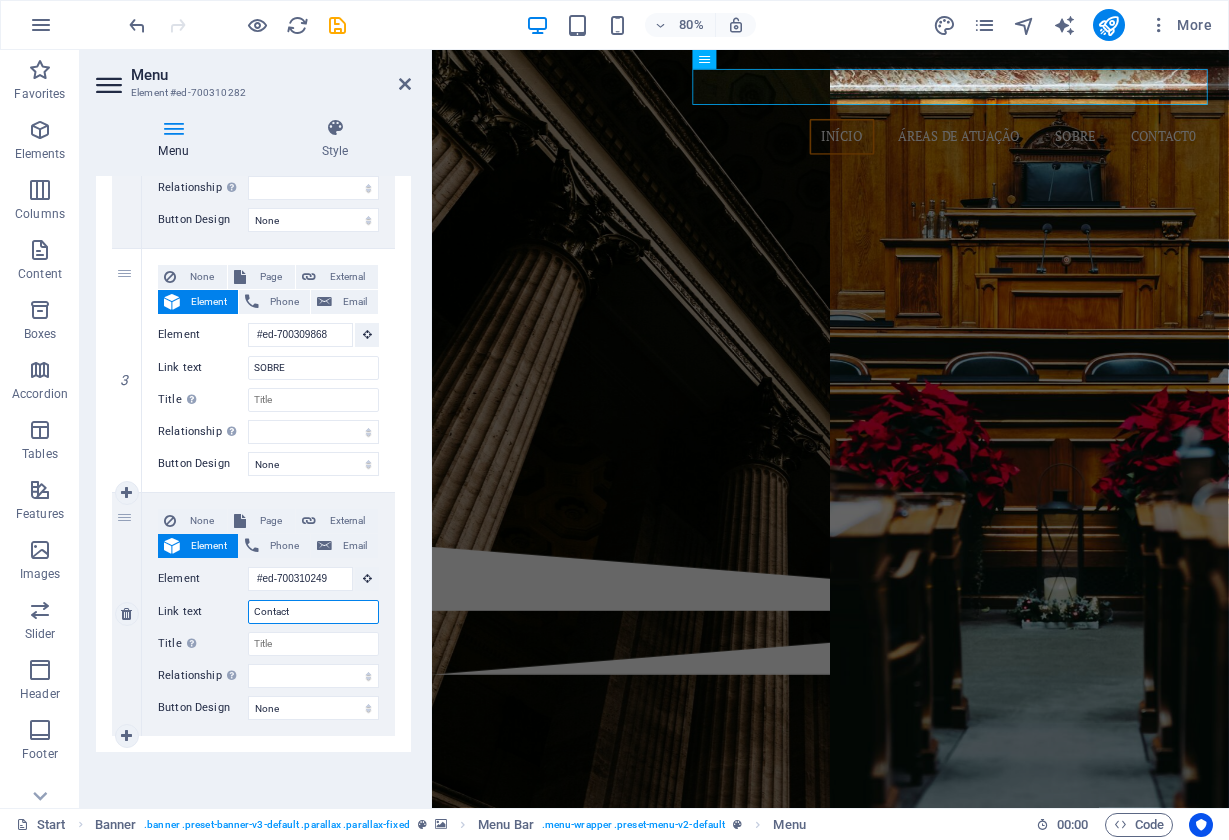 select 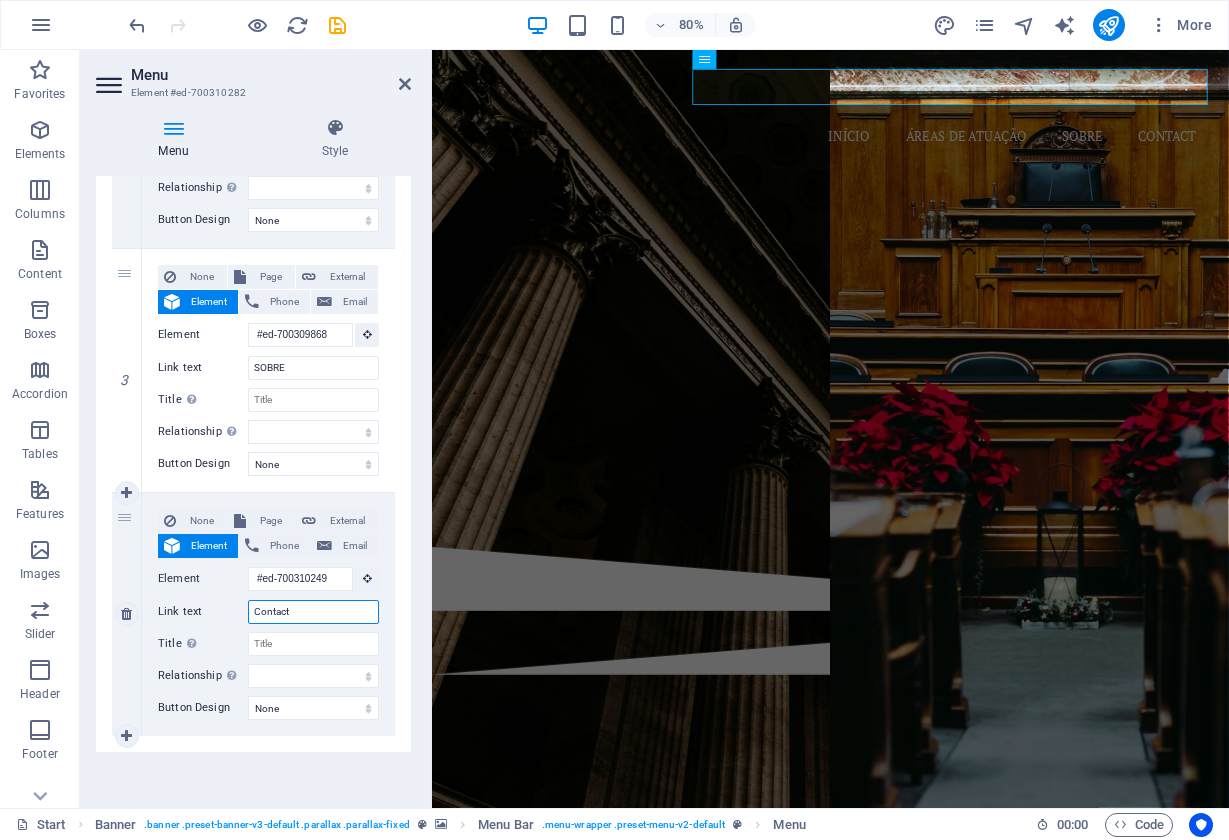 type on "ContactO" 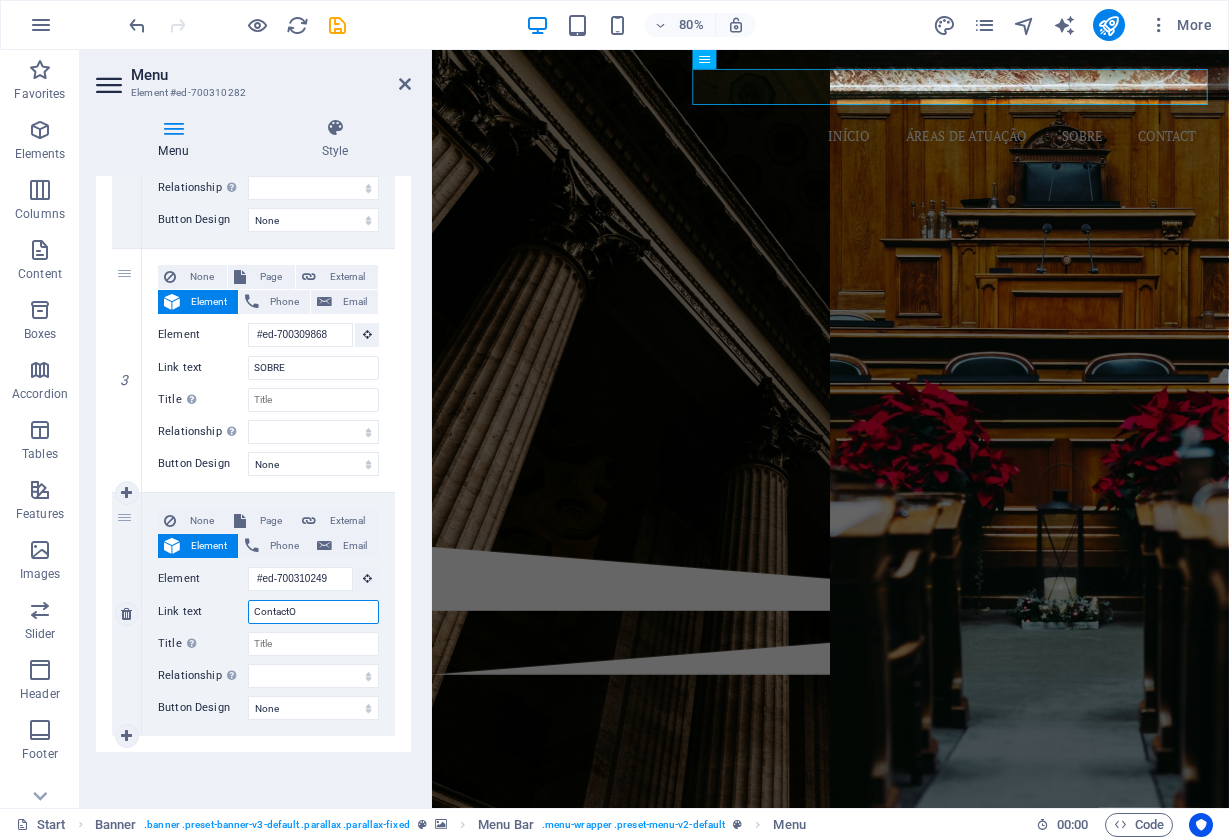 select 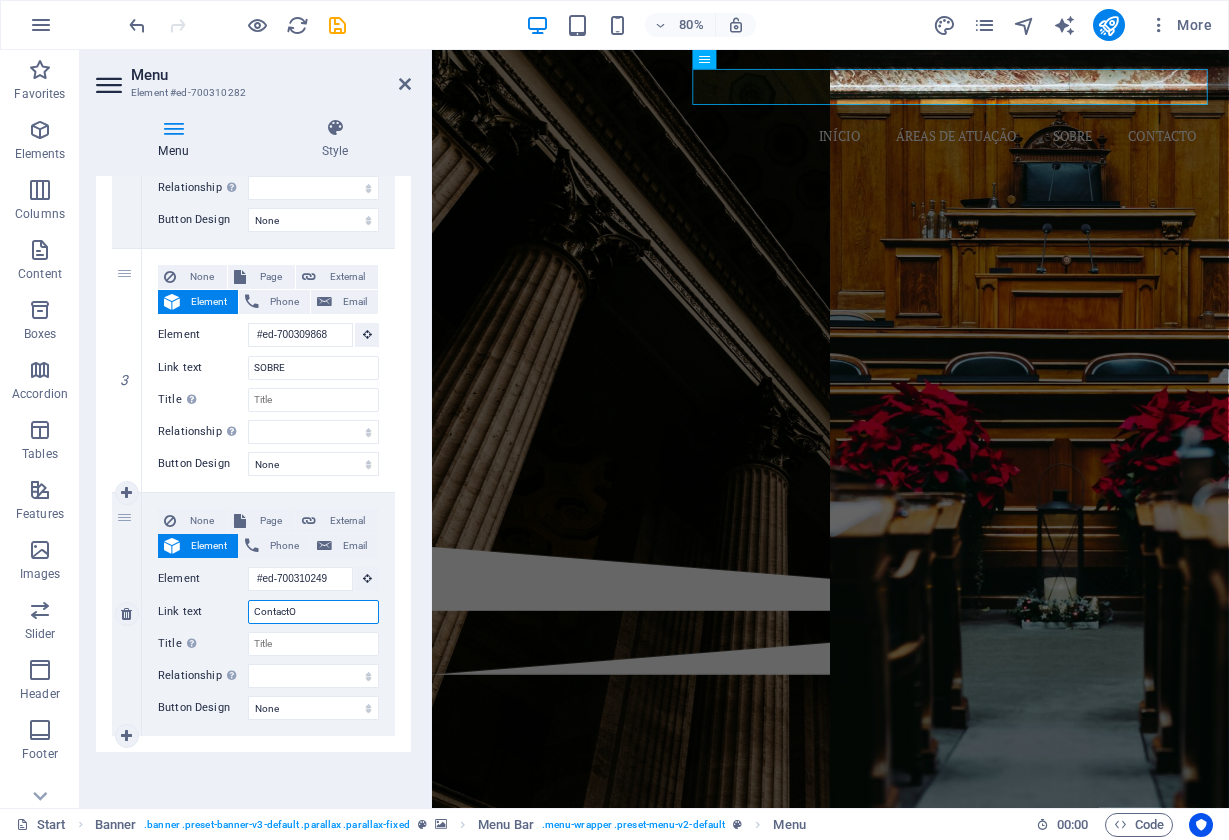 type on "ContactOS" 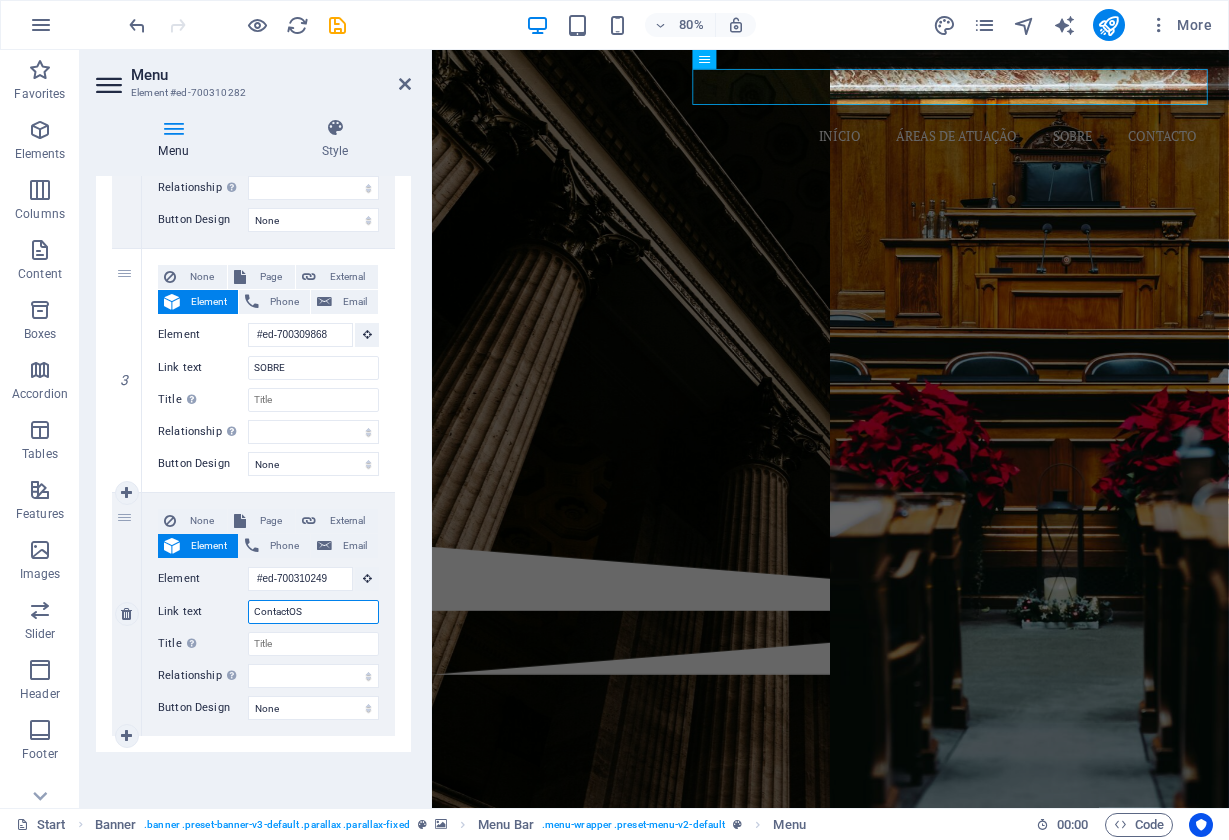 select 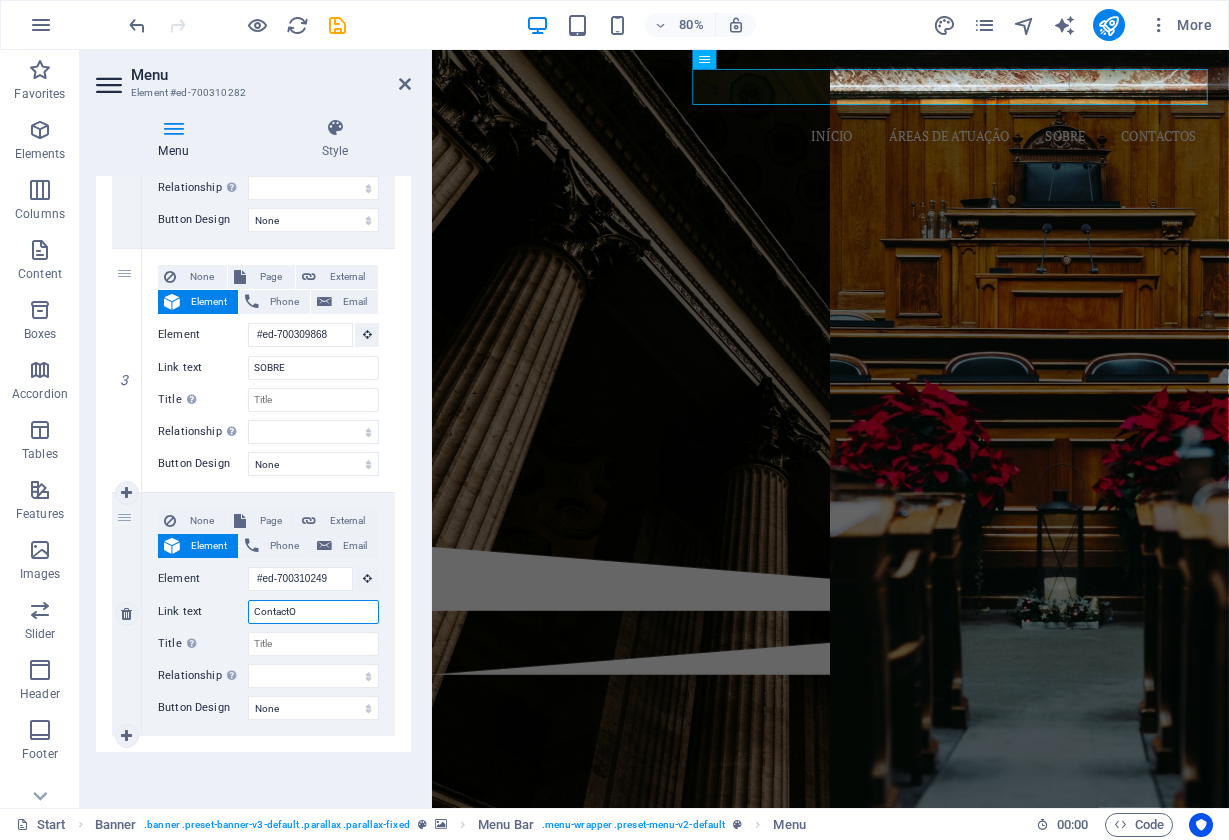 type on "Contact" 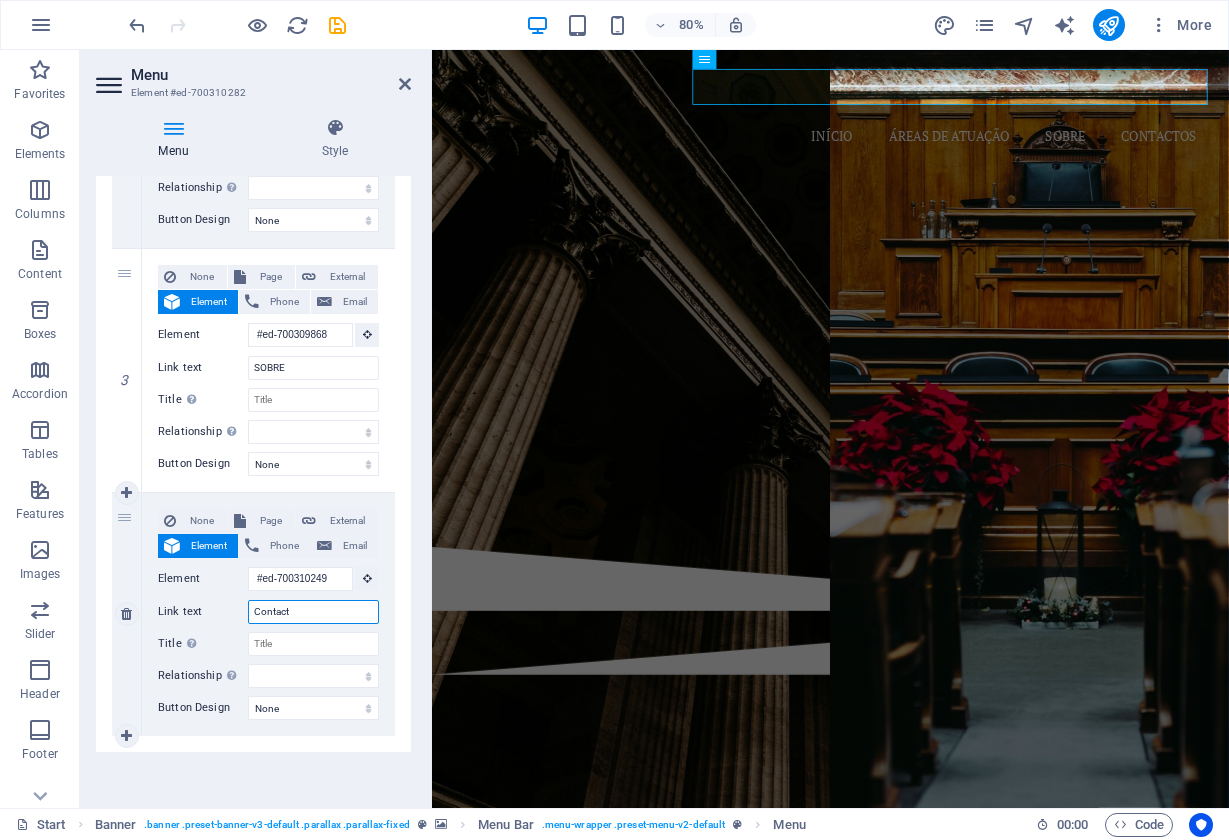 select 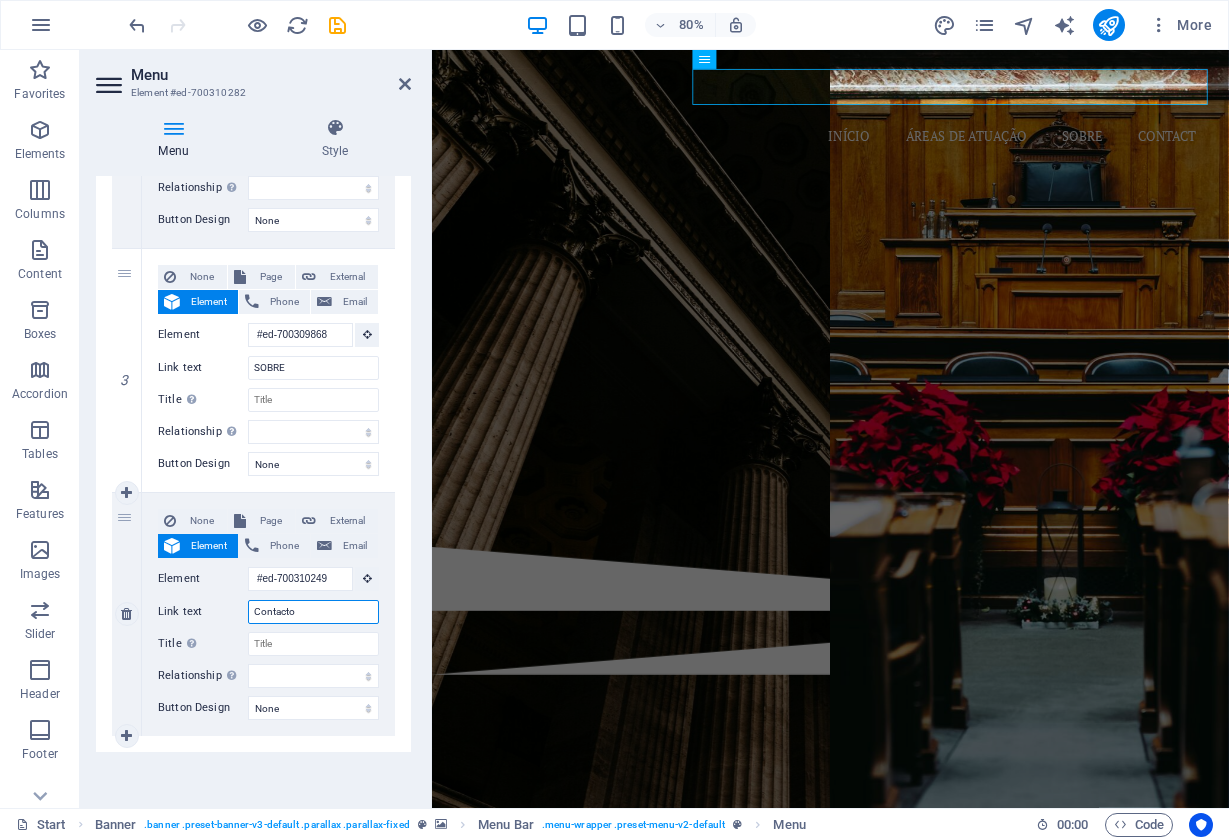 type on "Contactos" 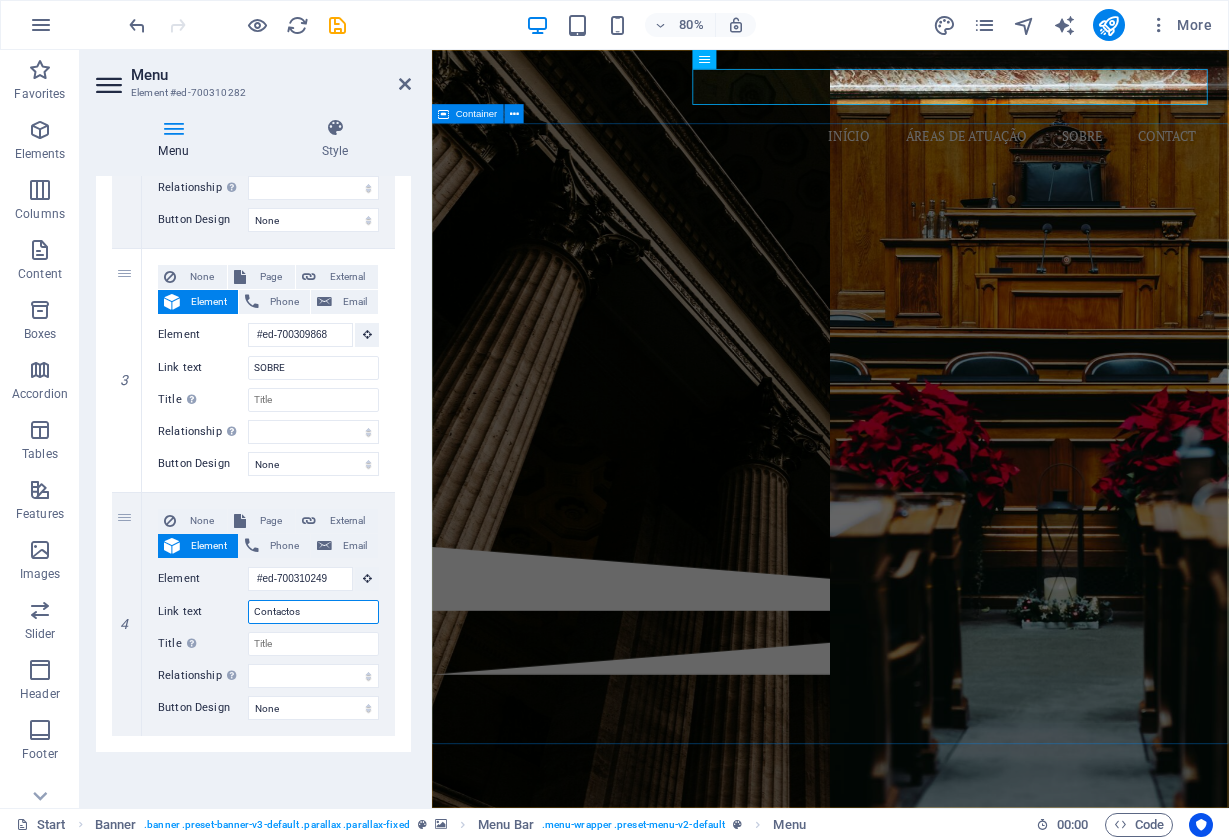 select 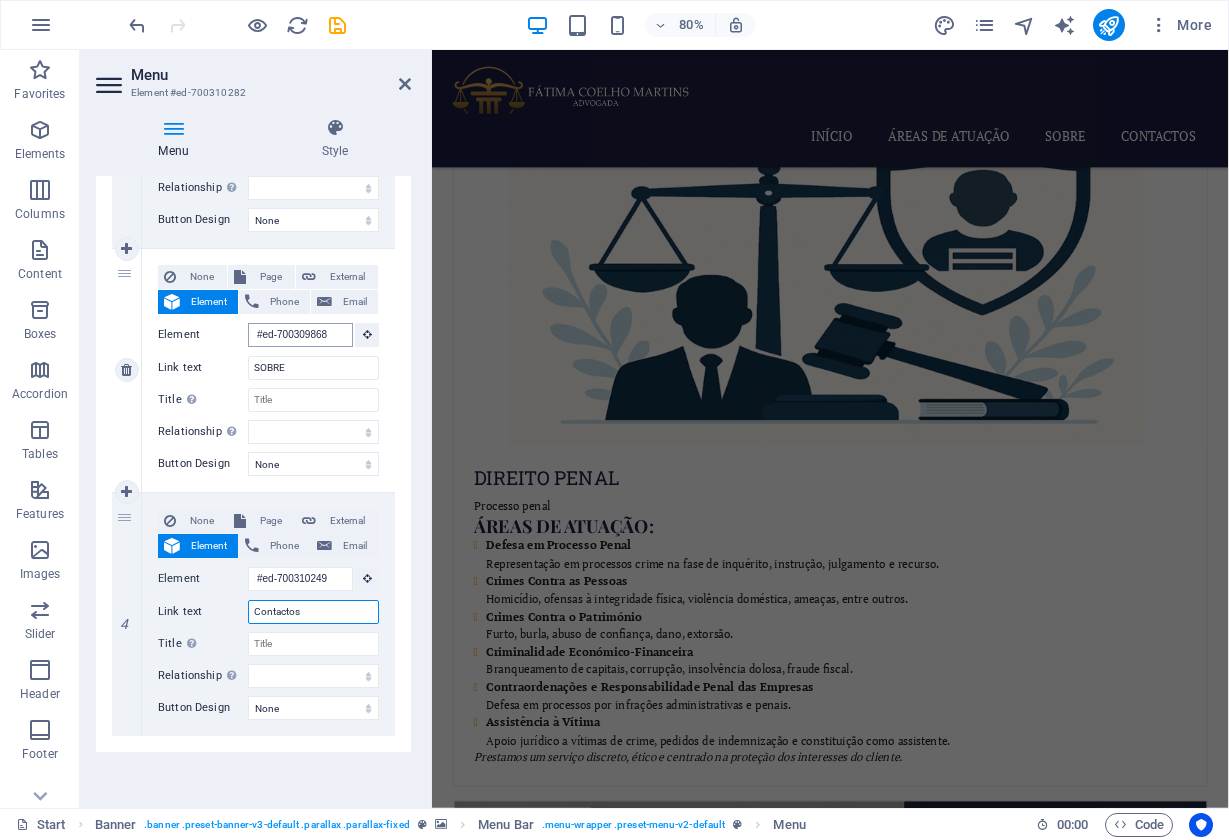scroll, scrollTop: 4155, scrollLeft: 0, axis: vertical 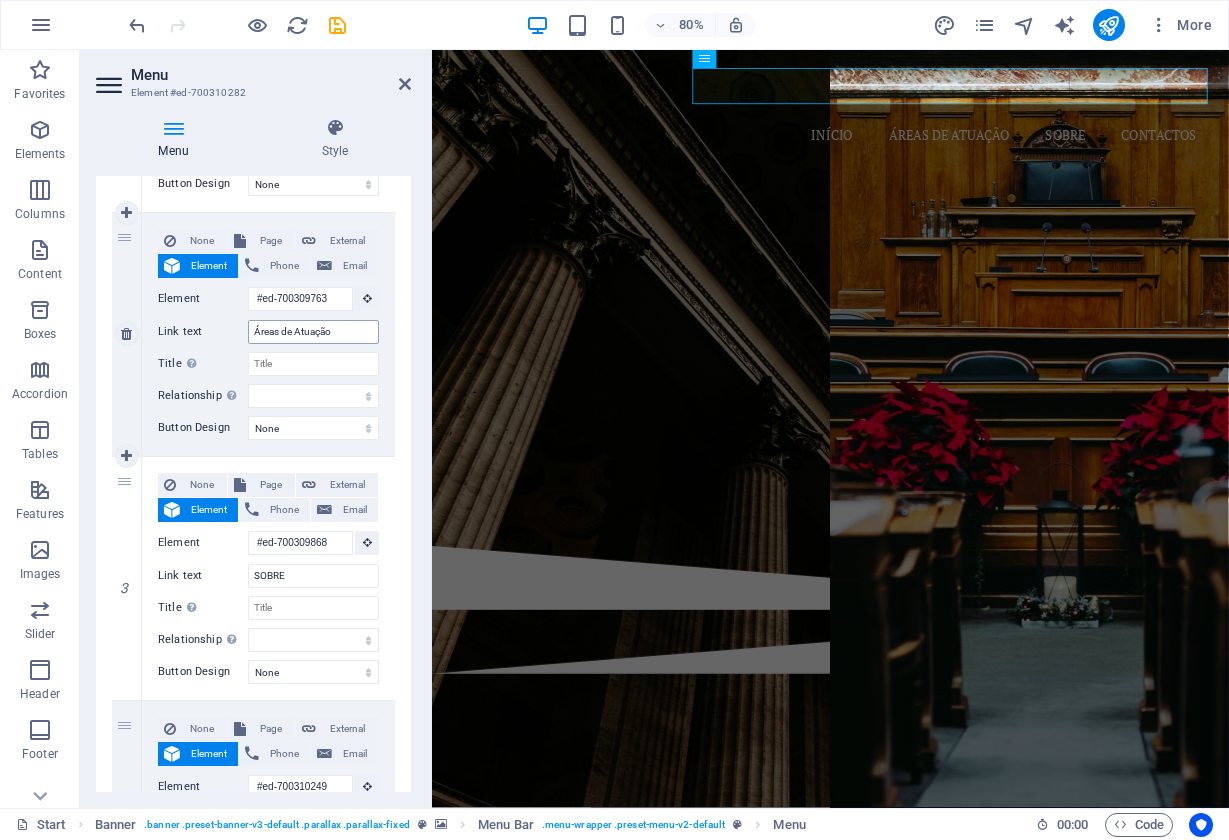 type on "Contactos" 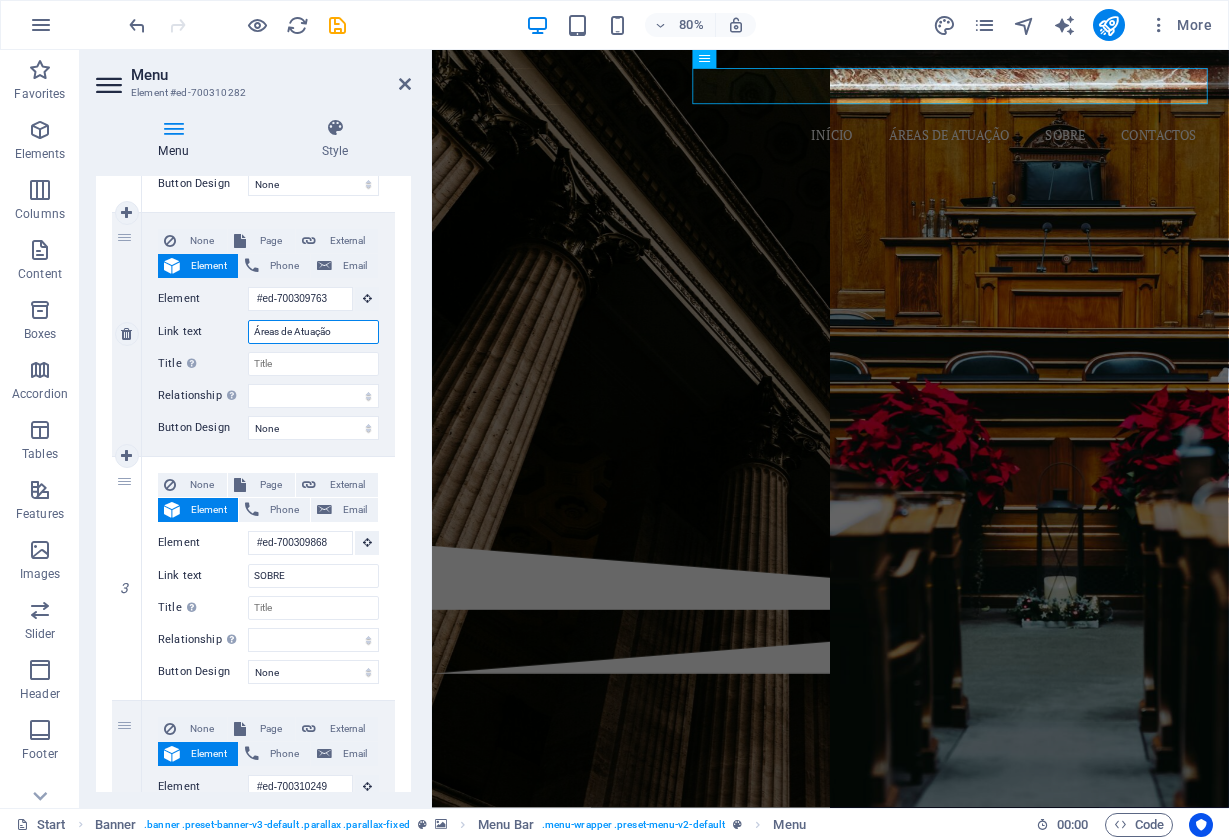 click on "Áreas de Atuação" at bounding box center (313, 332) 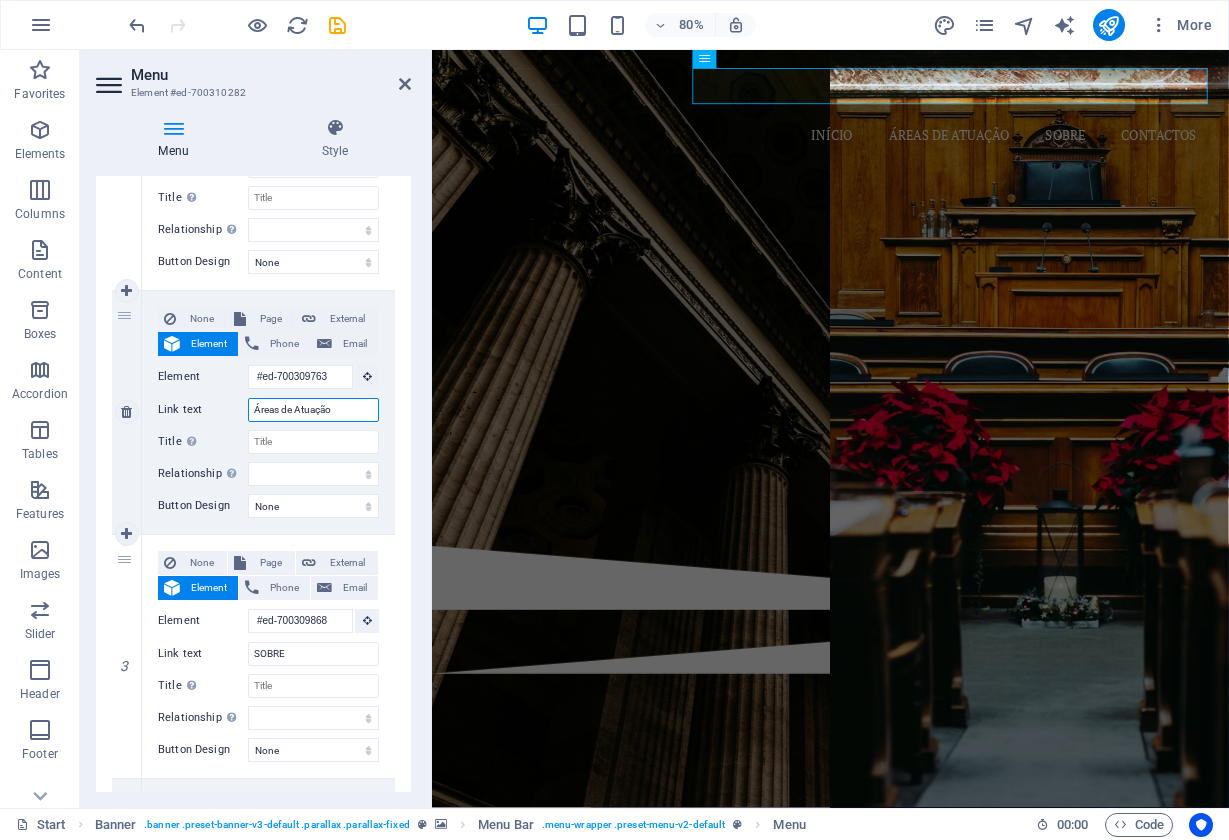 scroll, scrollTop: 315, scrollLeft: 0, axis: vertical 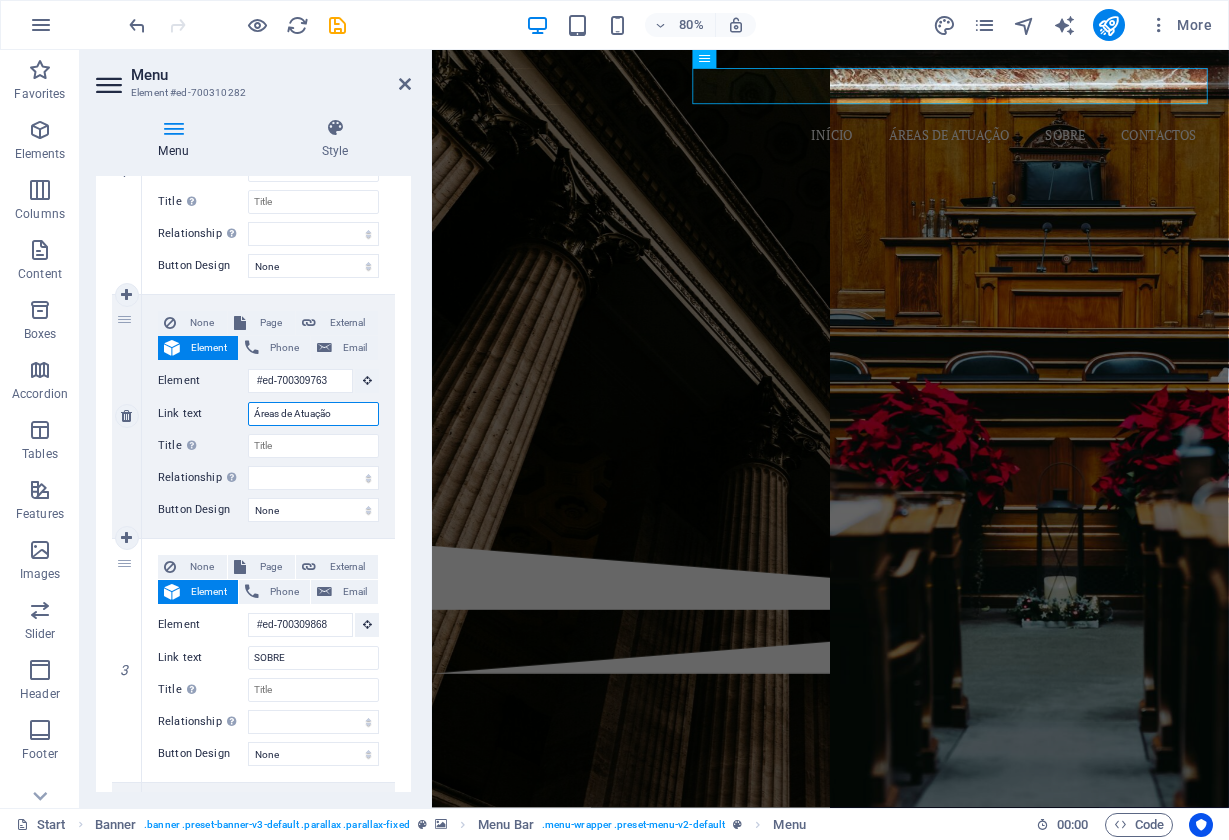 drag, startPoint x: 346, startPoint y: 415, endPoint x: 248, endPoint y: 415, distance: 98 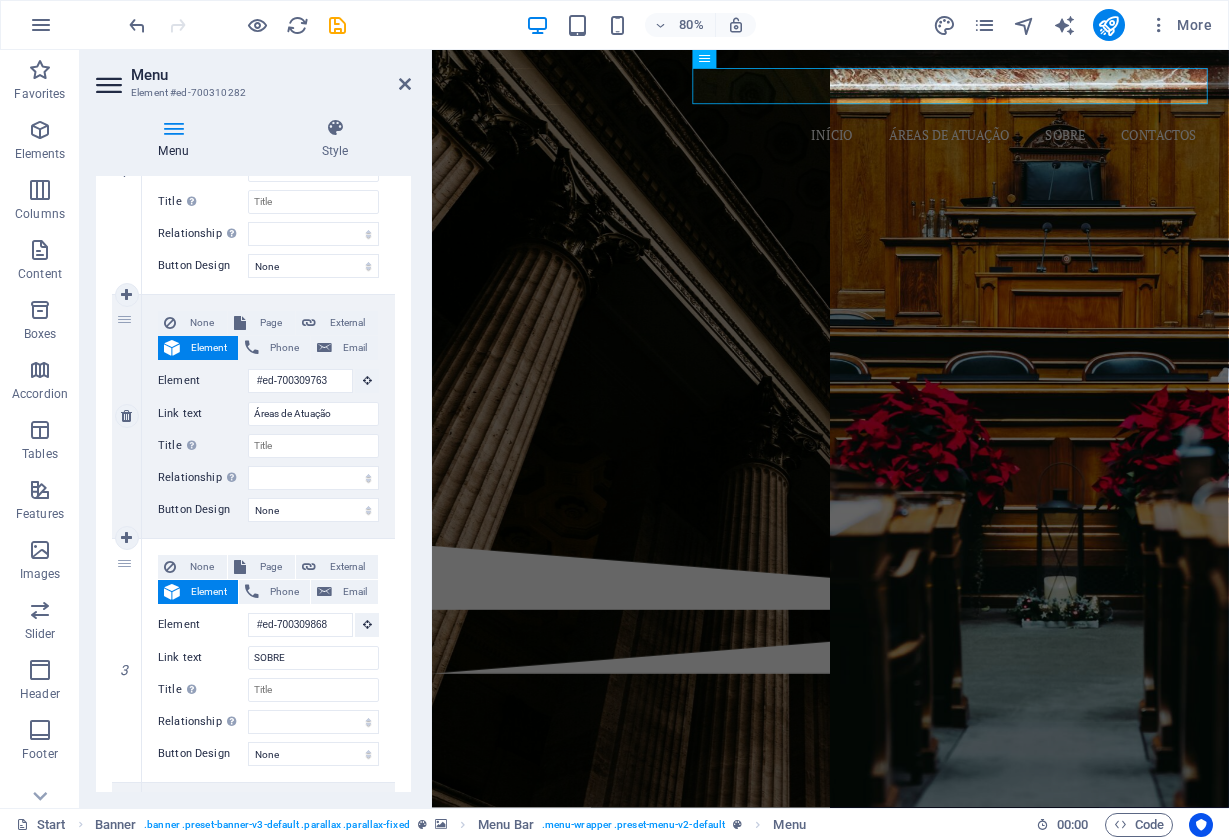 click on "None Page External Element Phone Email Page Start Subpage Legal notice Privacy Element #ed-700309763
URL Phone Email Link text Áreas de Atuação Link target New tab Same tab Overlay Title Additional link description, should not be the same as the link text. The title is most often shown as a tooltip text when the mouse moves over the element. Leave empty if uncertain. Relationship Sets the  relationship of this link to the link target . For example, the value "nofollow" instructs search engines not to follow the link. Can be left empty. alternate author bookmark external help license next nofollow noreferrer noopener prev search tag Button Design None Default Primary Secondary" at bounding box center (268, 416) 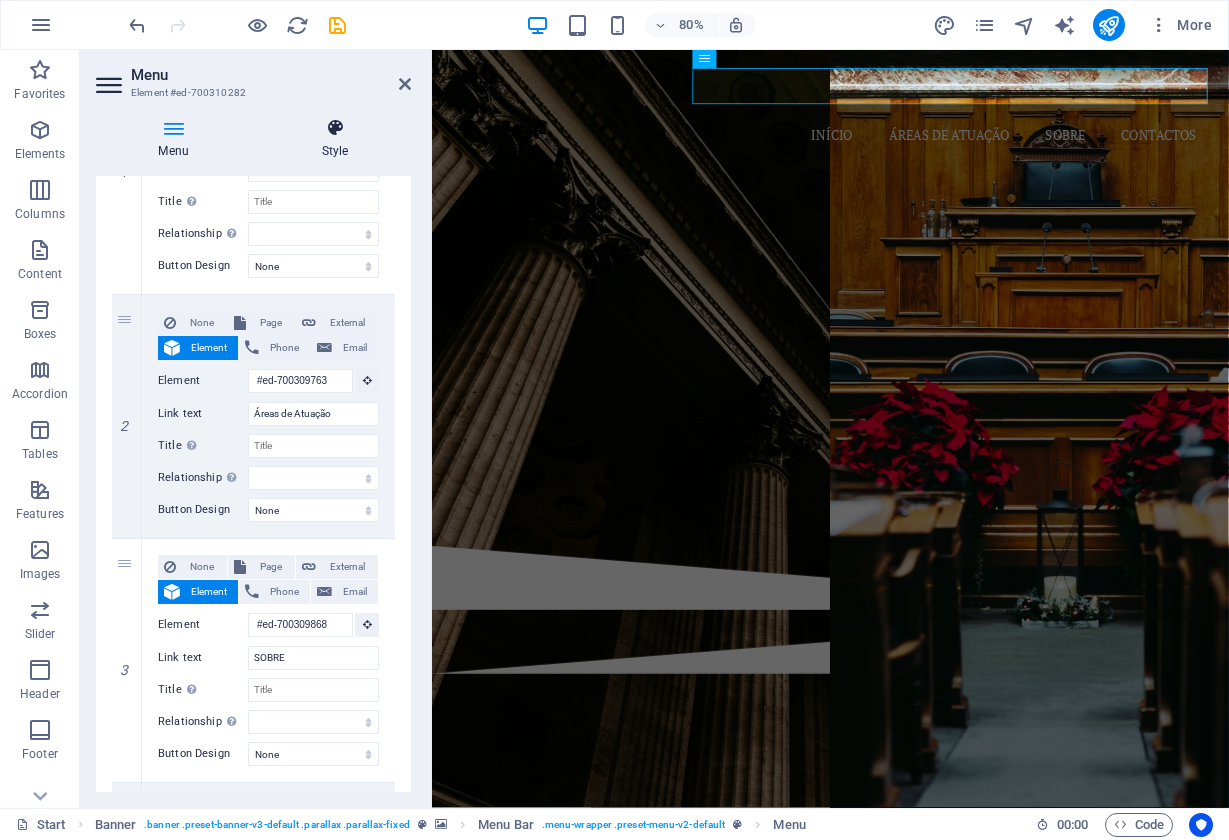 click on "Style" at bounding box center (335, 139) 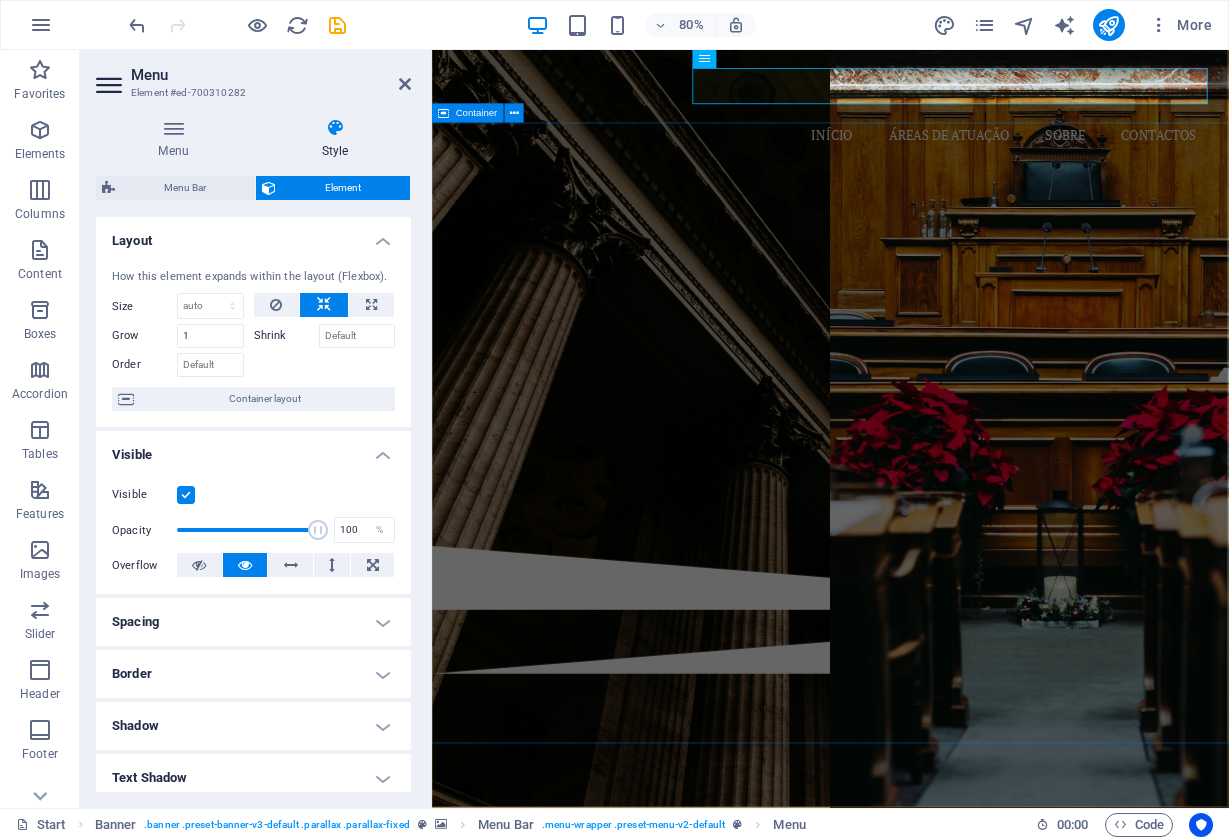 click on "Competência, Profissionalismo, Integridade [FIRST] [LAST] Especializada em direito civil, empresarial, do trabalho e imobiliário. Áreas de prática contacto" at bounding box center [930, 433] 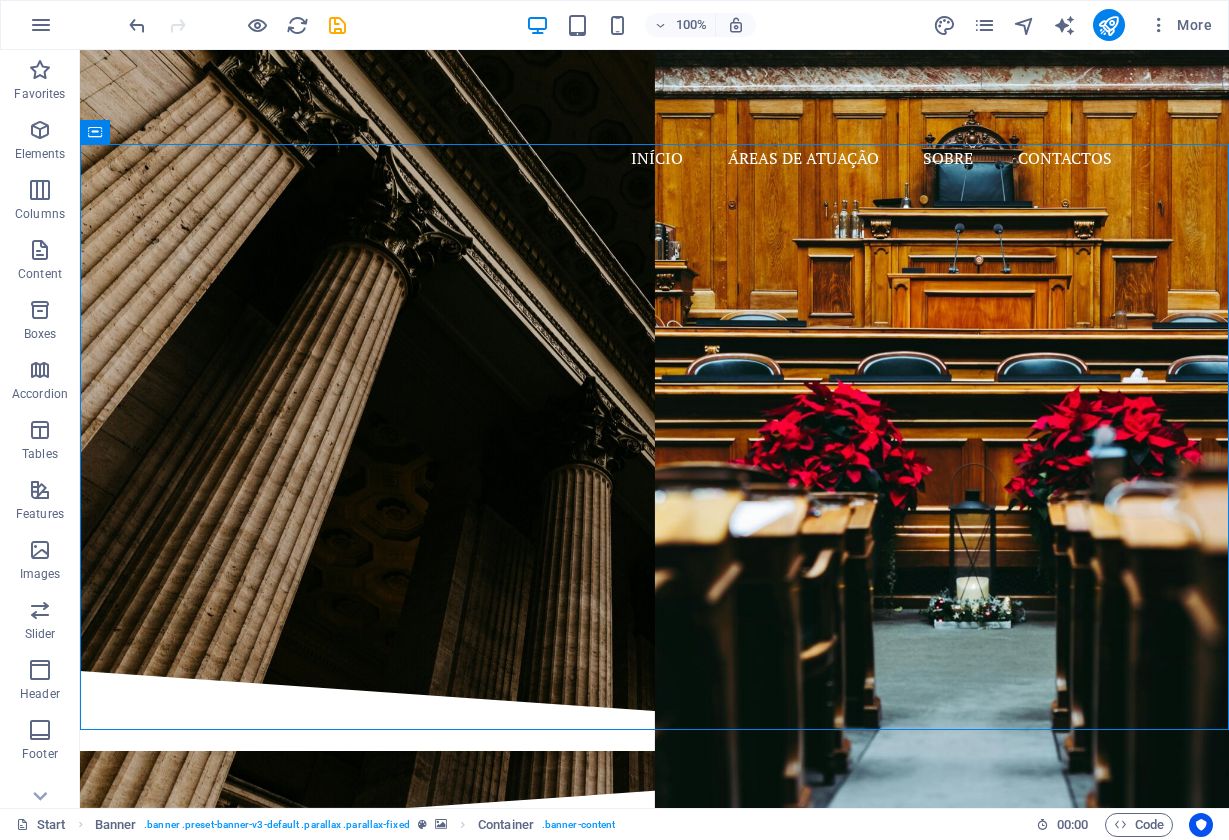 scroll, scrollTop: 0, scrollLeft: 0, axis: both 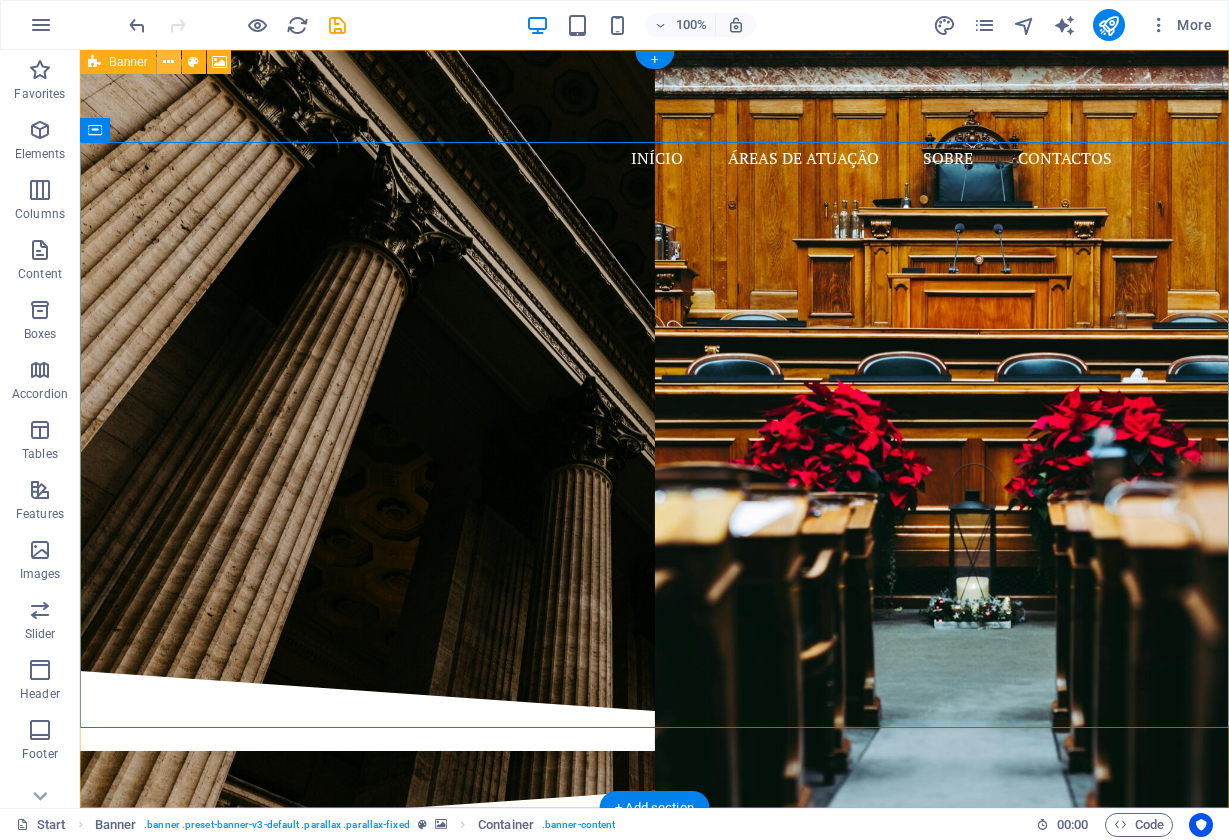 click at bounding box center [168, 62] 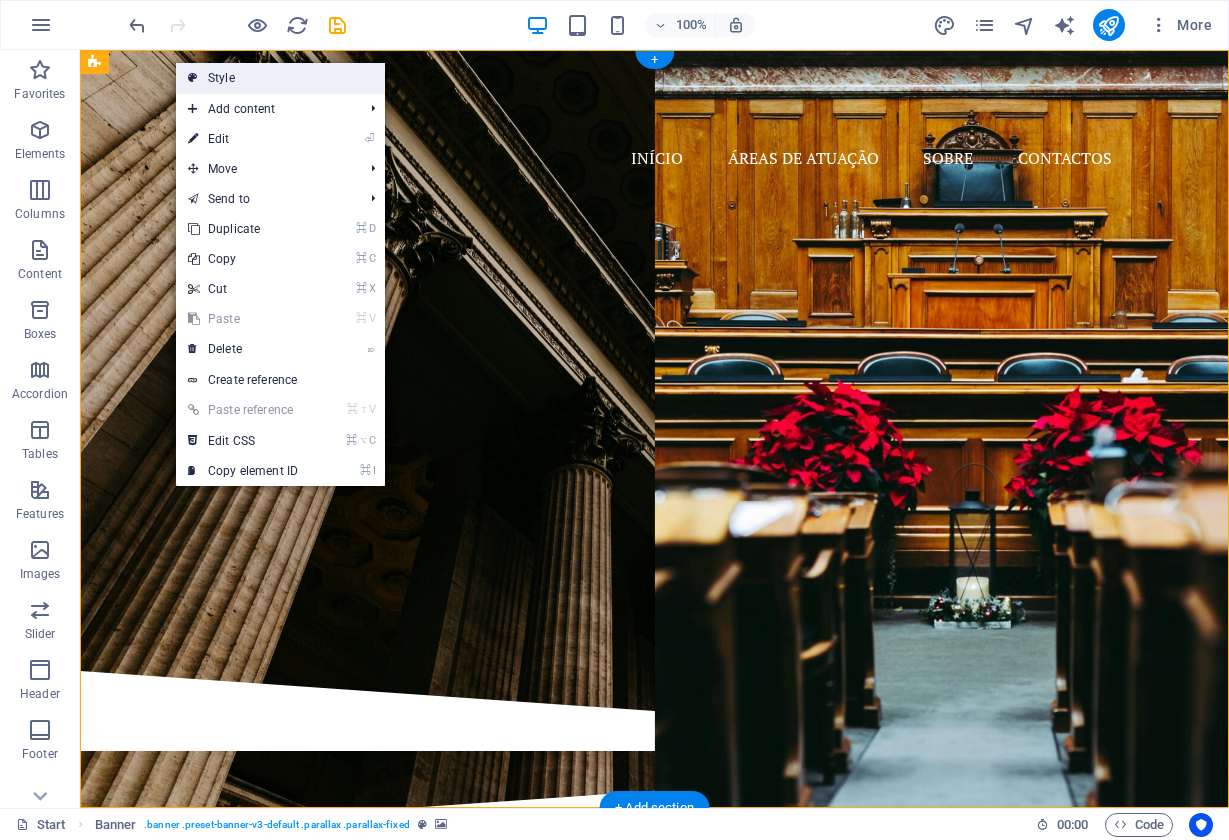 click on "Style" at bounding box center [280, 78] 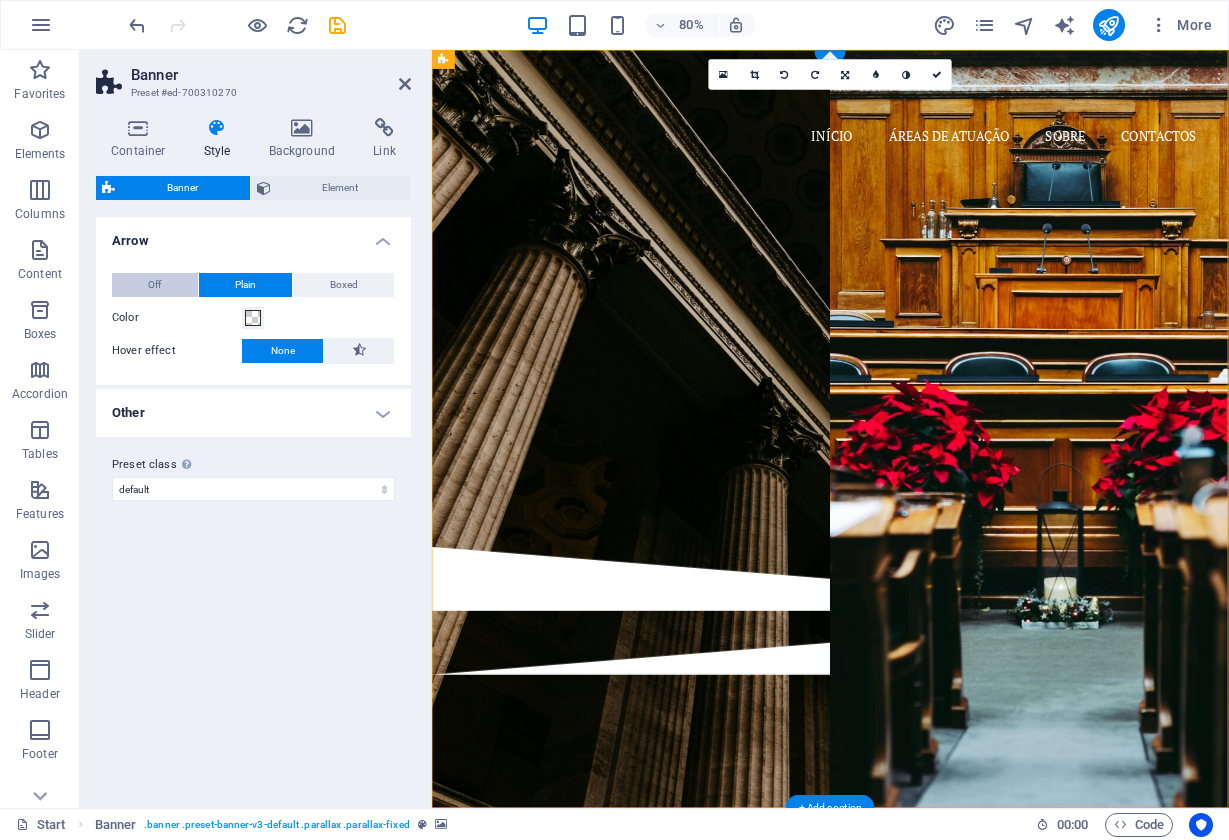 click on "Off" at bounding box center (155, 285) 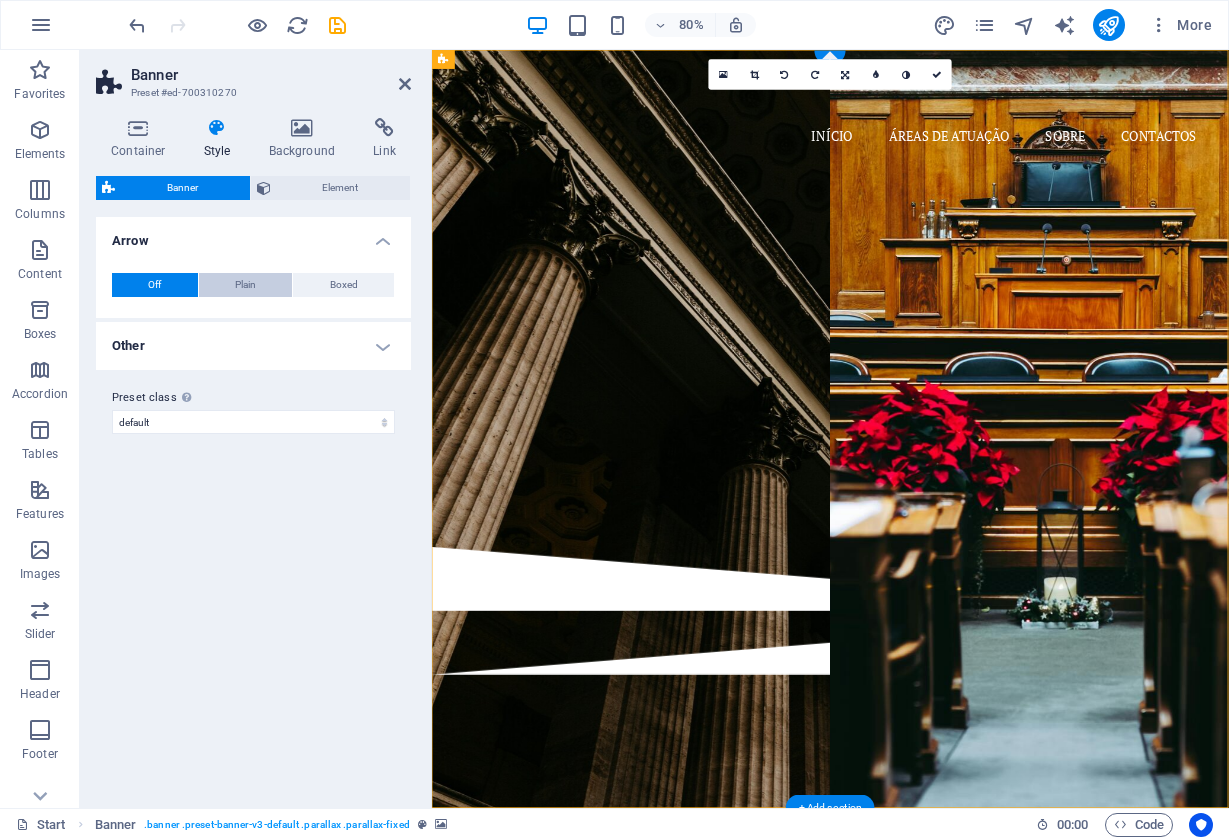 click on "Plain" at bounding box center [246, 285] 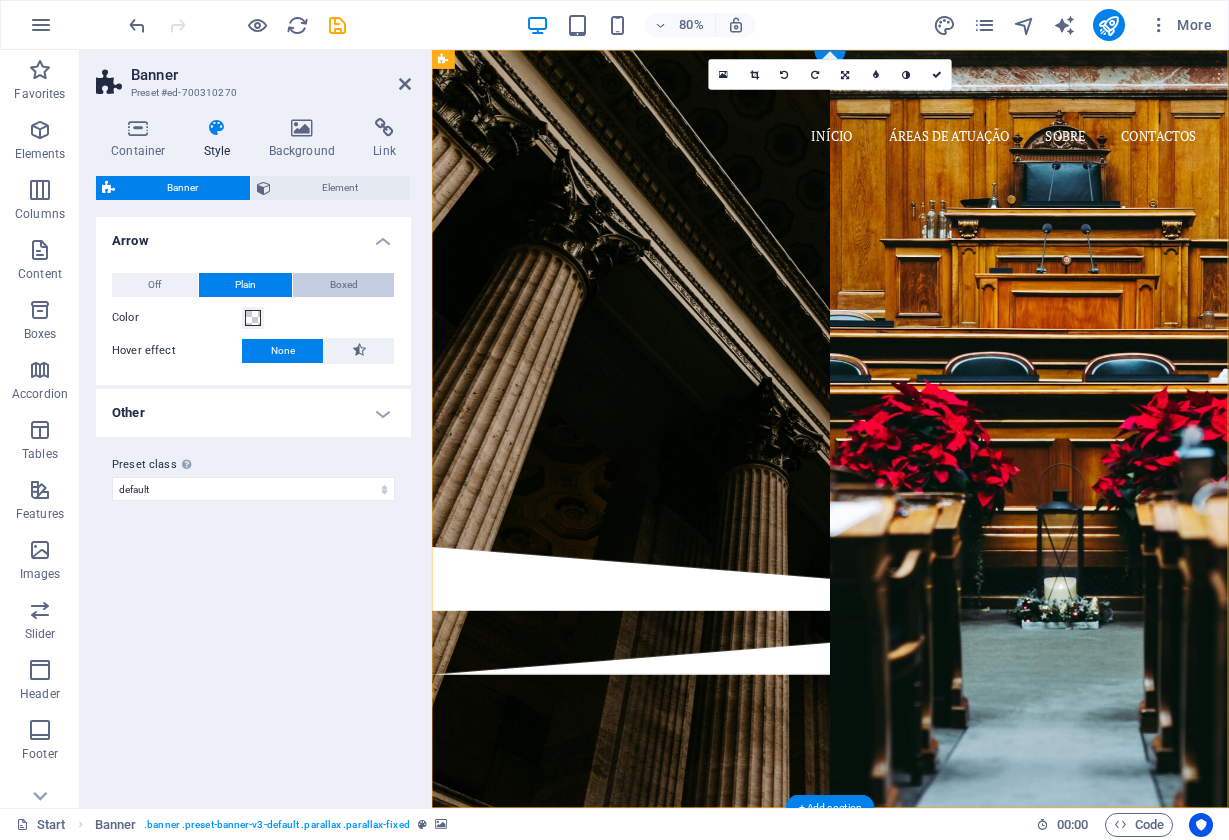 click on "Boxed" at bounding box center [344, 285] 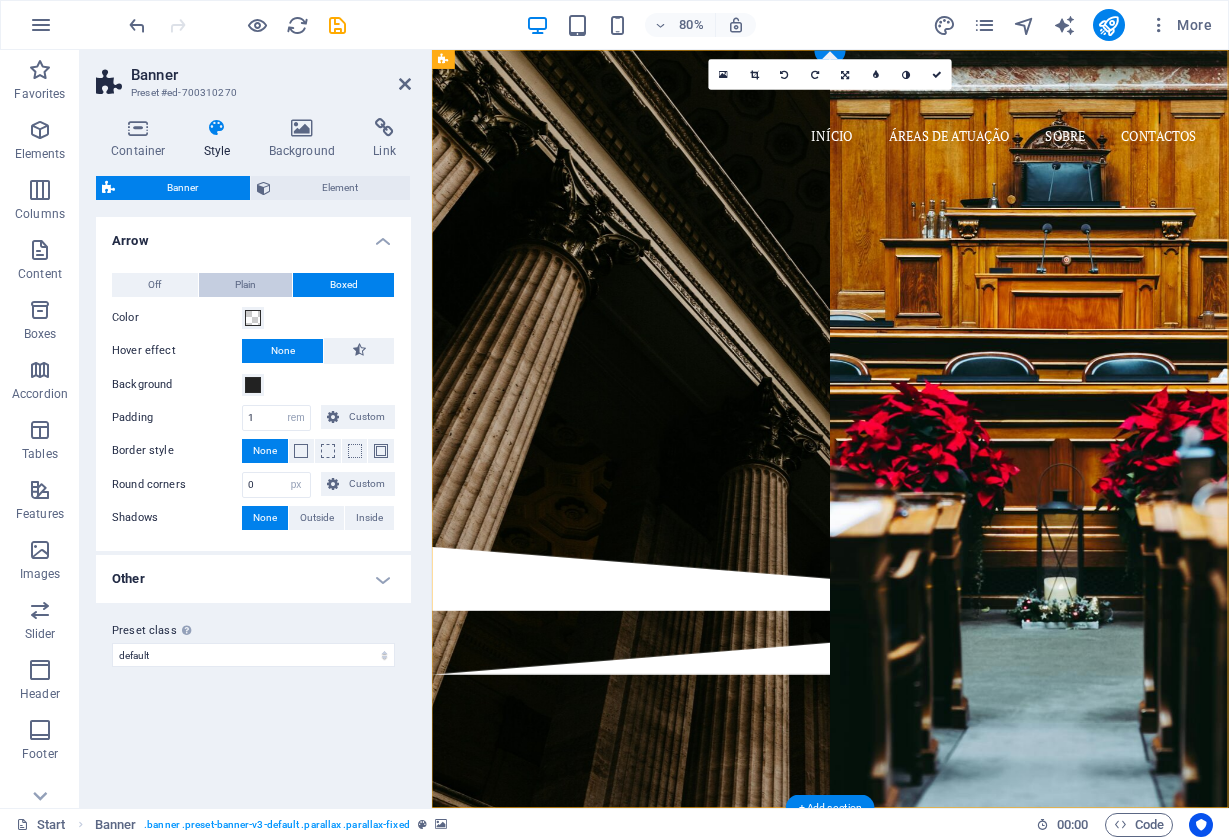 click on "Plain" at bounding box center [245, 285] 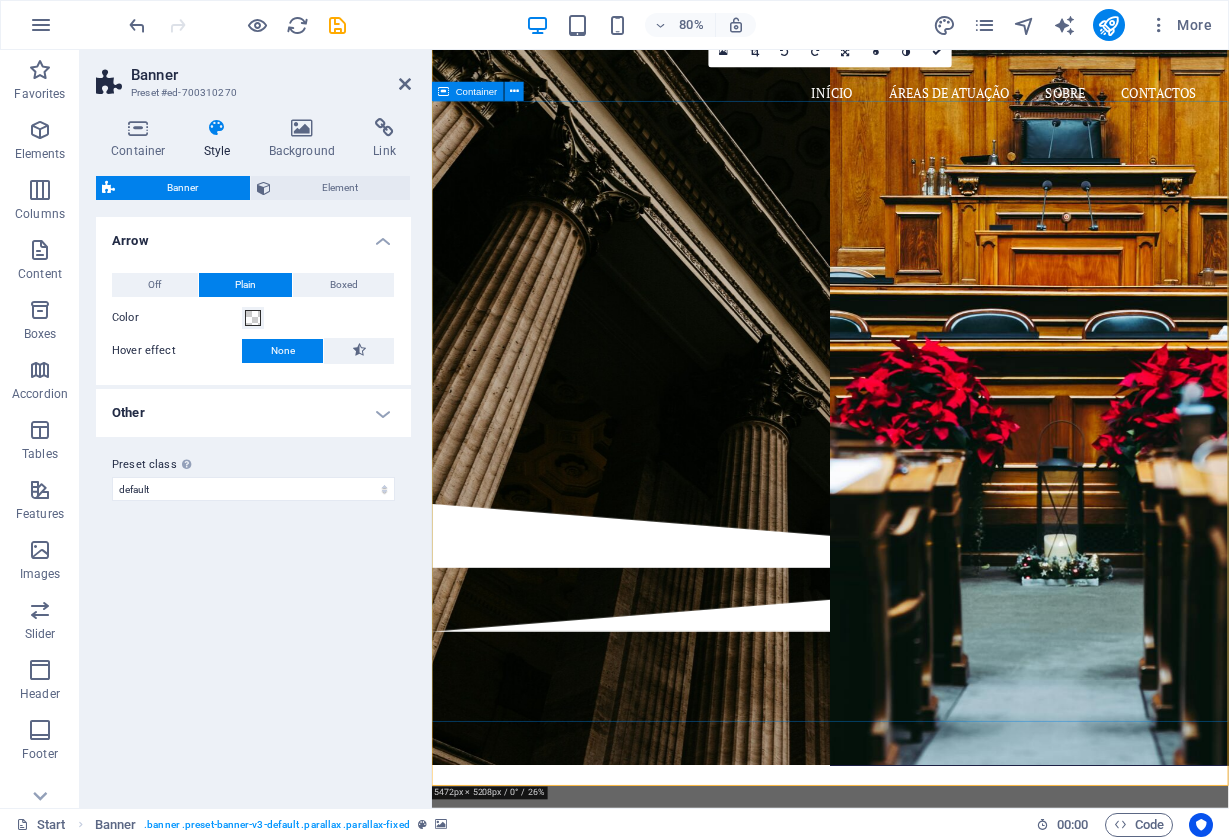 scroll, scrollTop: 76, scrollLeft: 0, axis: vertical 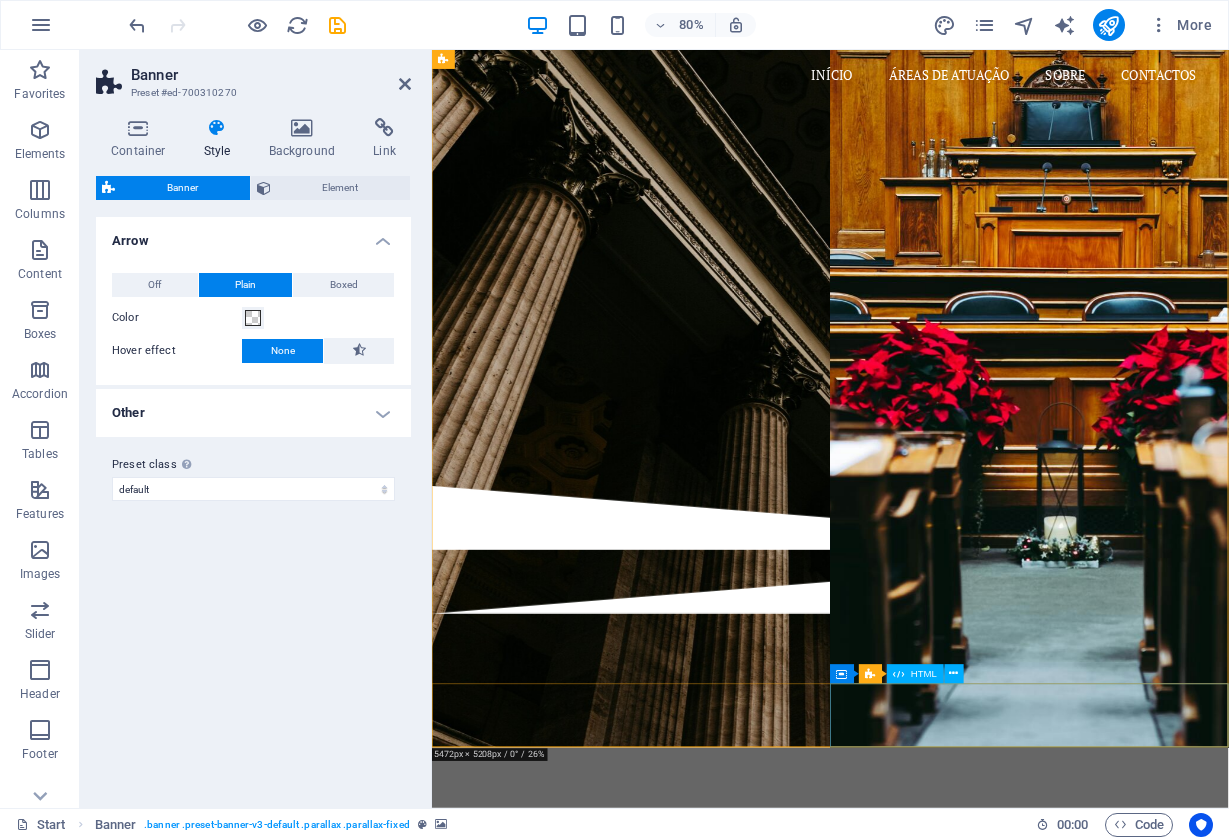 click at bounding box center (930, 715) 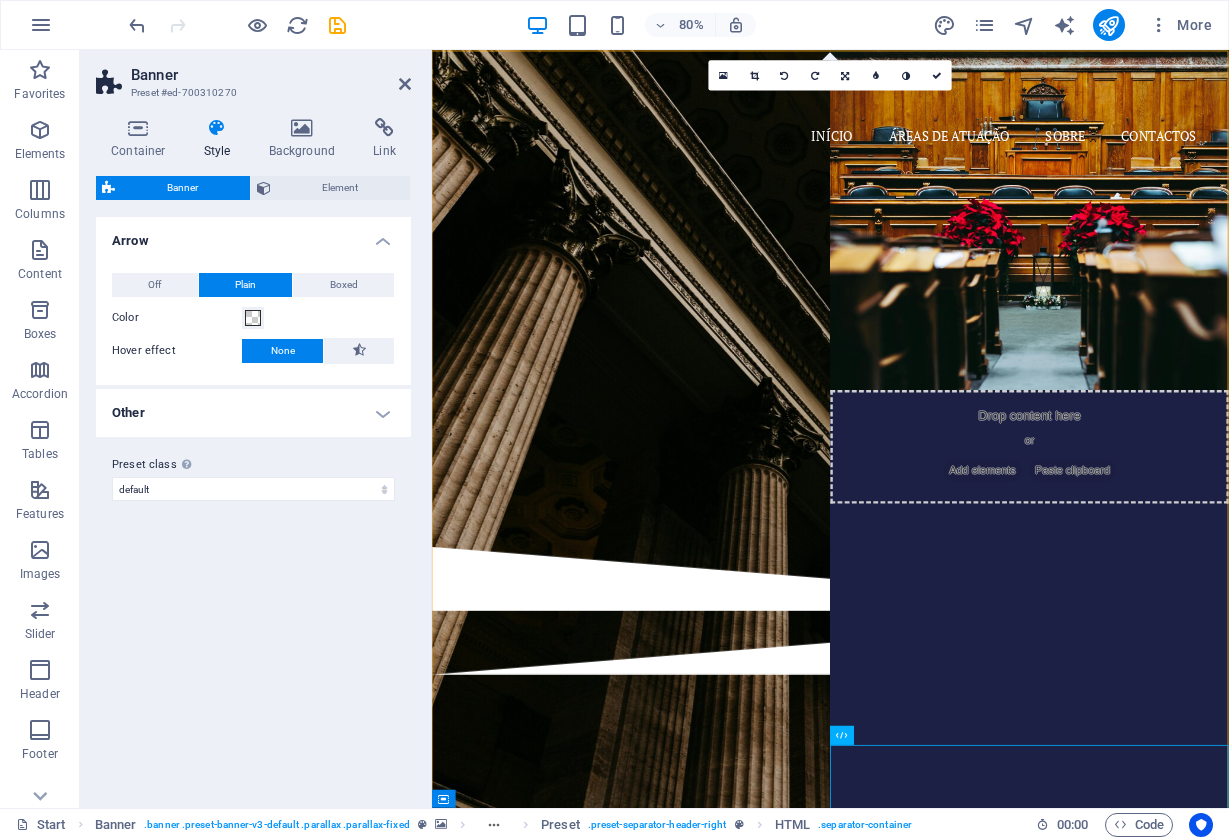 scroll, scrollTop: 0, scrollLeft: 0, axis: both 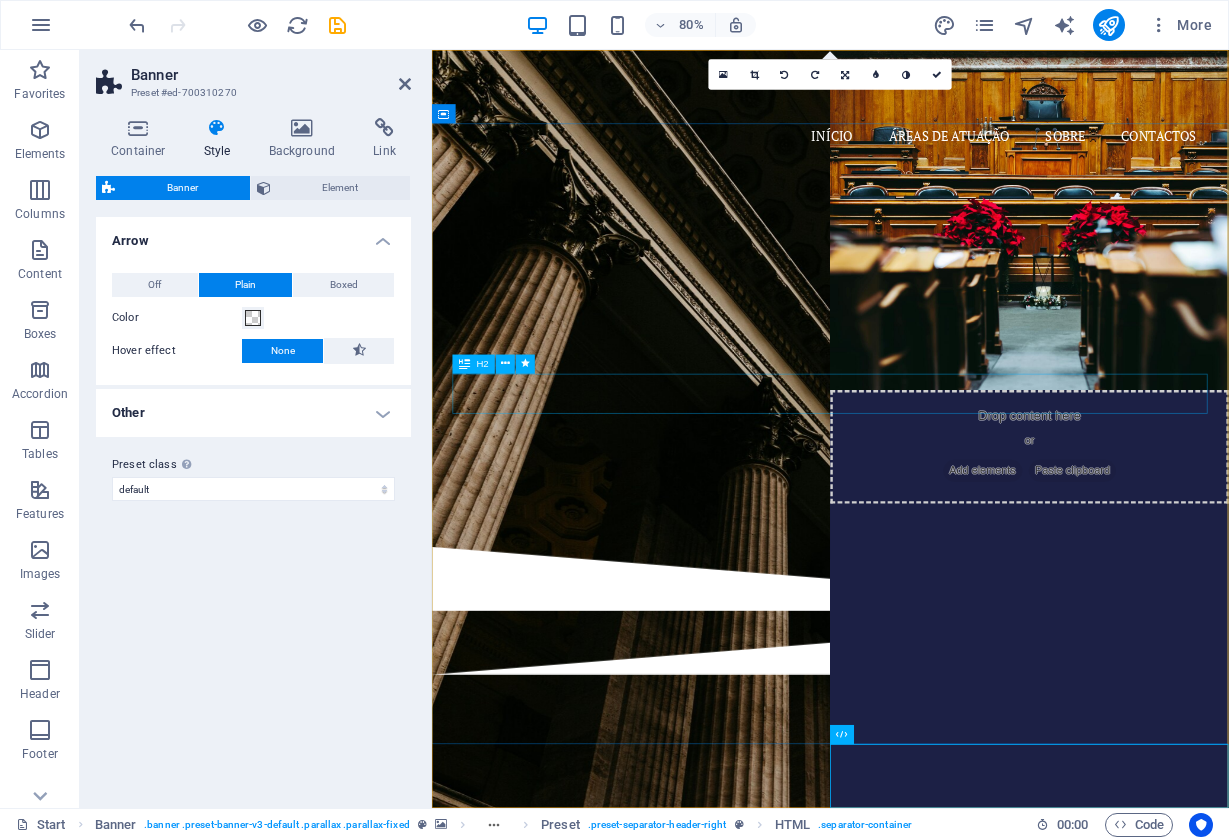 click on "[FIRST] [LAST]" at bounding box center [930, 353] 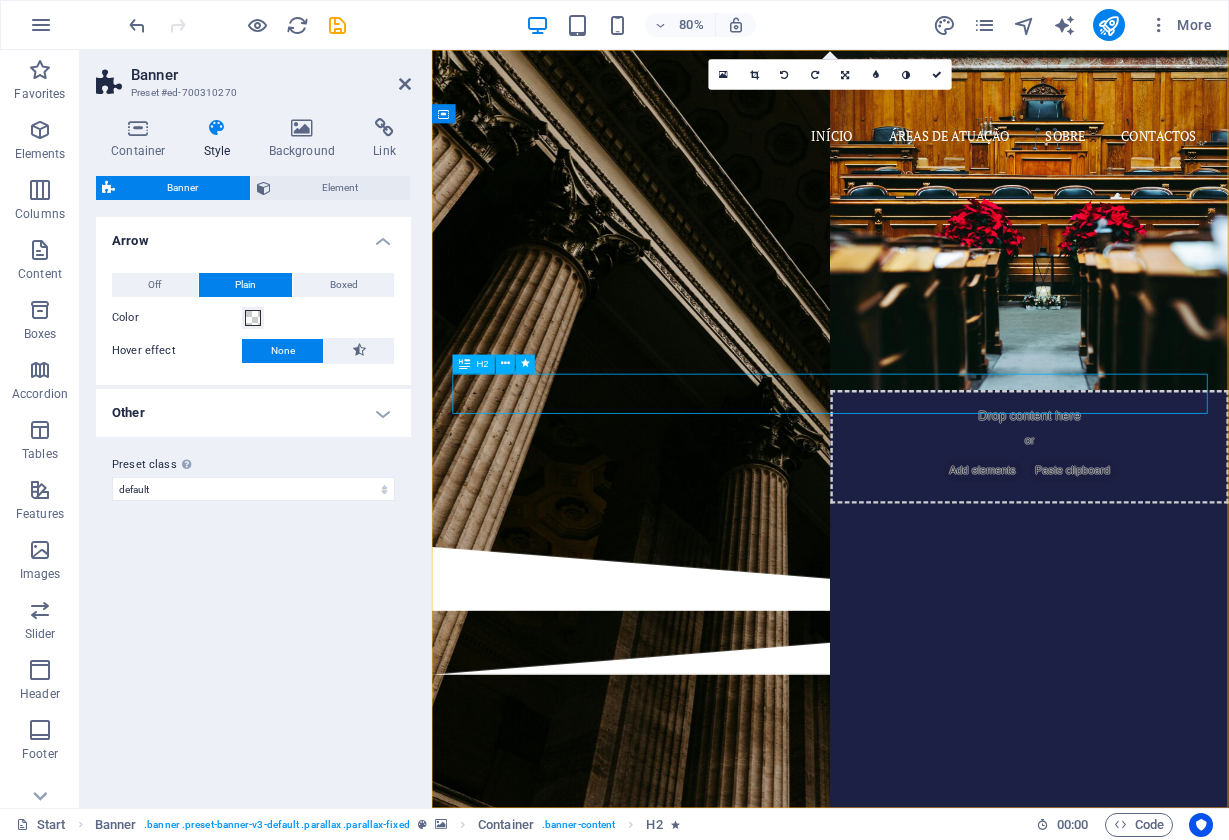 click on "[FIRST] [LAST]" at bounding box center (930, 353) 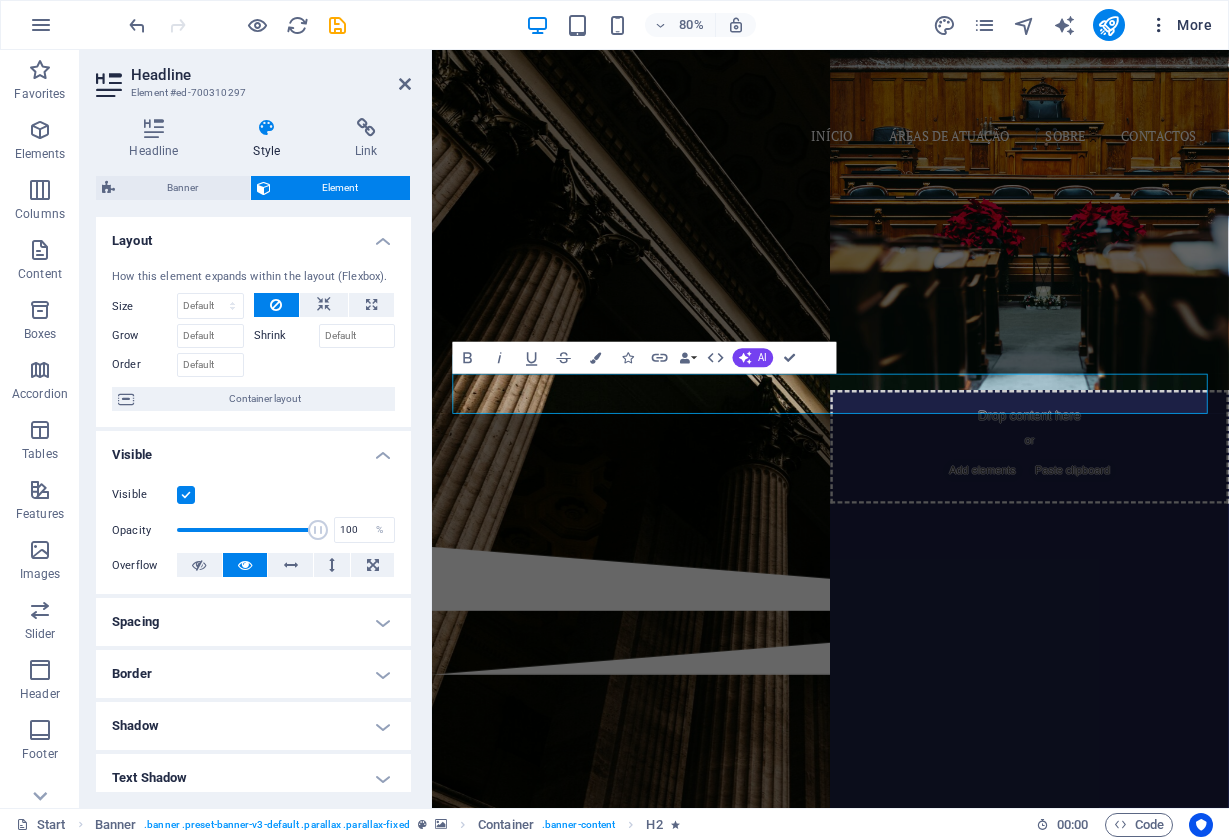 click on "More" at bounding box center (1180, 25) 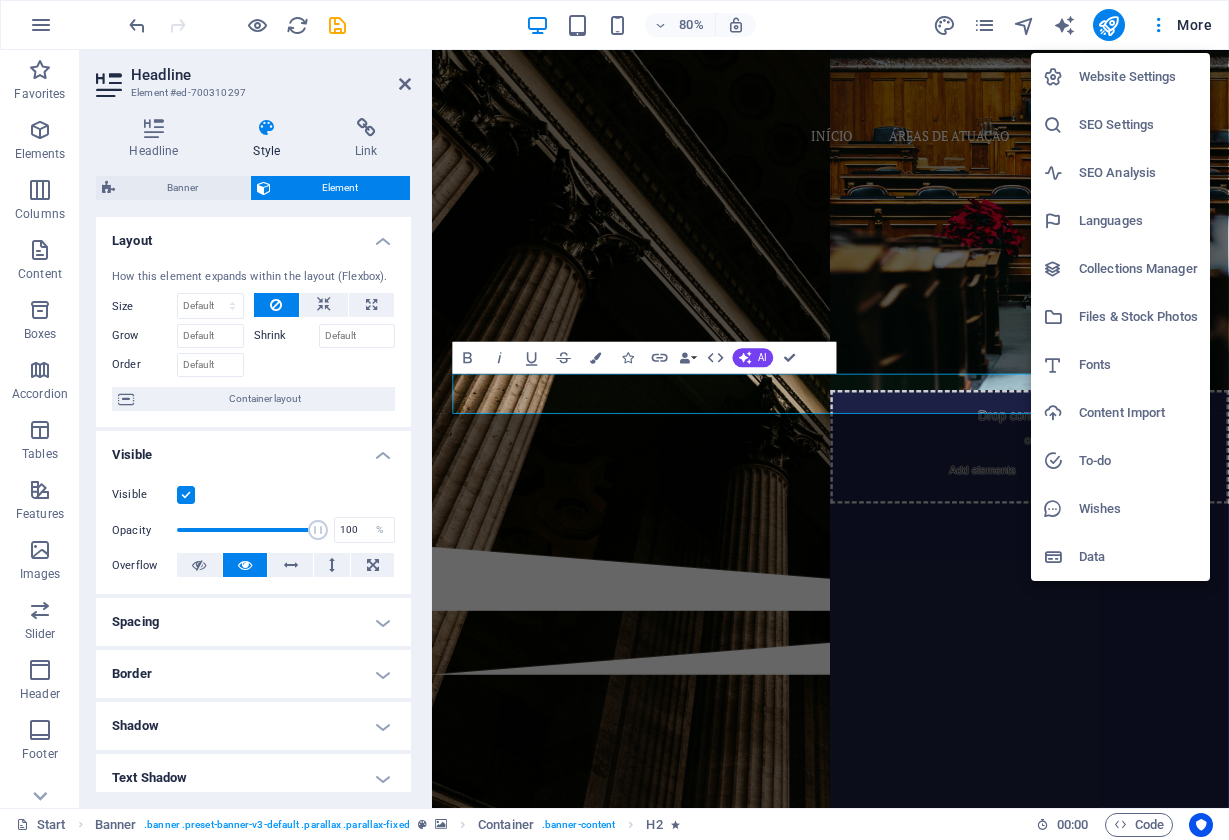 click on "Fonts" at bounding box center (1138, 365) 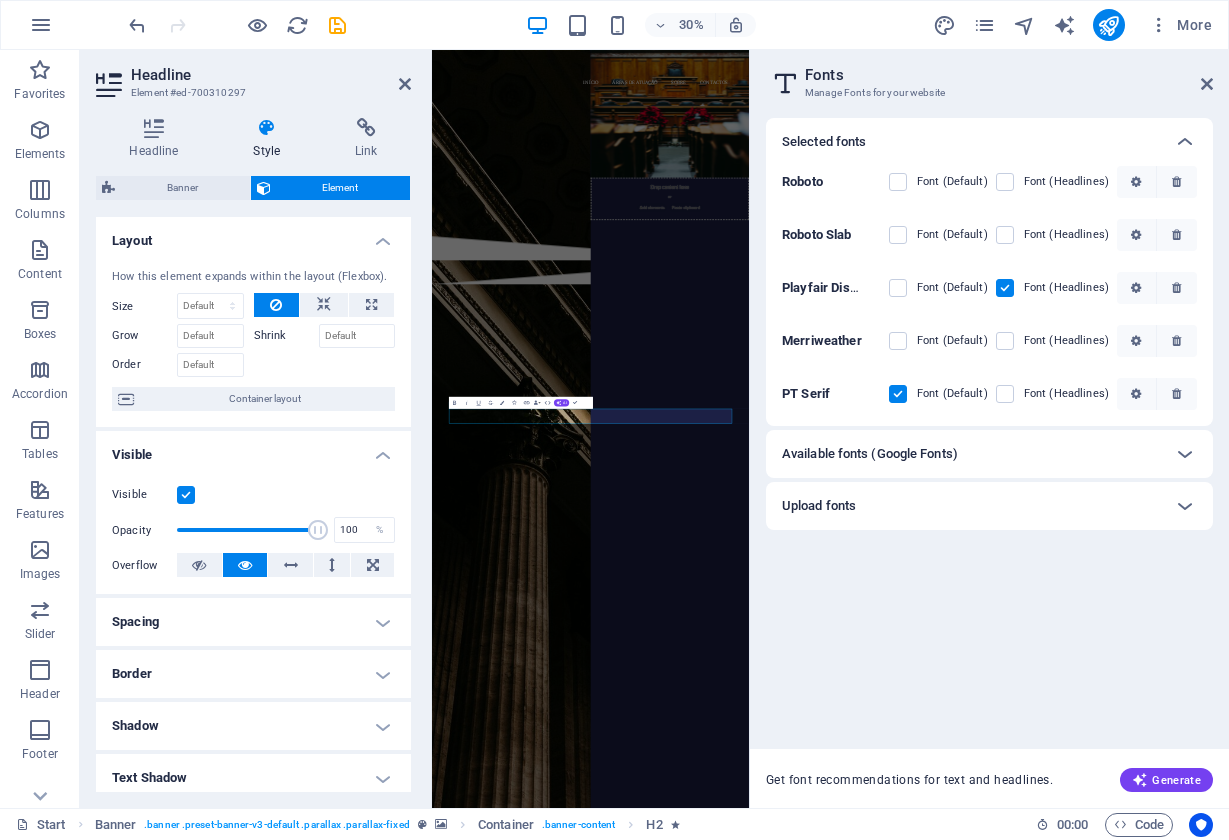 click on "Available fonts (Google Fonts)" at bounding box center (870, 454) 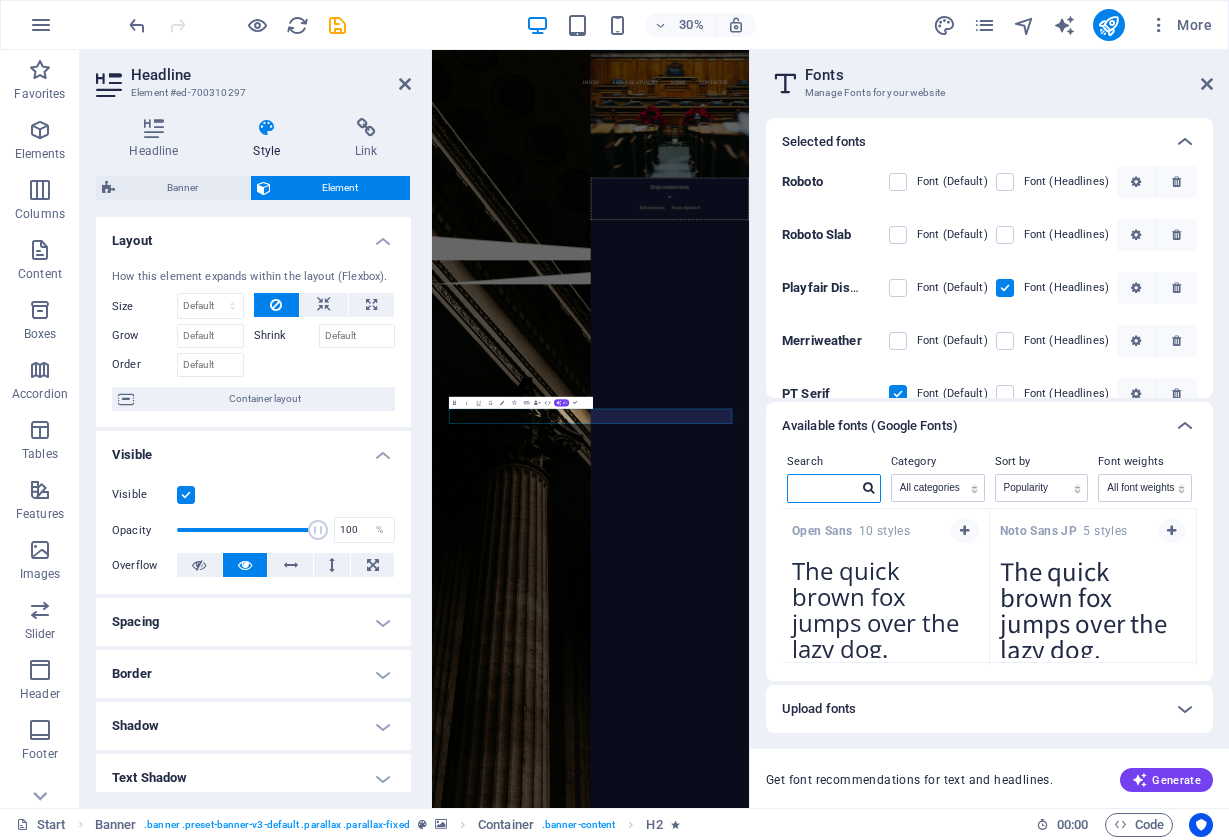 click at bounding box center [823, 488] 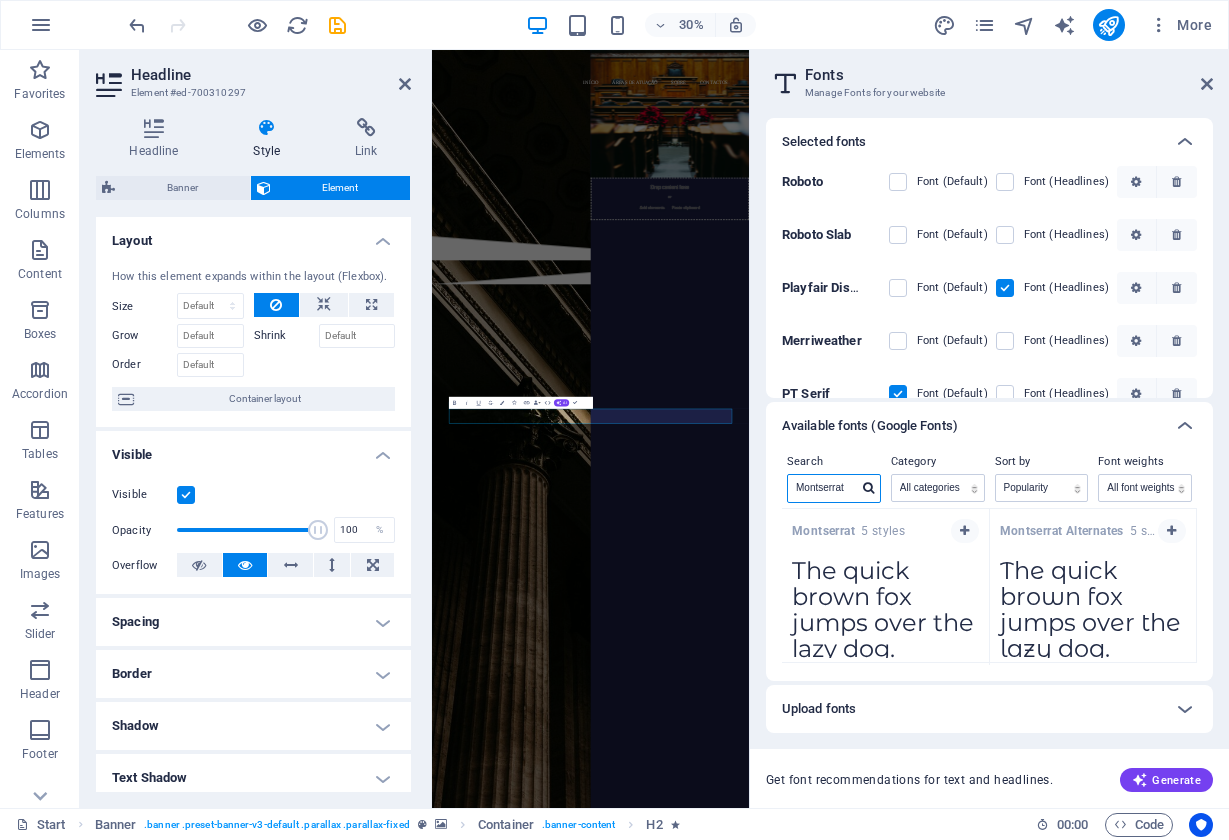 scroll, scrollTop: 0, scrollLeft: 0, axis: both 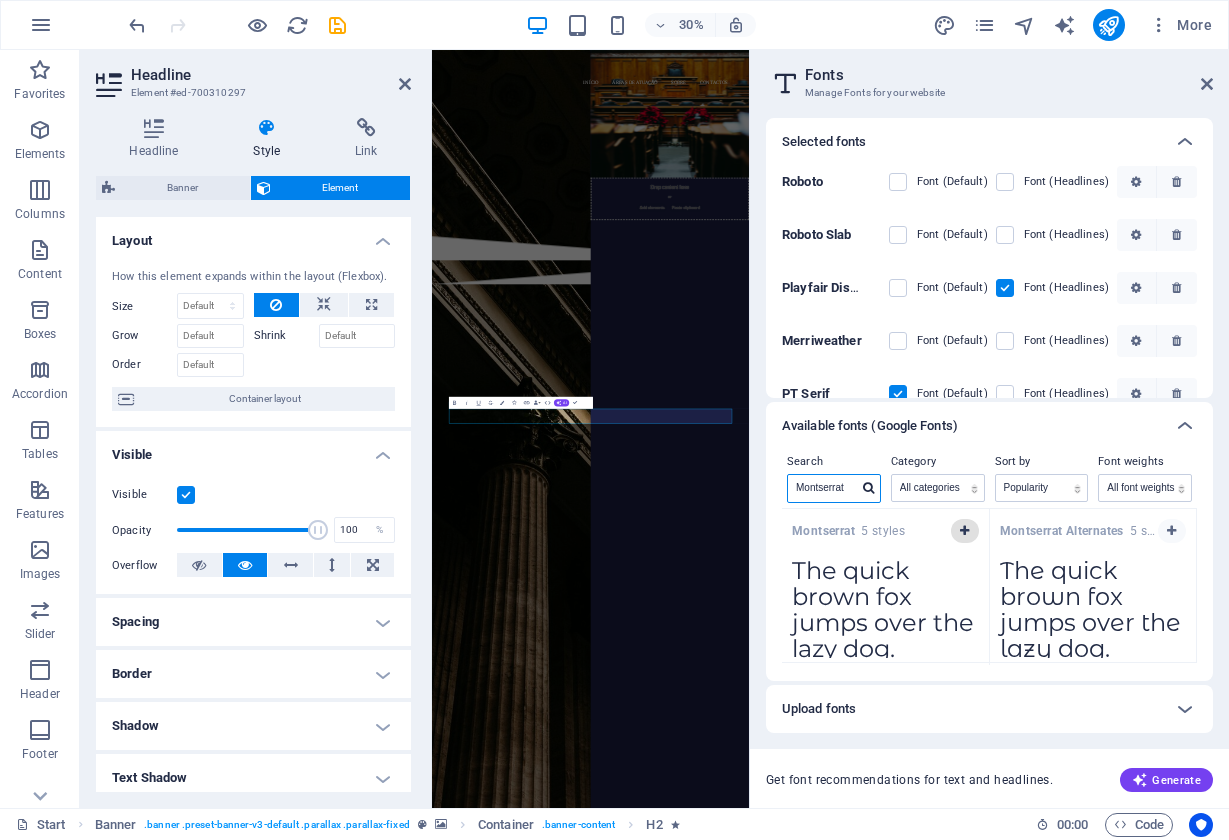 type on "Montserrat" 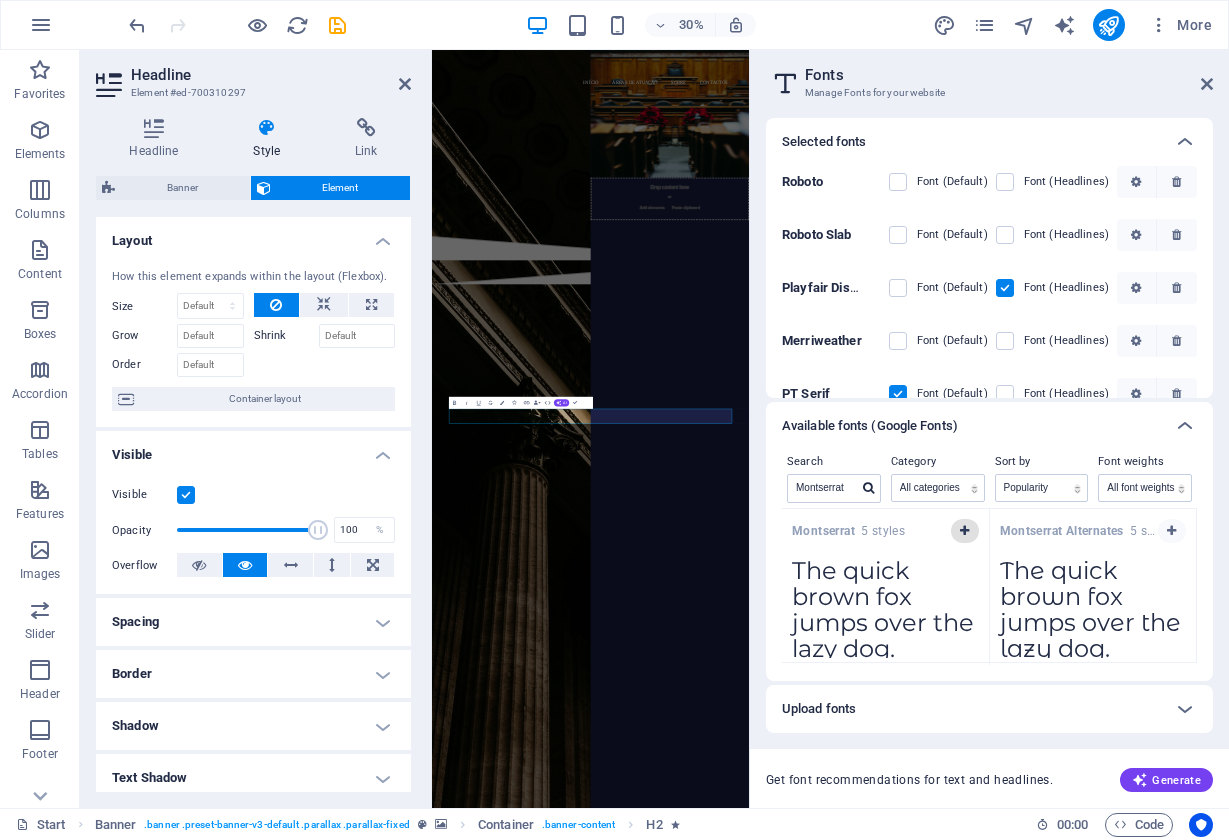 click at bounding box center [964, 531] 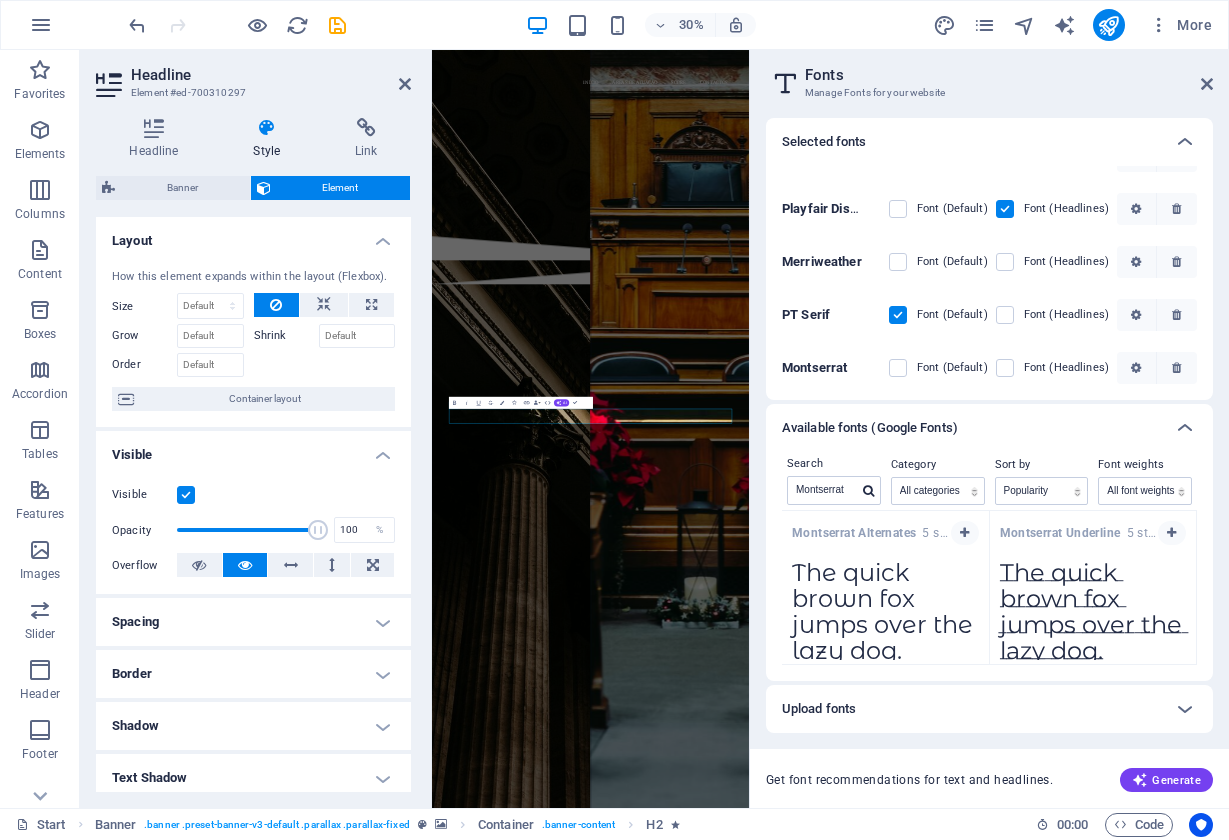 scroll, scrollTop: 79, scrollLeft: 0, axis: vertical 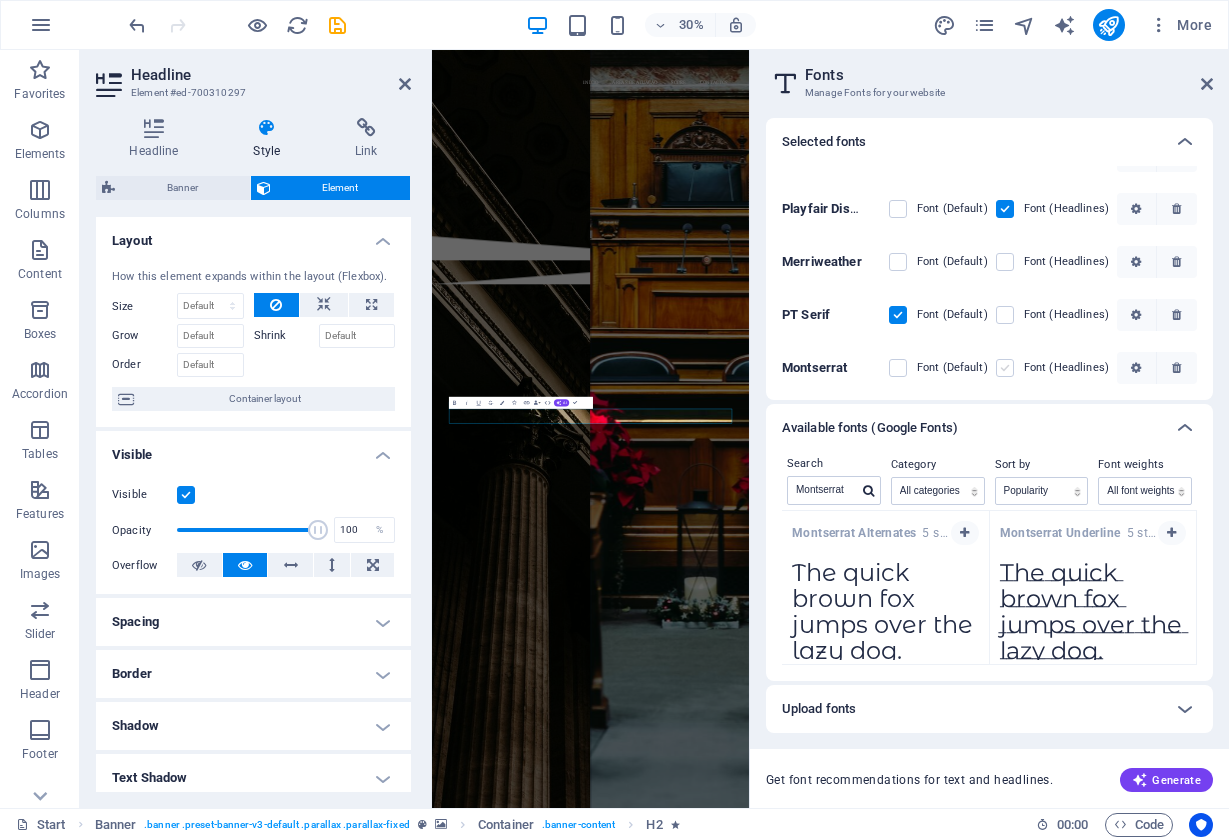 click at bounding box center [1005, 368] 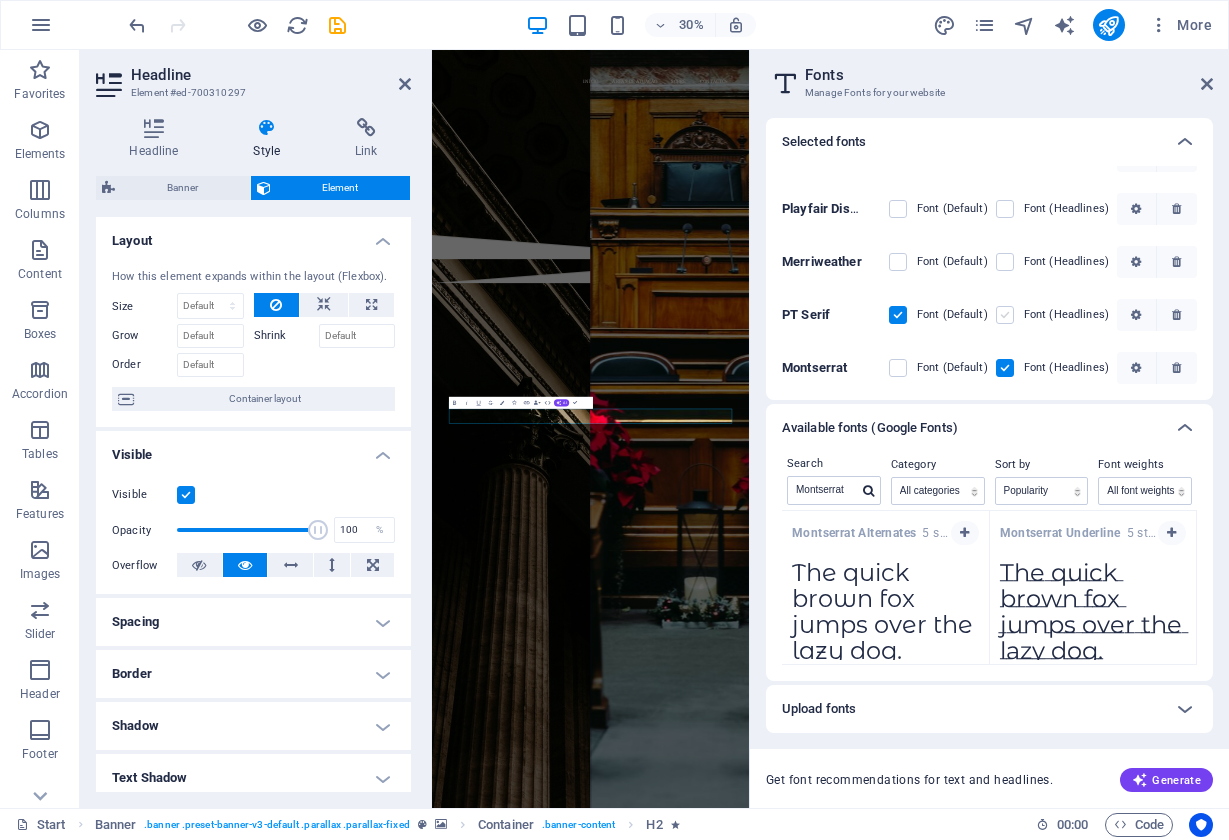 click at bounding box center (1005, 315) 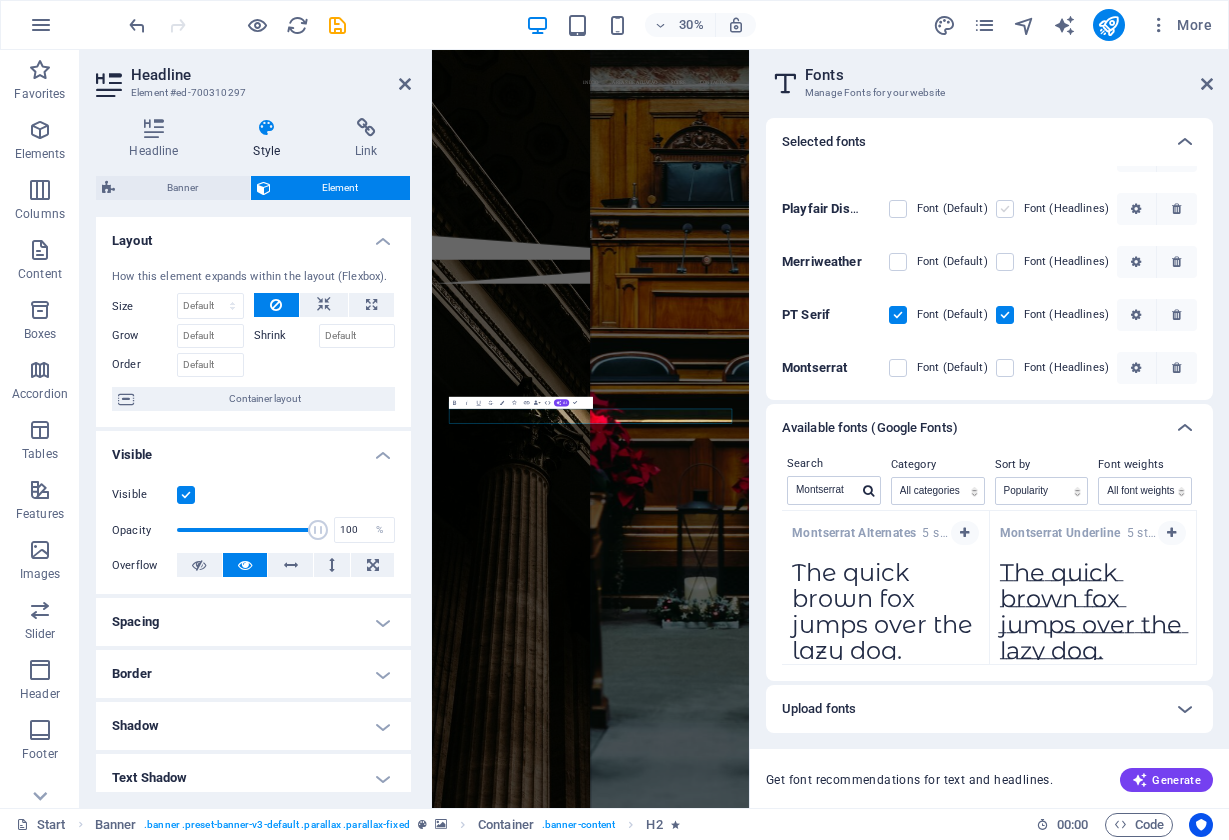 click at bounding box center (1005, 209) 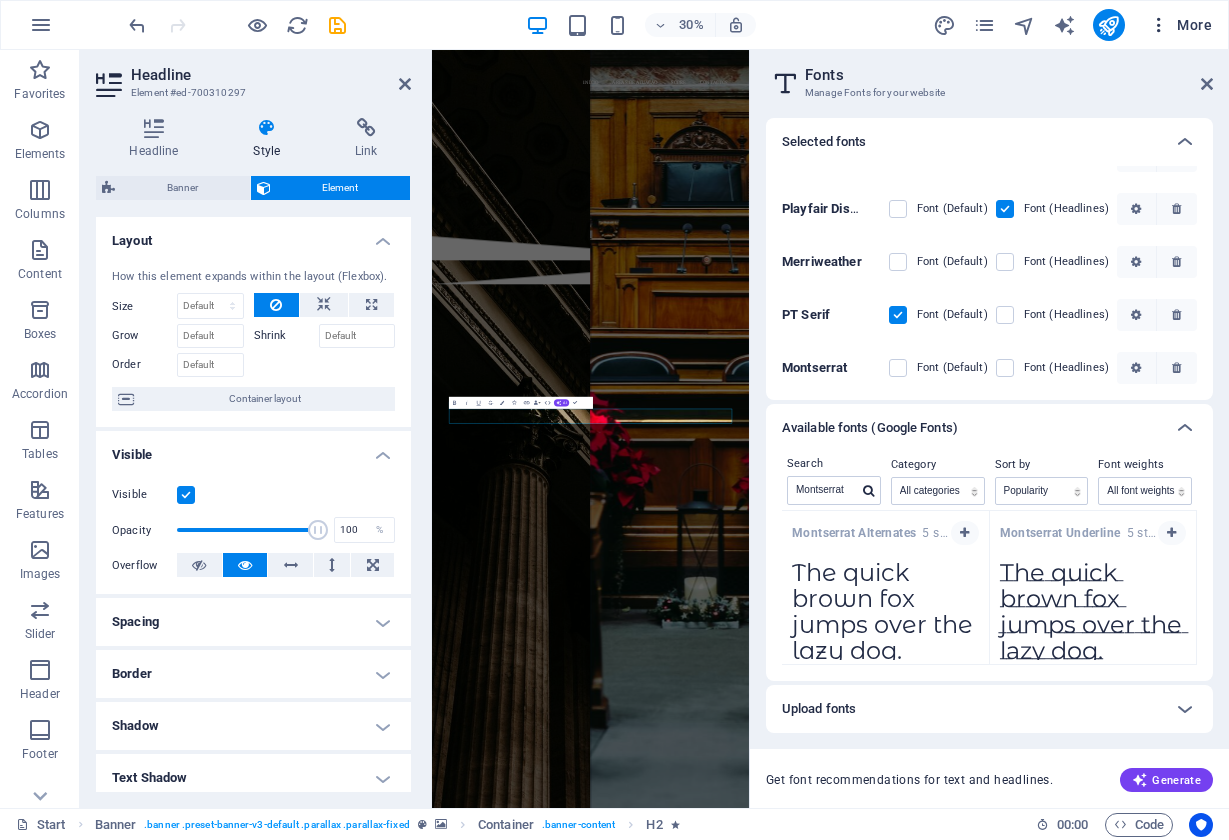 click on "More" at bounding box center (1180, 25) 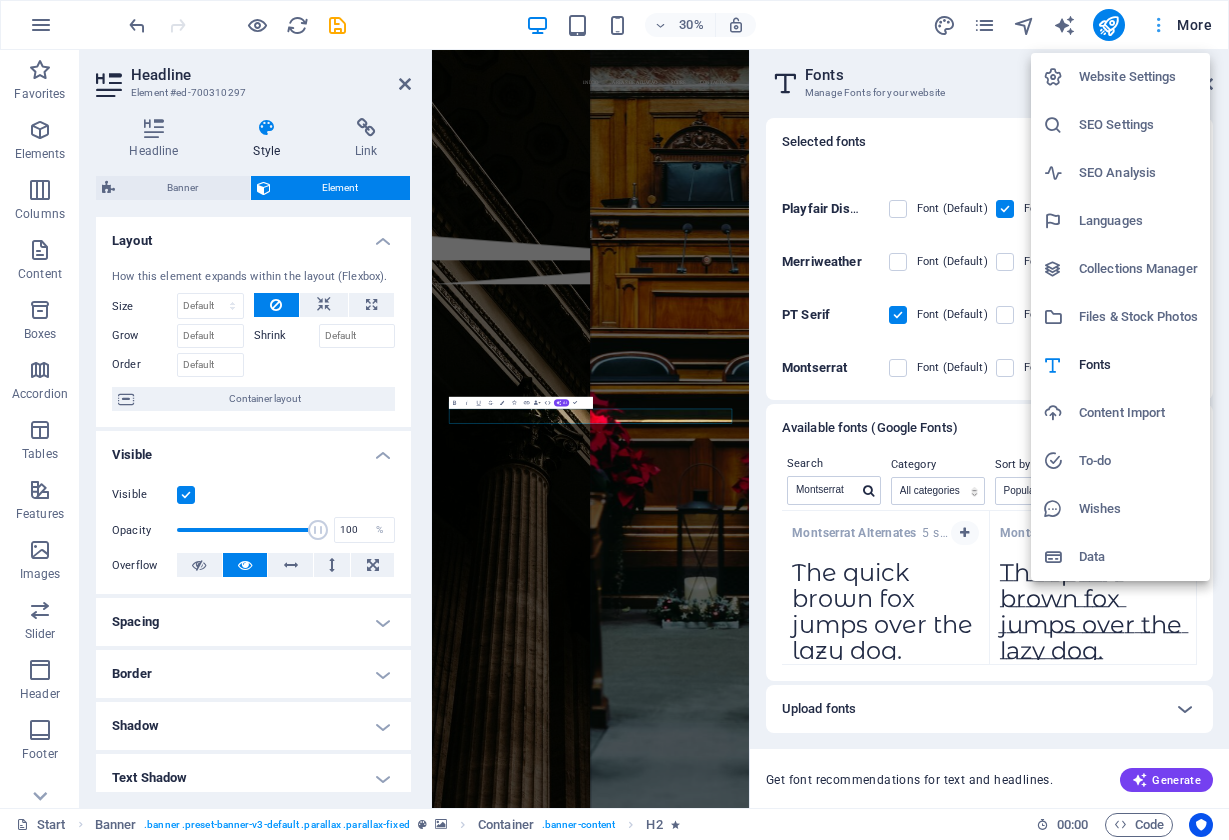 click at bounding box center [614, 420] 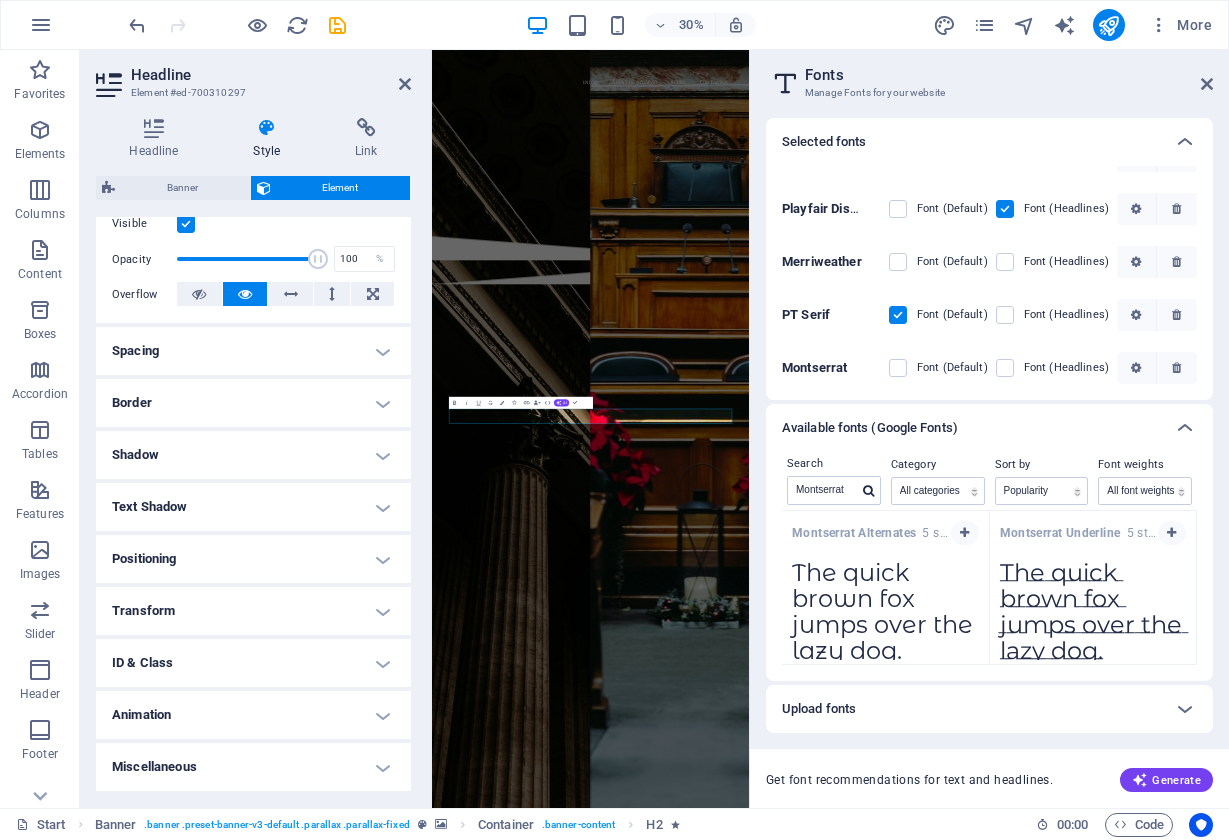 scroll, scrollTop: 269, scrollLeft: 0, axis: vertical 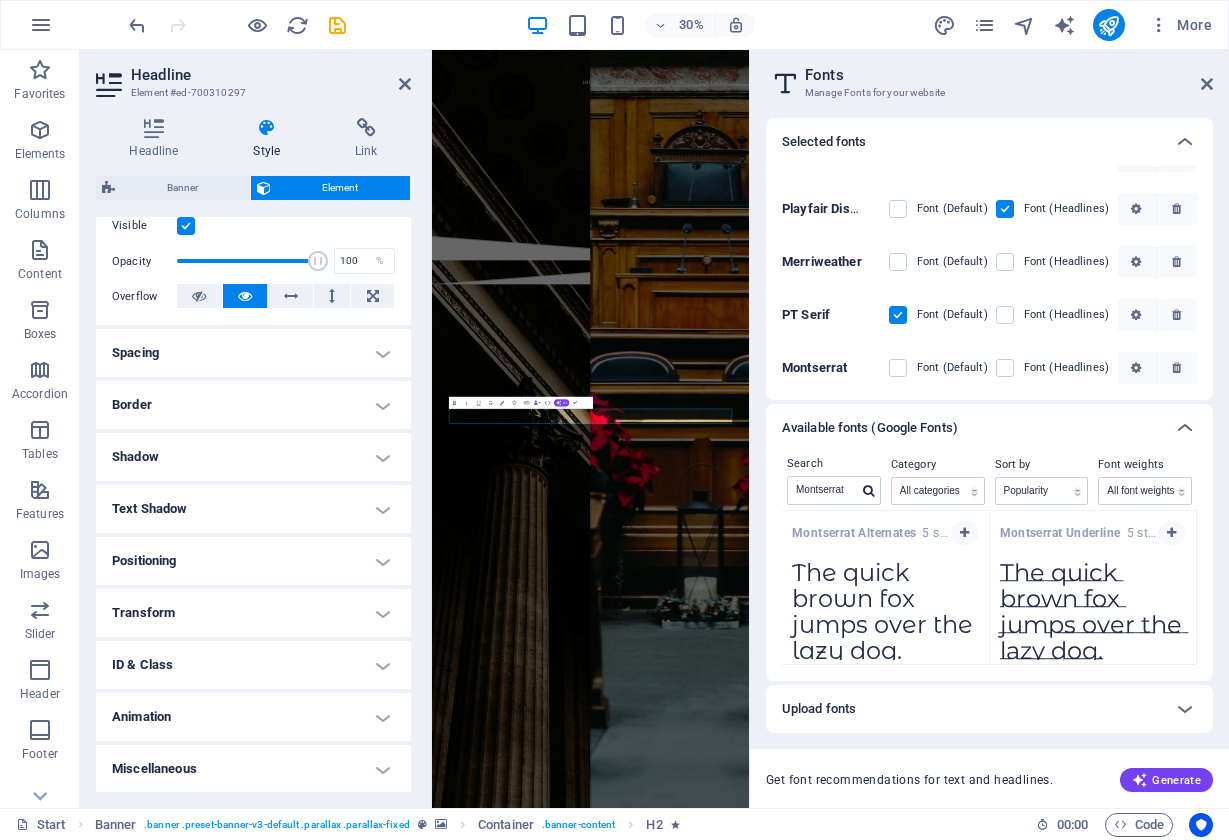 click on "Spacing" at bounding box center [253, 353] 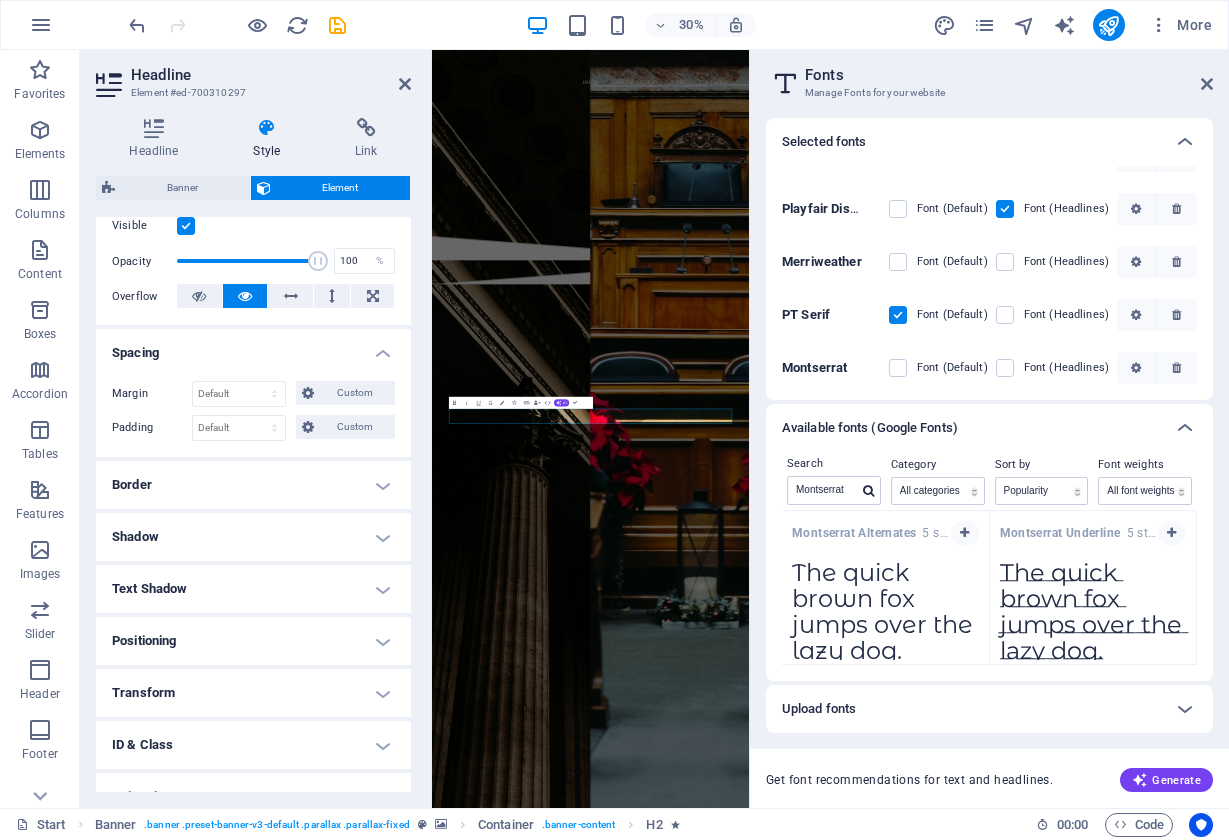 click on "Border" at bounding box center [253, 485] 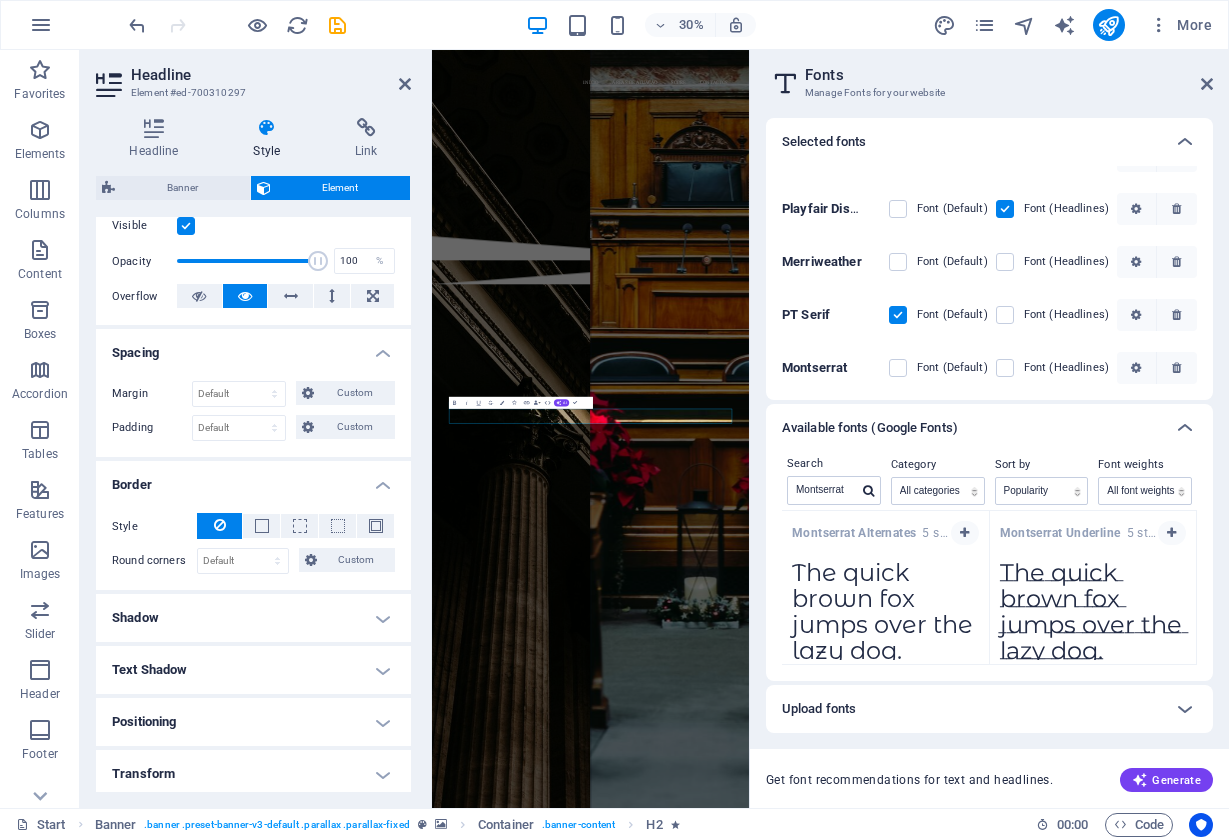 click on "Shadow" at bounding box center (253, 618) 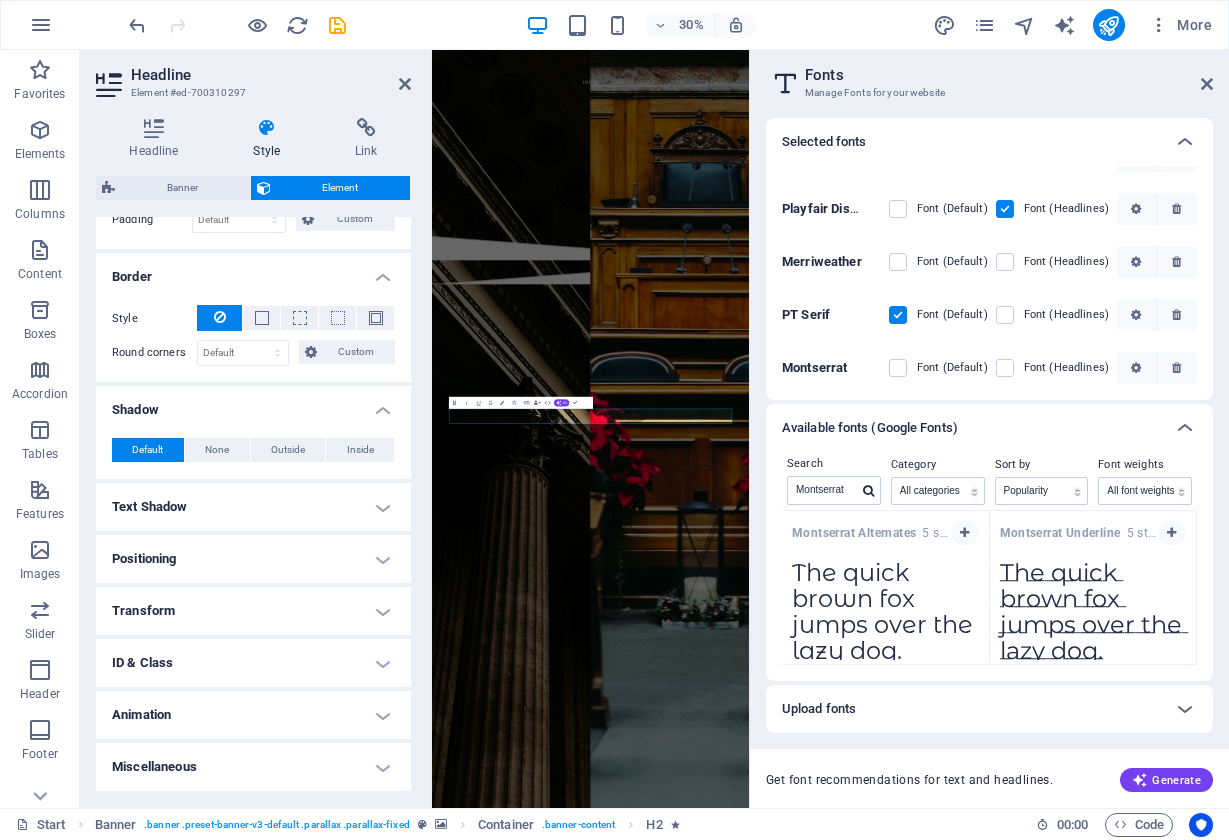 scroll, scrollTop: 475, scrollLeft: 0, axis: vertical 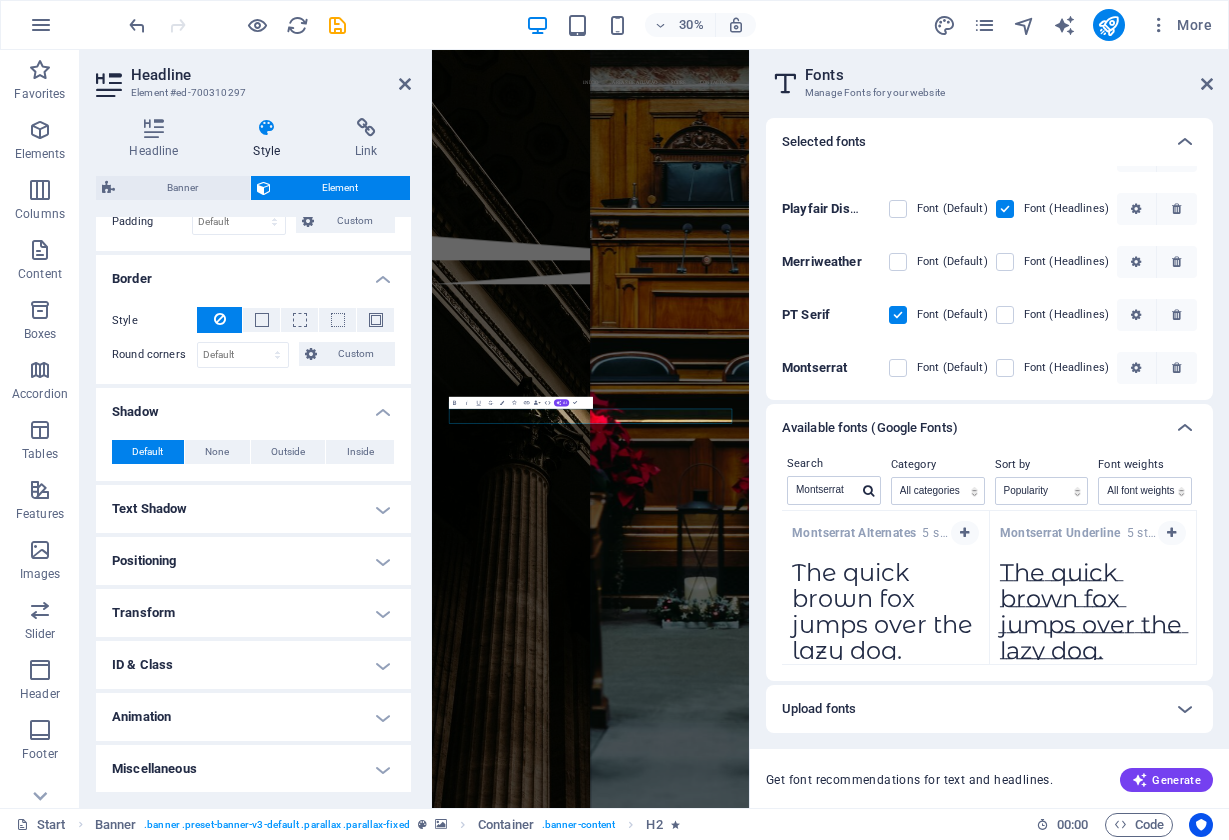 click on "Text Shadow" at bounding box center [253, 509] 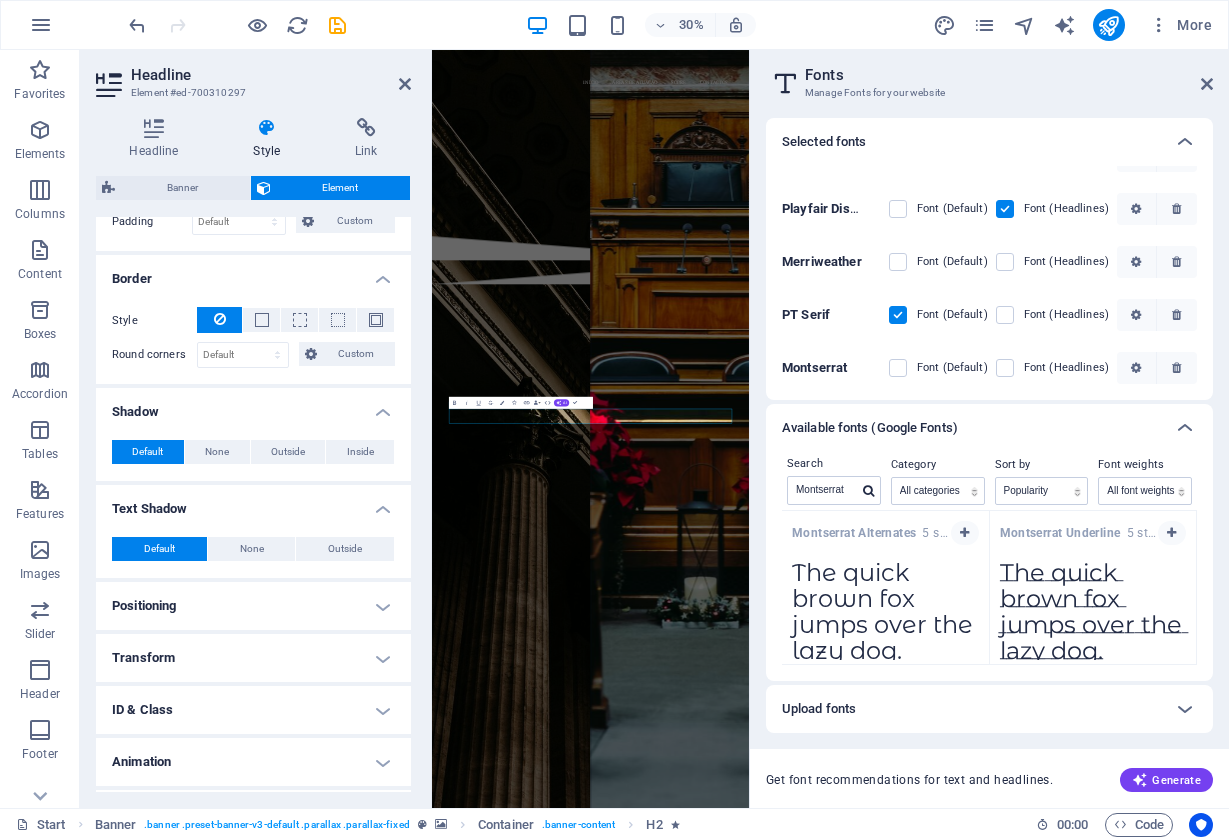 click on "Positioning" at bounding box center [253, 606] 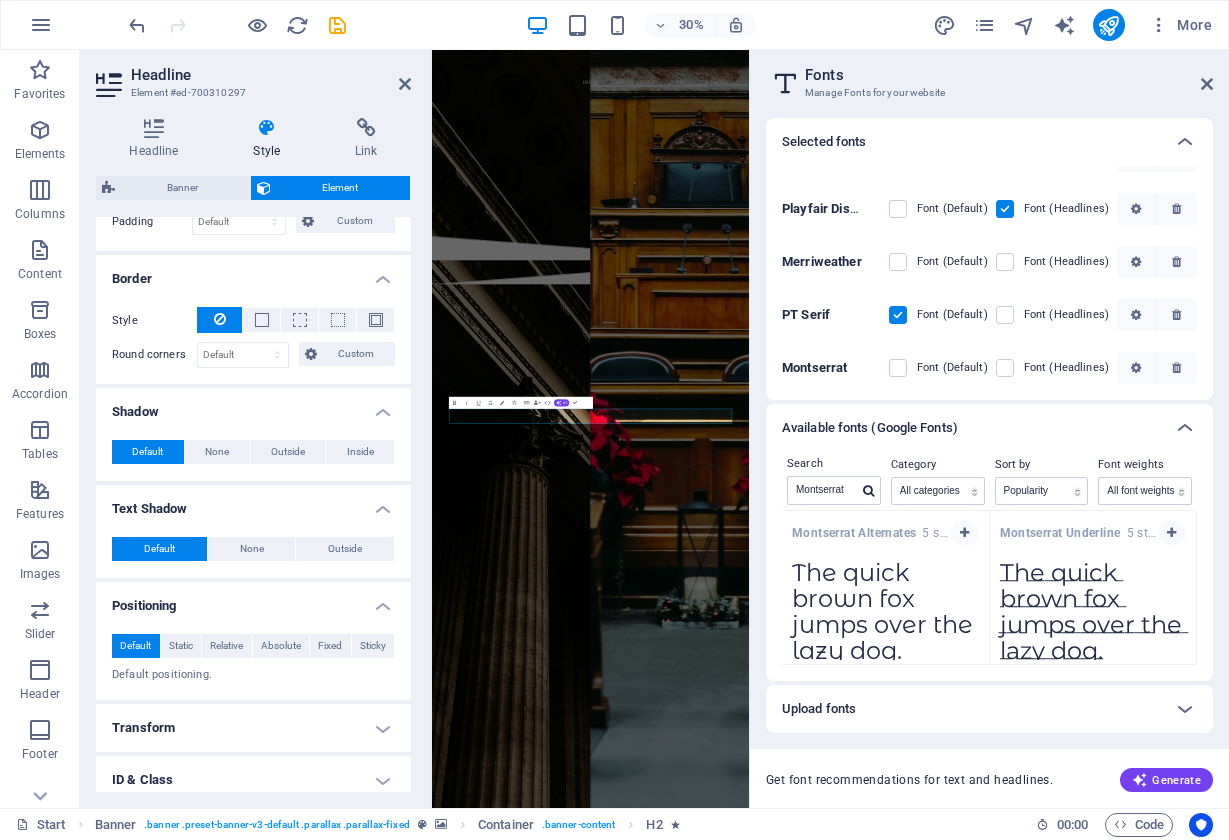 click on "Transform" at bounding box center [253, 728] 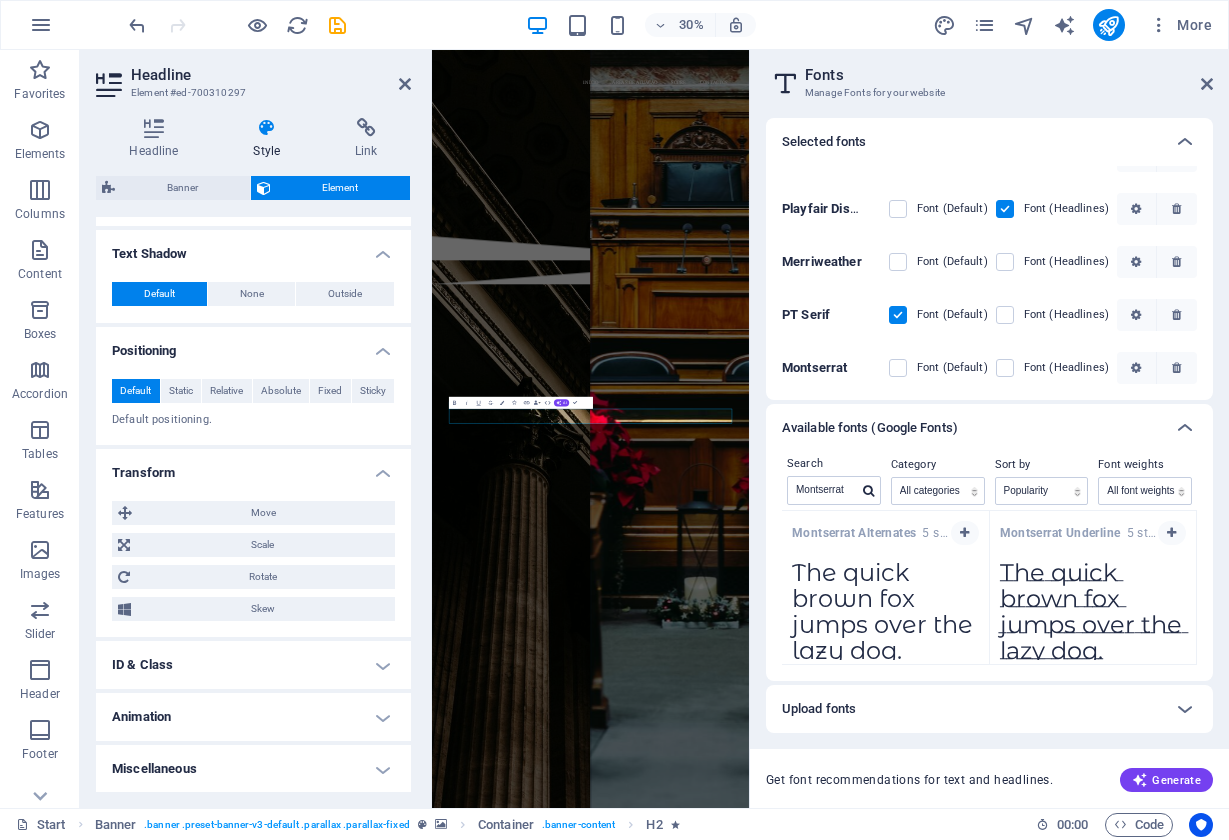 scroll, scrollTop: 729, scrollLeft: 0, axis: vertical 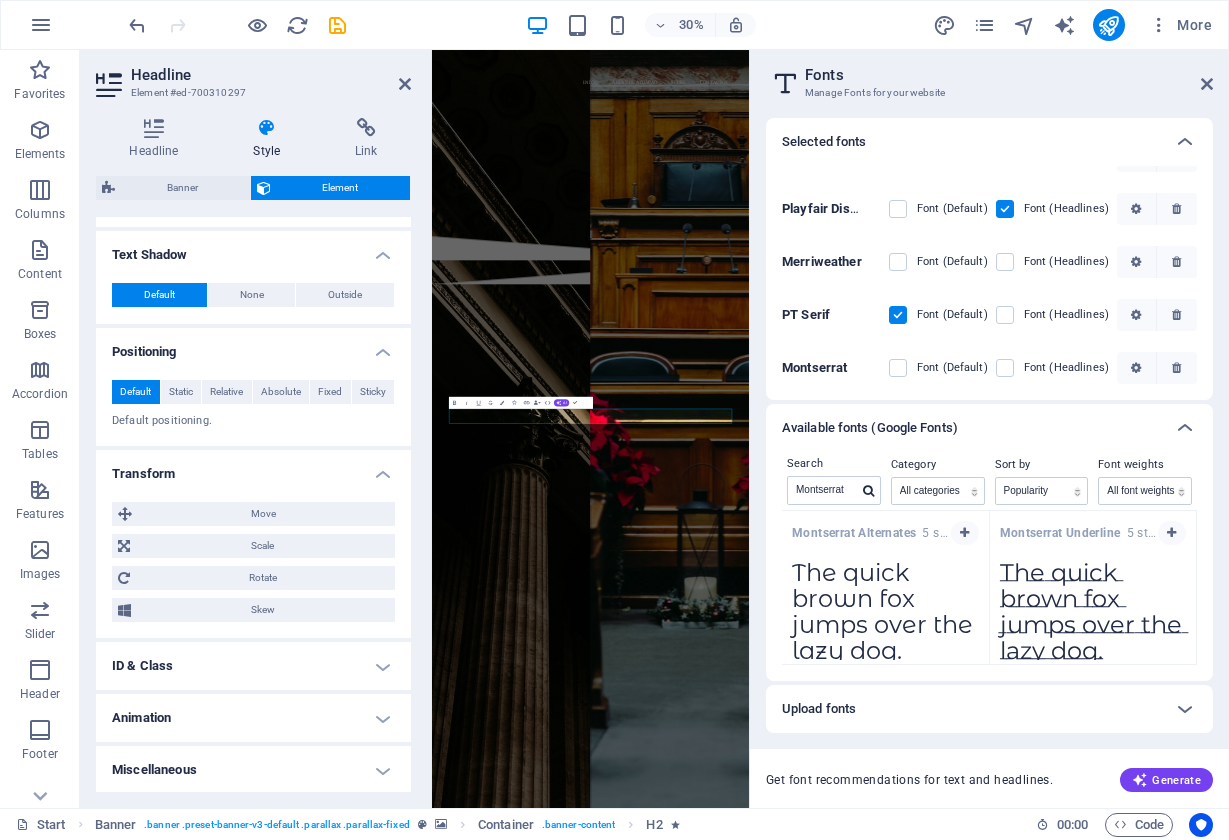 click on "ID & Class" at bounding box center (253, 666) 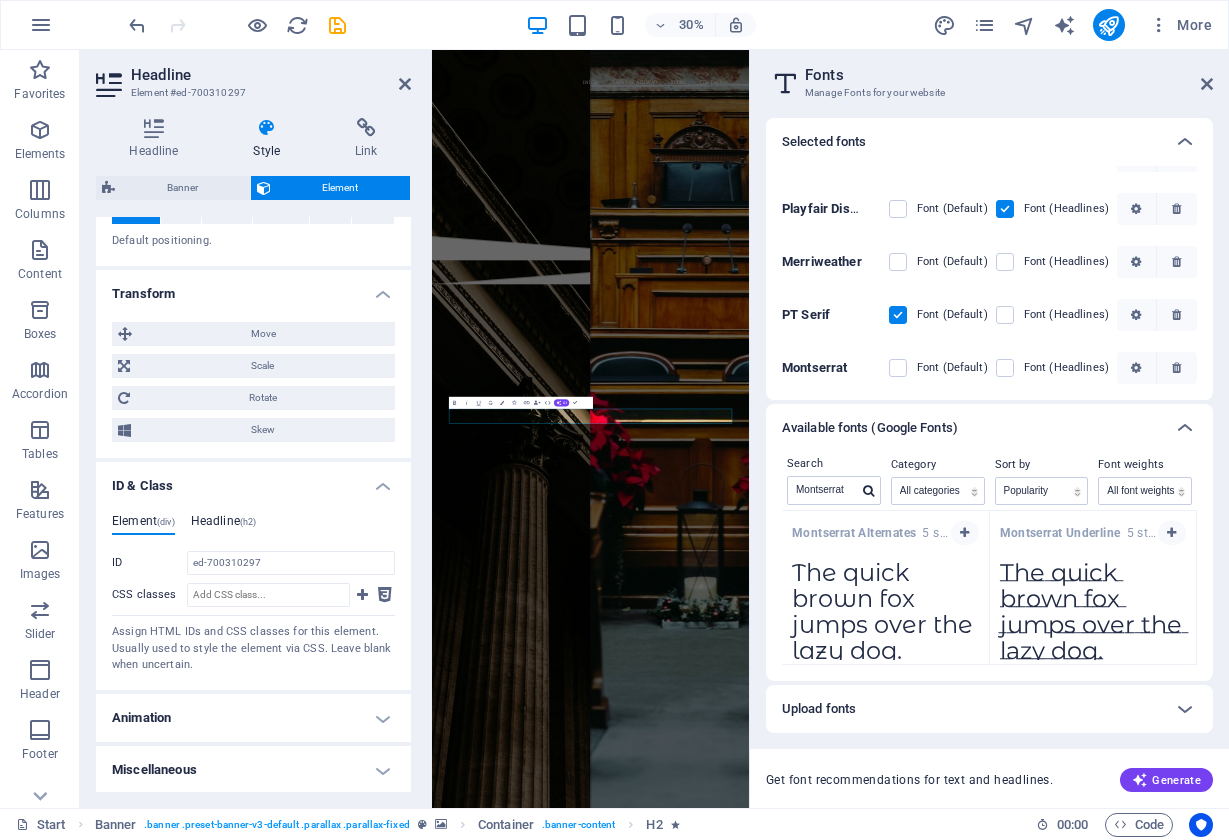 scroll, scrollTop: 907, scrollLeft: 0, axis: vertical 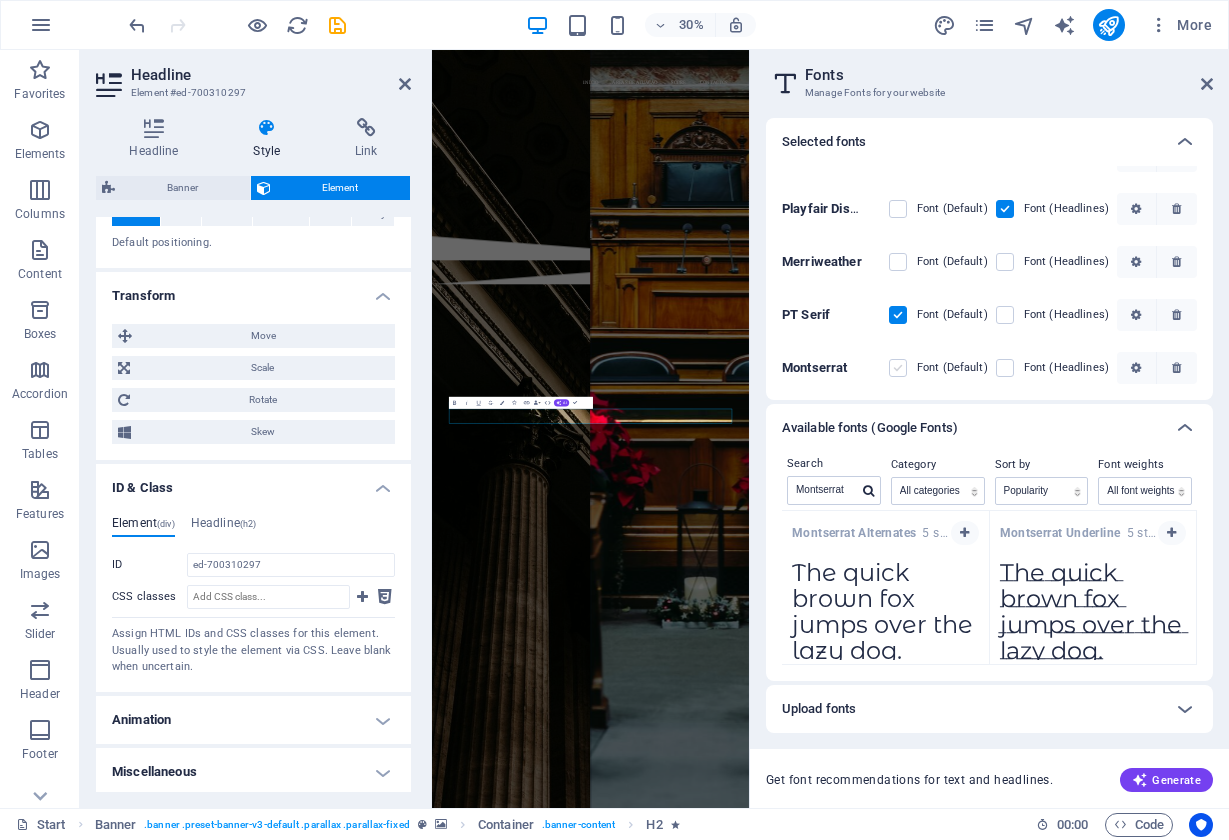 click at bounding box center [898, 368] 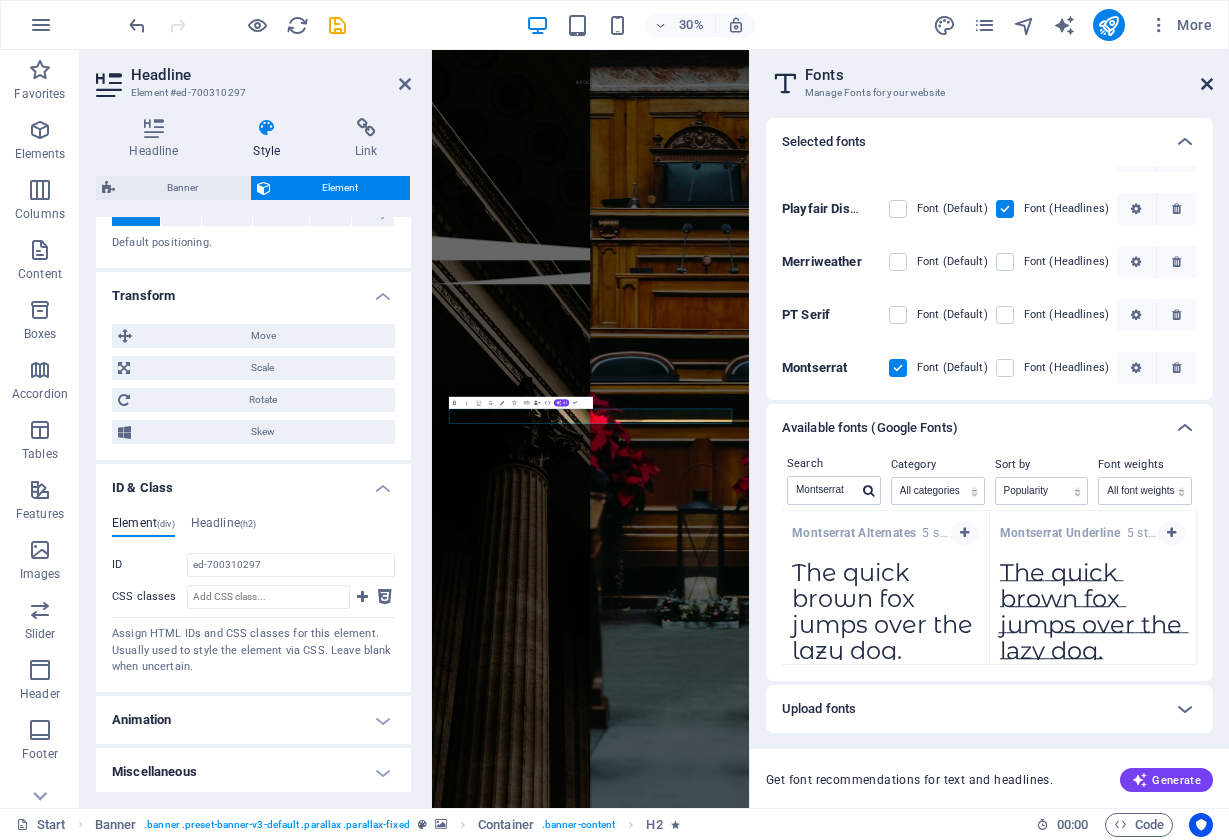 click at bounding box center (1207, 84) 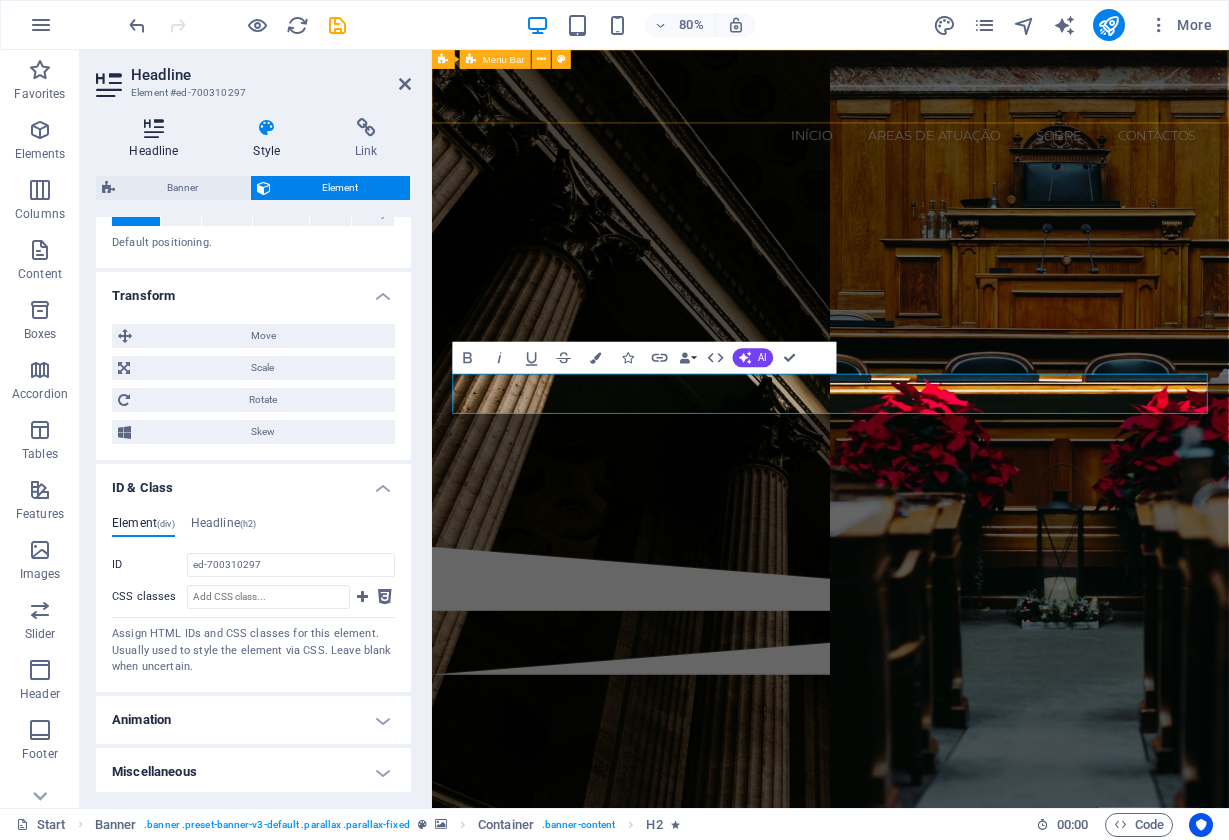 click at bounding box center (154, 128) 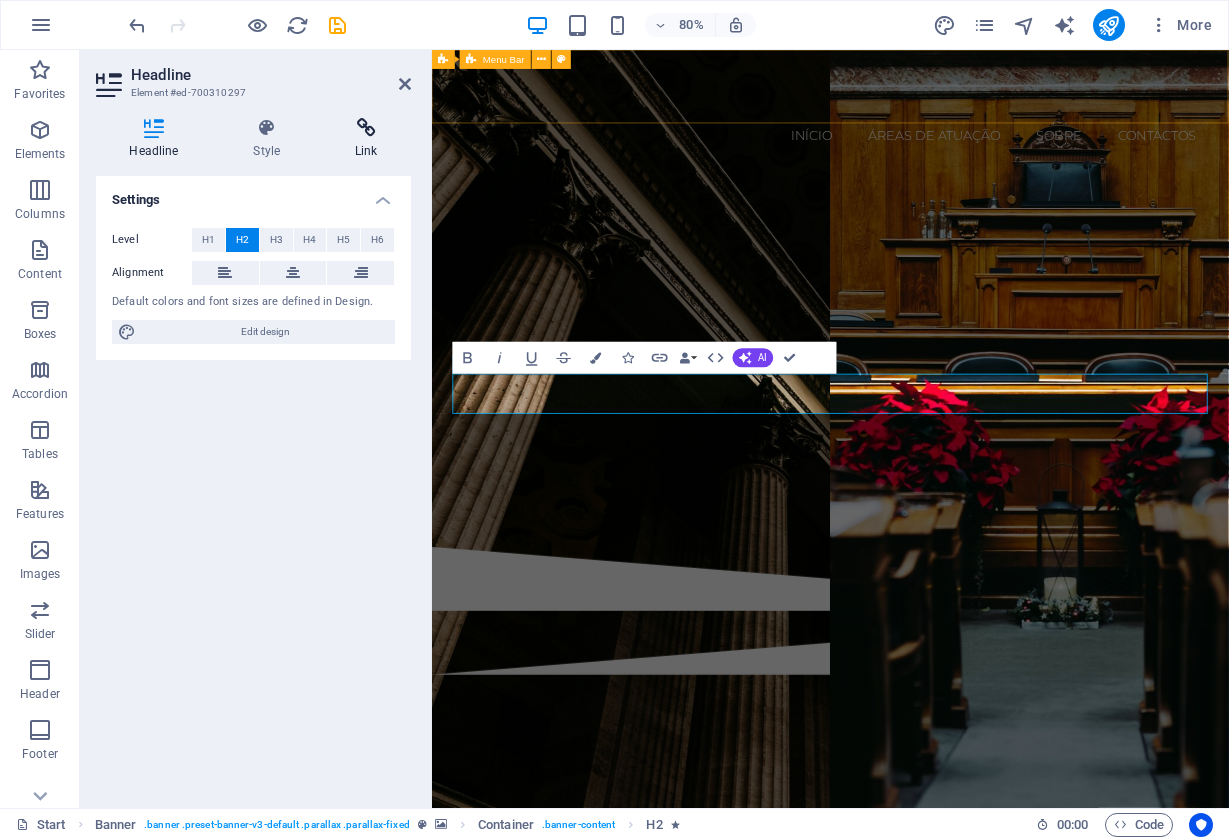 click at bounding box center [366, 128] 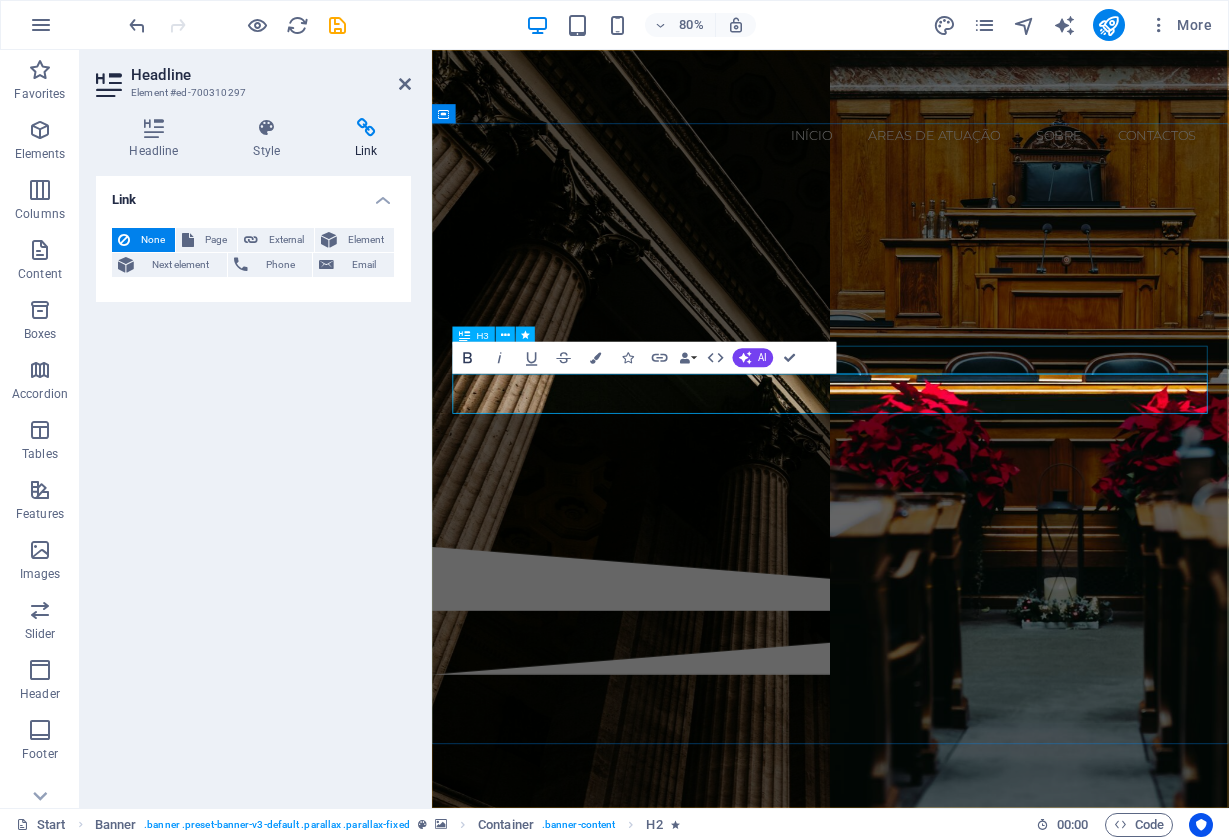 click 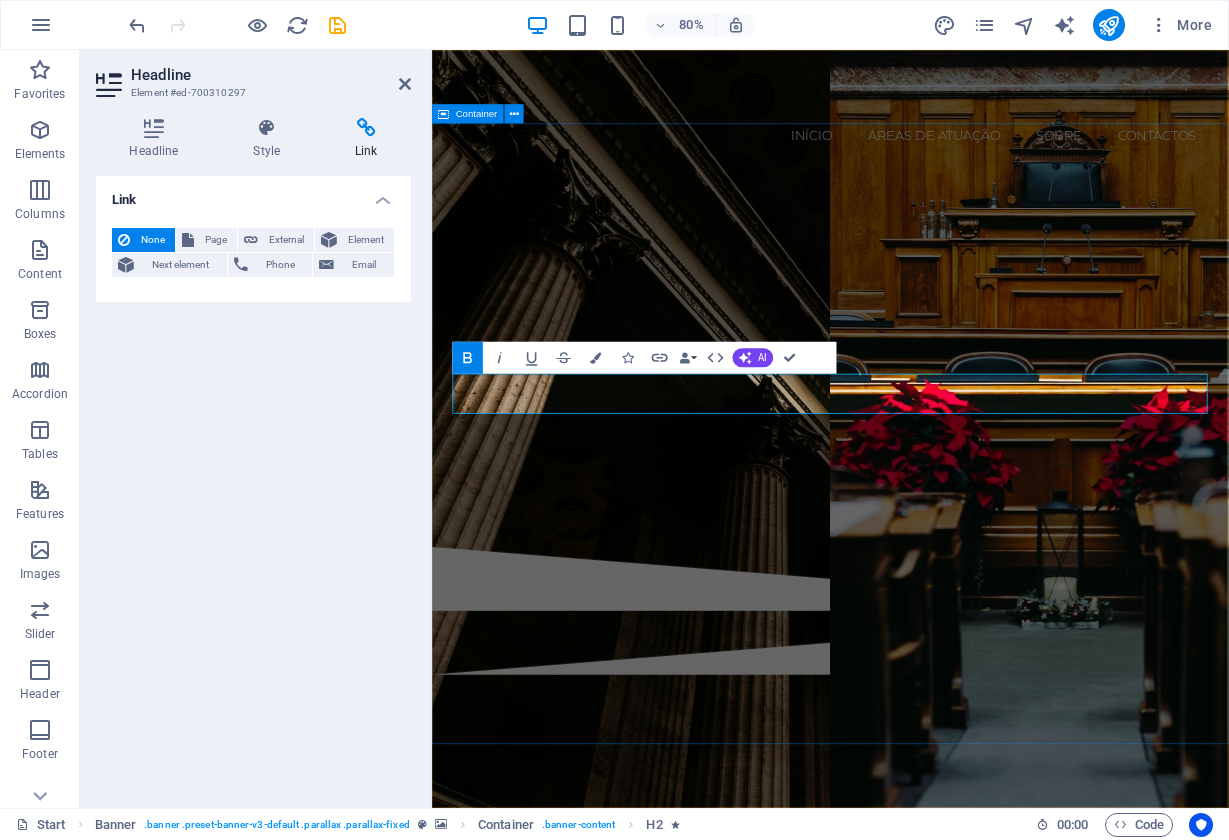 click on "Competência, Profissionalismo, Integridade [FIRST] [LAST] Especializada em direito civil, empresarial, do trabalho e imobiliário. Áreas de prática contacto" at bounding box center [930, 434] 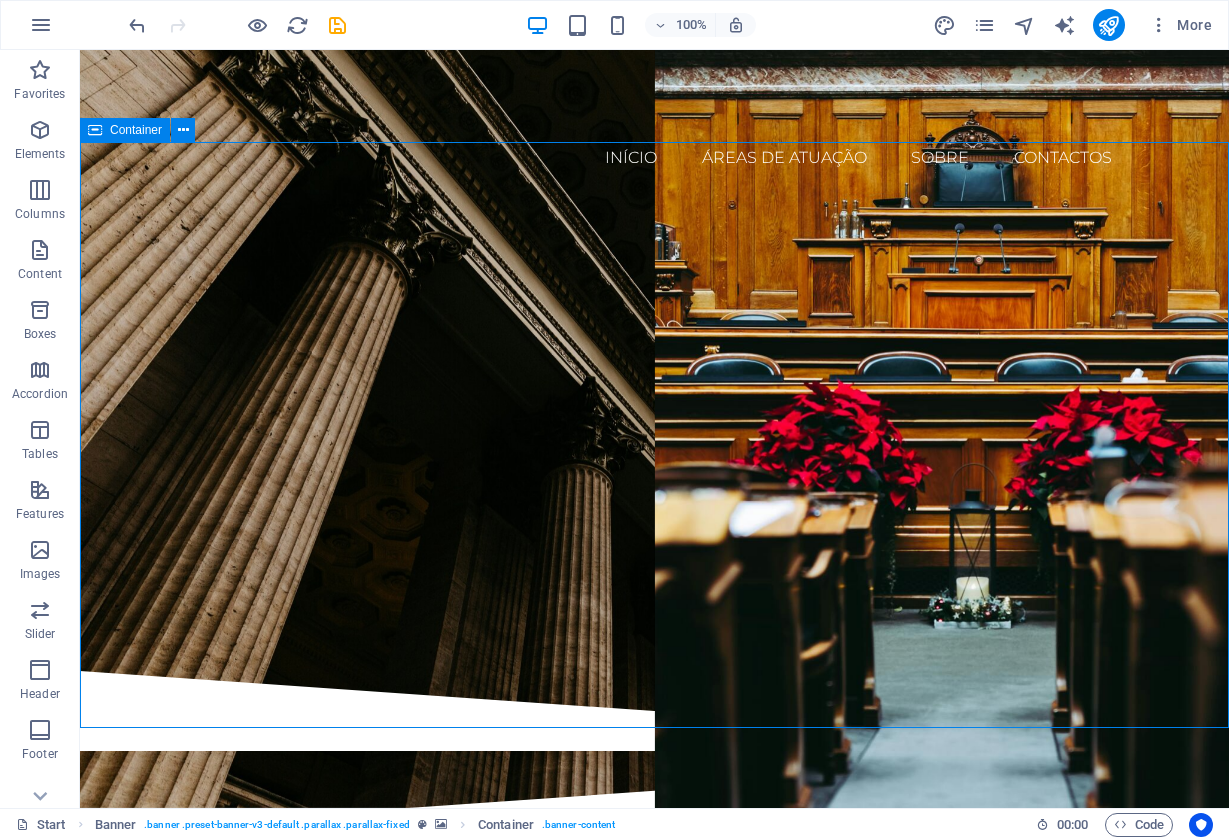 click on "Competência, Profissionalismo, Integridade [FIRST] [LAST] Especializada em direito civil, empresarial, do trabalho e imobiliário. Áreas de prática contacto" at bounding box center [654, 434] 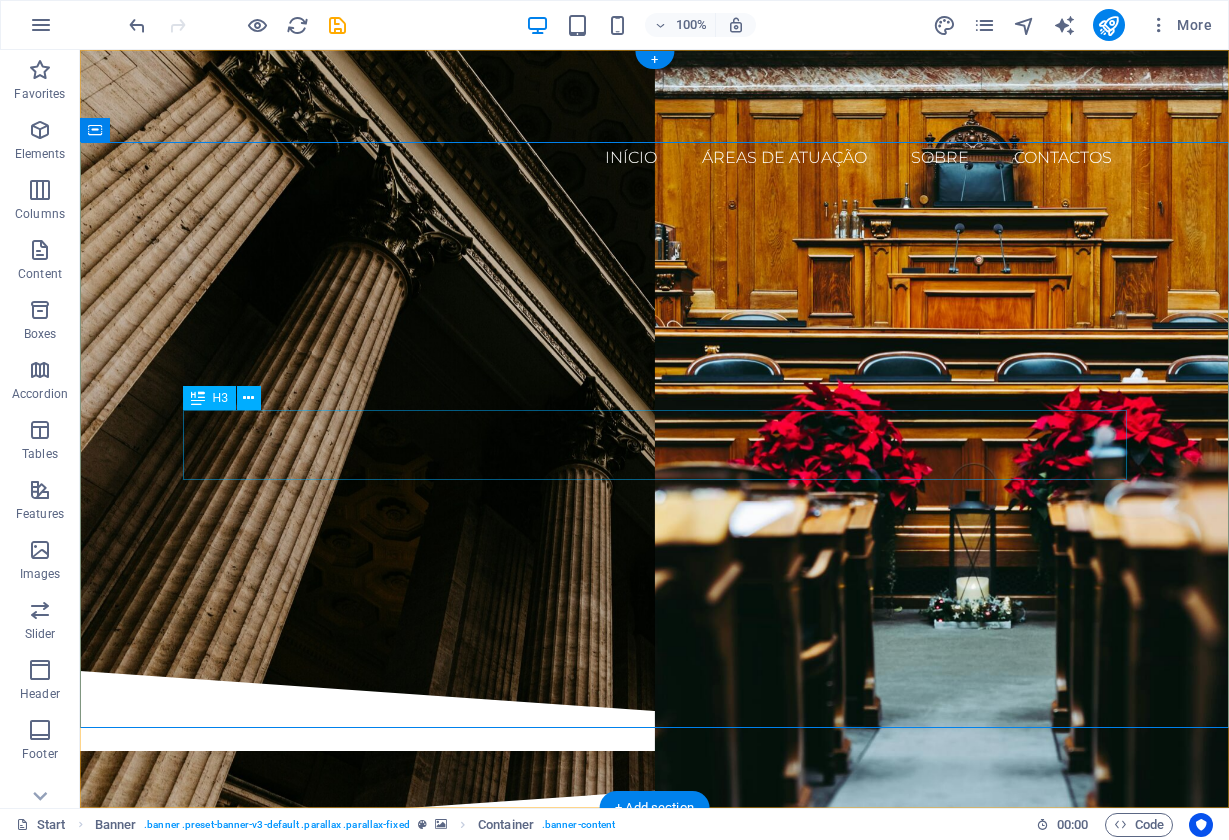 click on "Especializada em direito civil, empresarial, do trabalho e imobiliário." at bounding box center (655, 413) 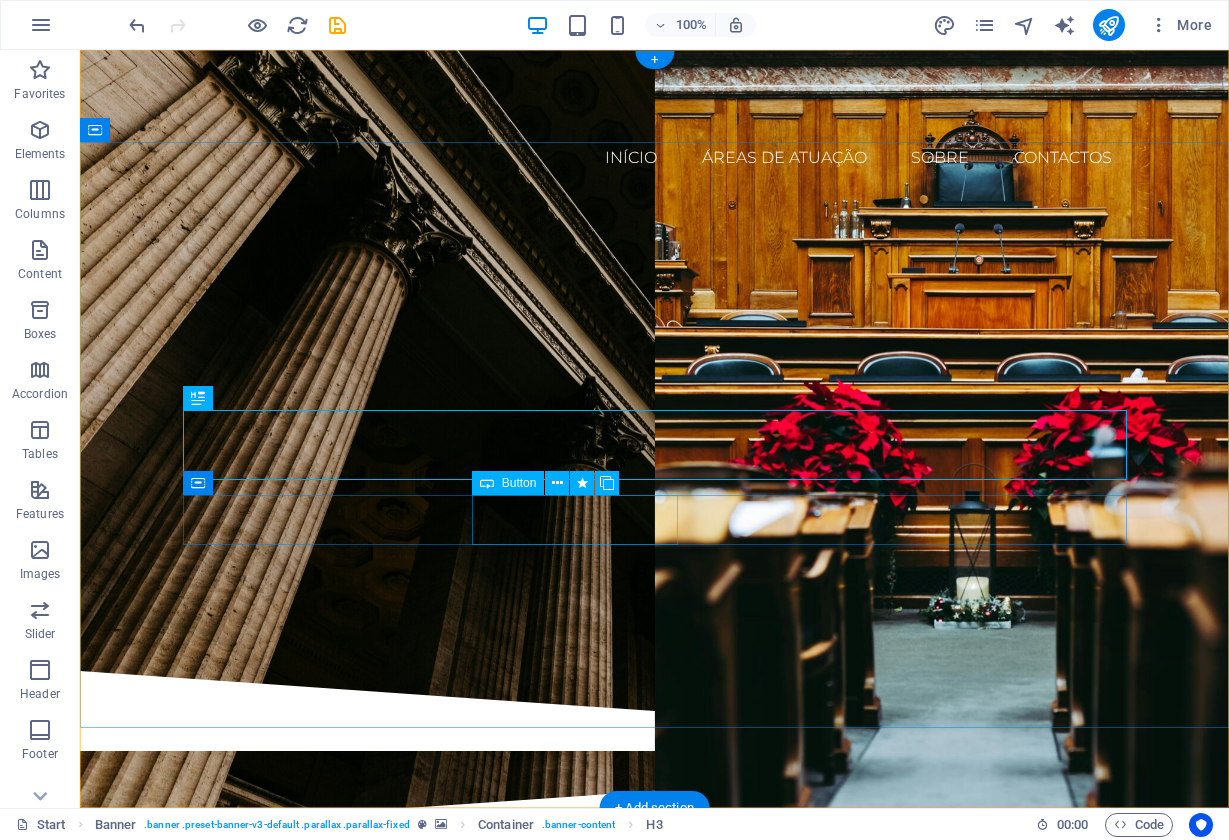 click on "Áreas de prática" at bounding box center [655, 488] 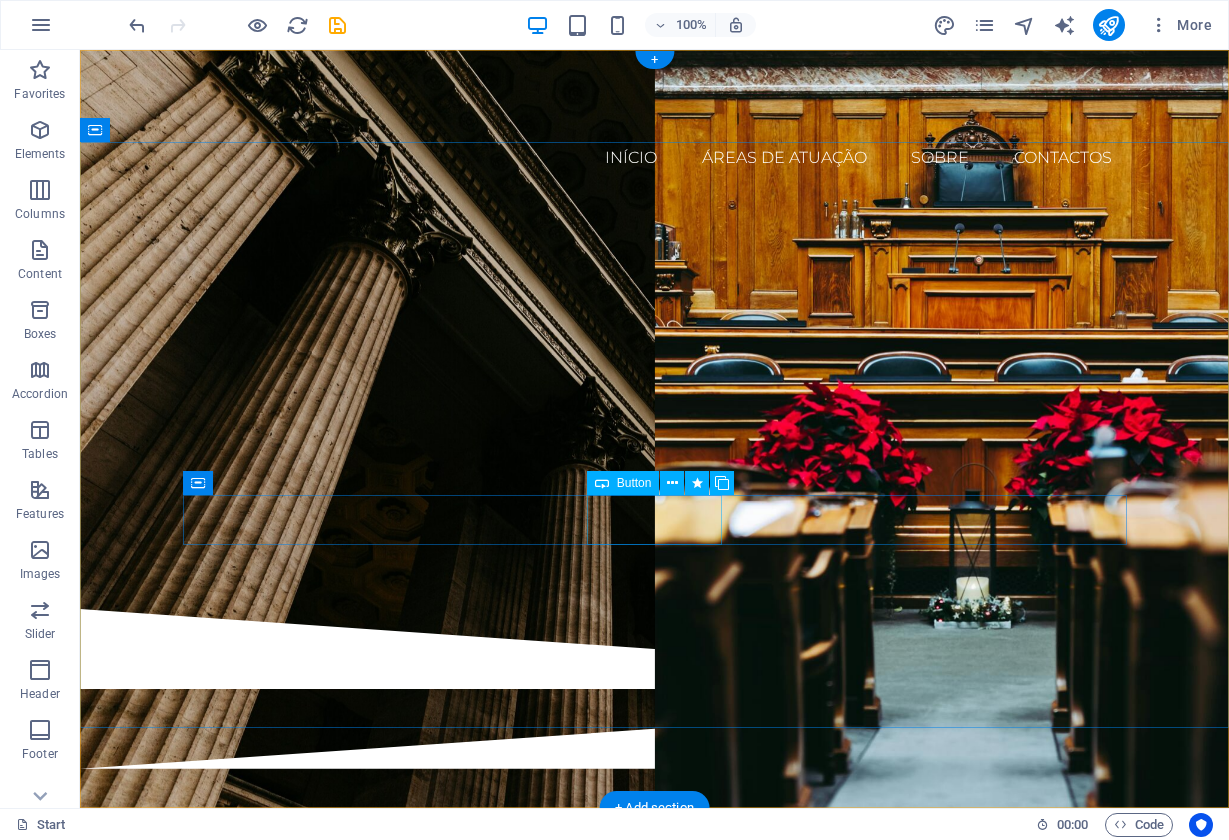 click on "contacto" at bounding box center (655, 488) 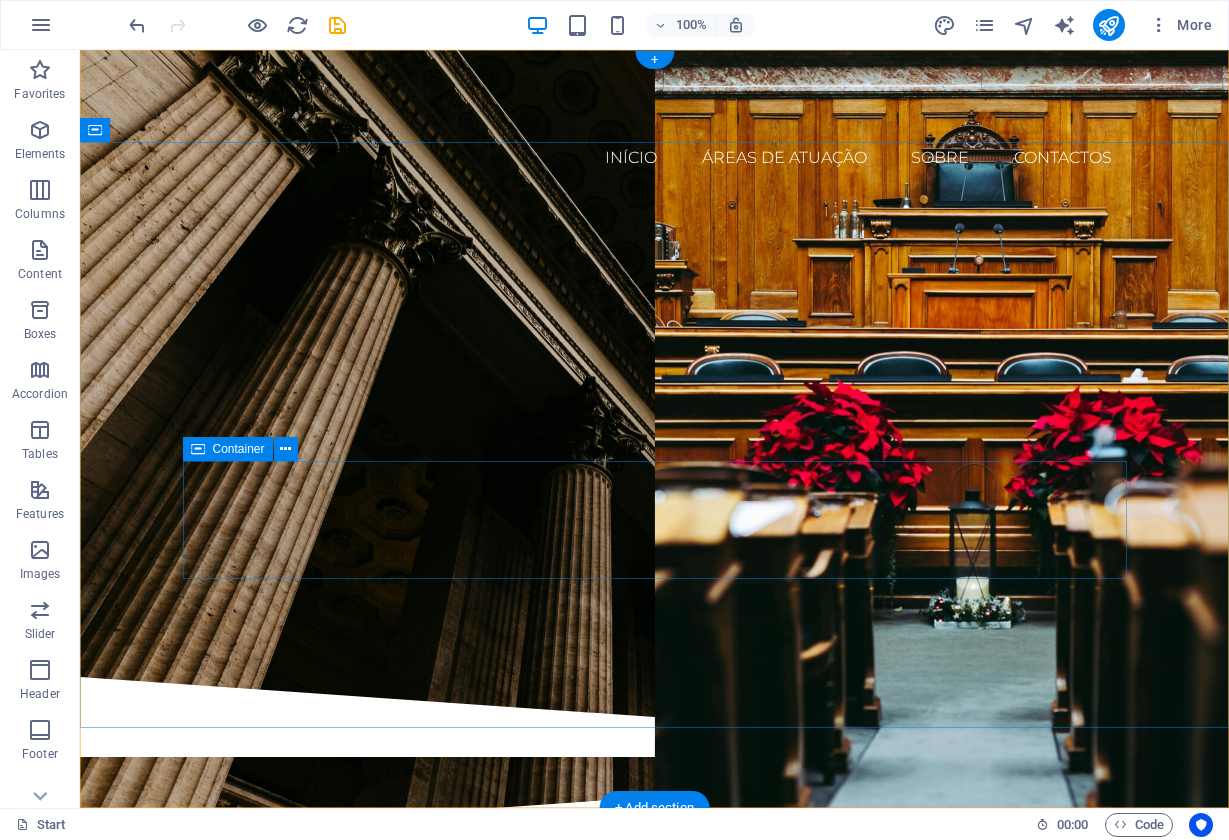 click on "Drop content here or  Add elements  Paste clipboard" at bounding box center (655, 522) 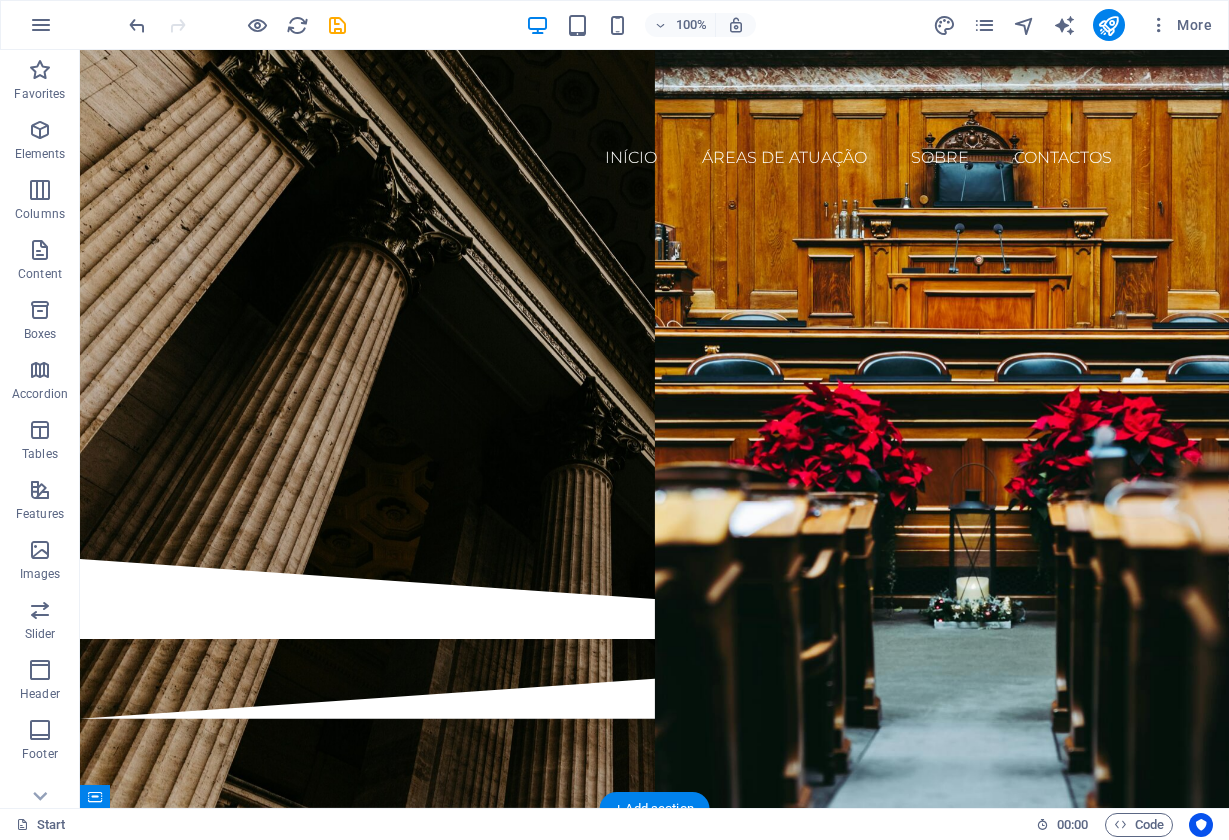 scroll, scrollTop: 0, scrollLeft: 0, axis: both 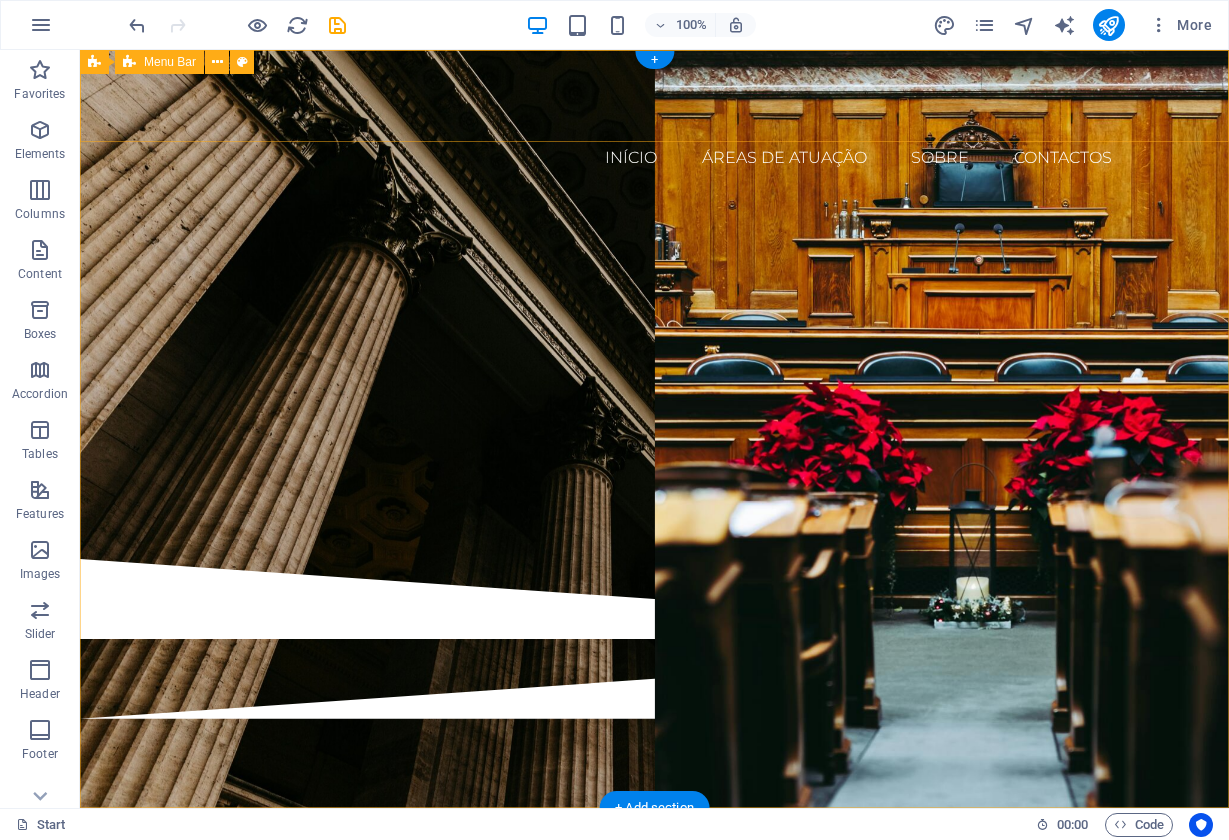 click on "Competência, Profissionalismo, Integridade" at bounding box center (655, 310) 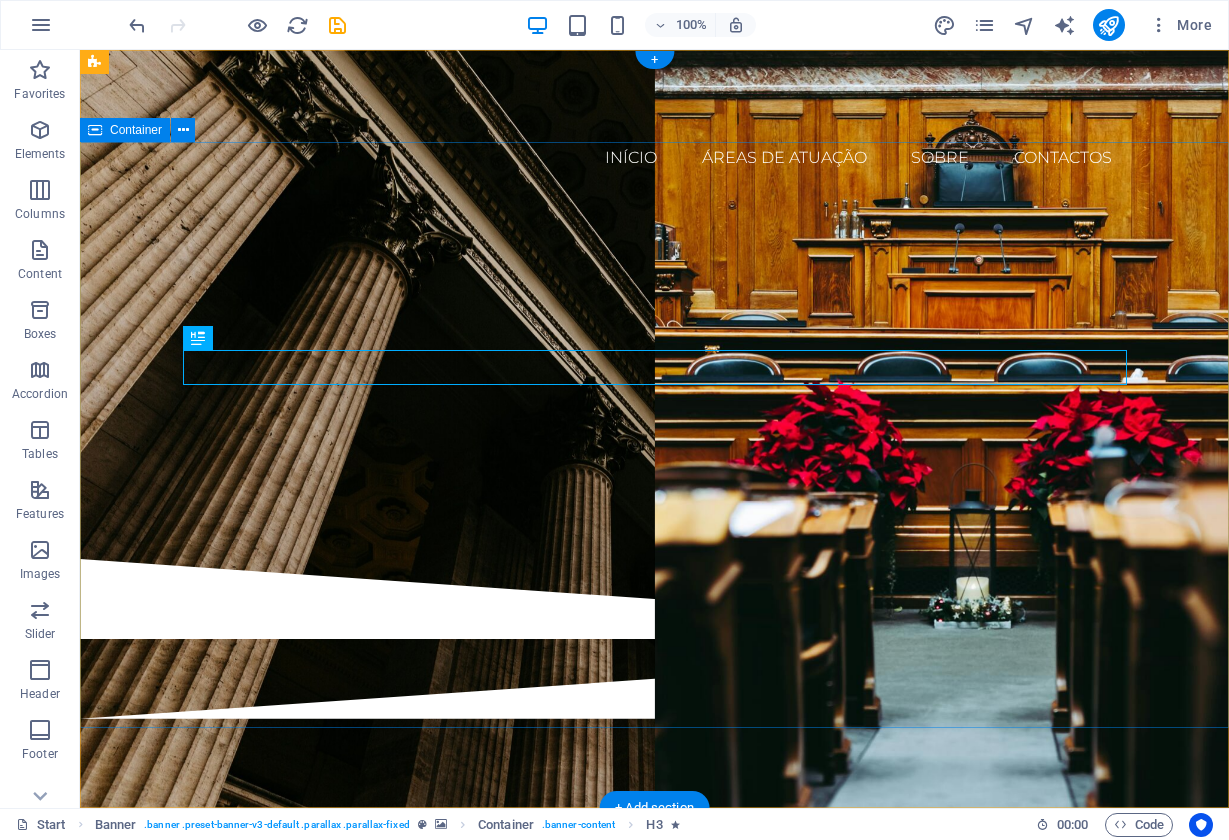 click on "Competência, Profissionalismo, Integridade [FIRST] [LAST] Especializada em direito civil, empresarial, do trabalho e imobiliário." at bounding box center (654, 378) 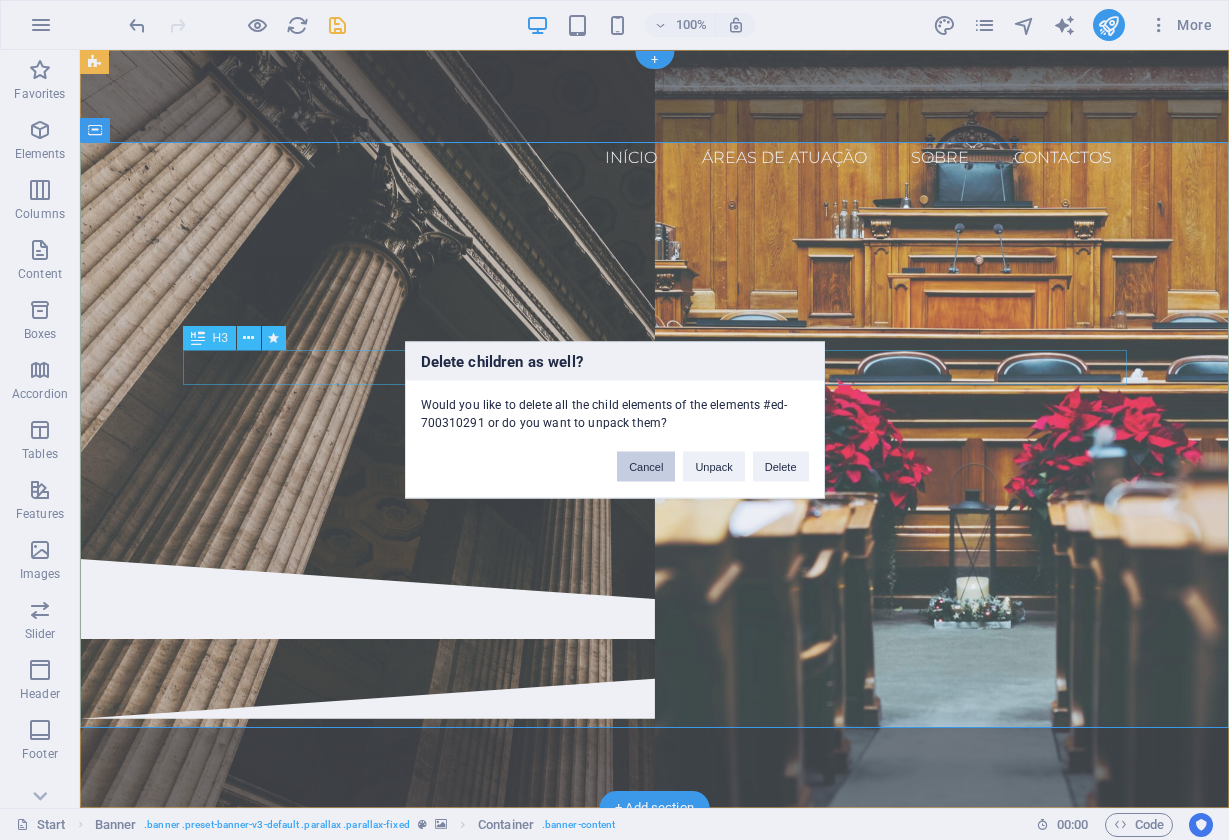 click on "Cancel" at bounding box center [646, 467] 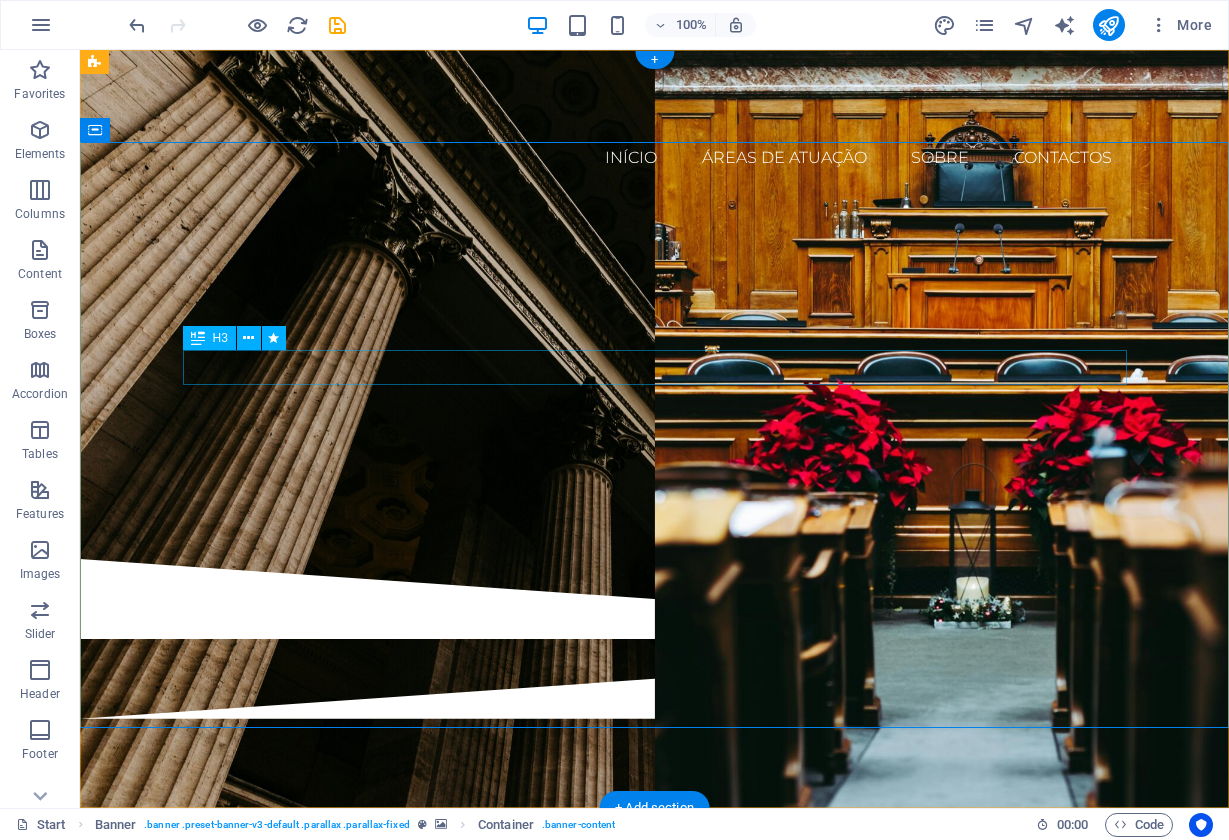 click on "Competência, Profissionalismo, Integridade [FIRST] [LAST] Especializada em direito civil, empresarial, do trabalho e imobiliário." at bounding box center [654, 378] 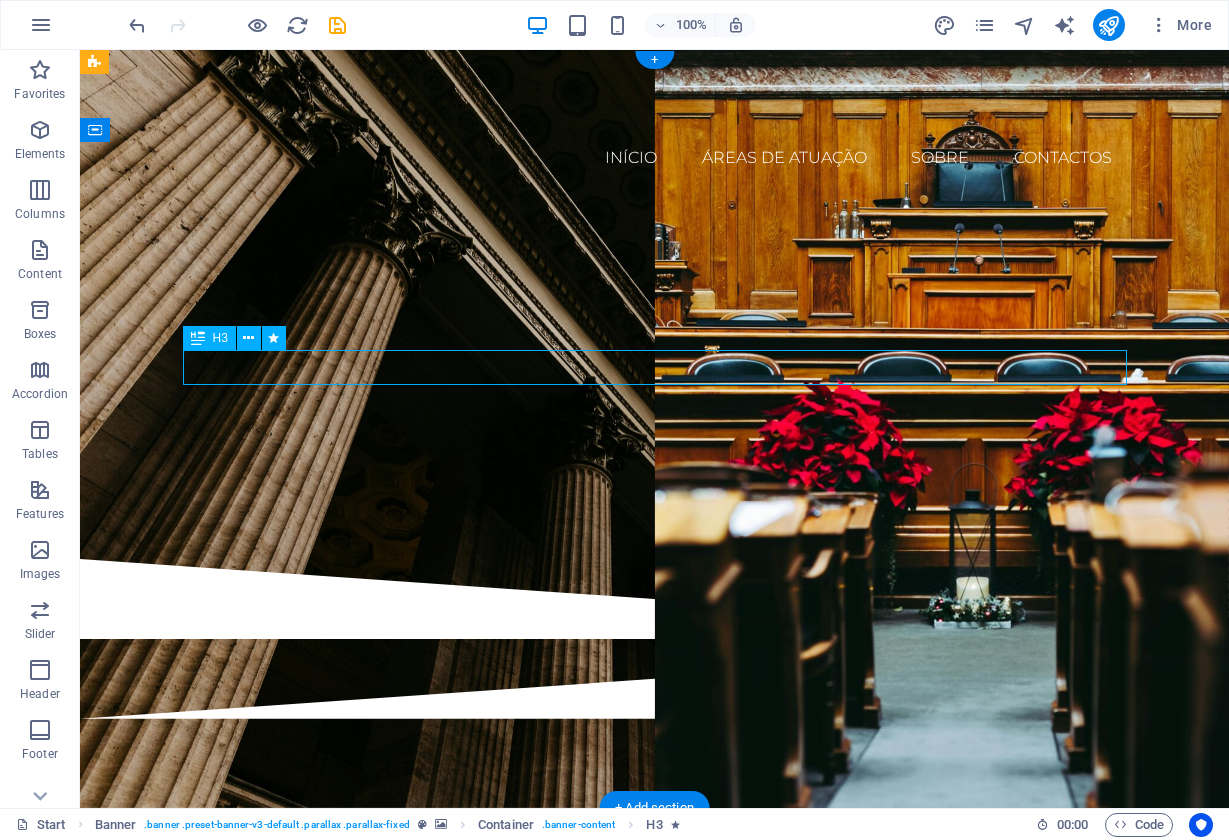 click on "Competência, Profissionalismo, Integridade" at bounding box center (655, 310) 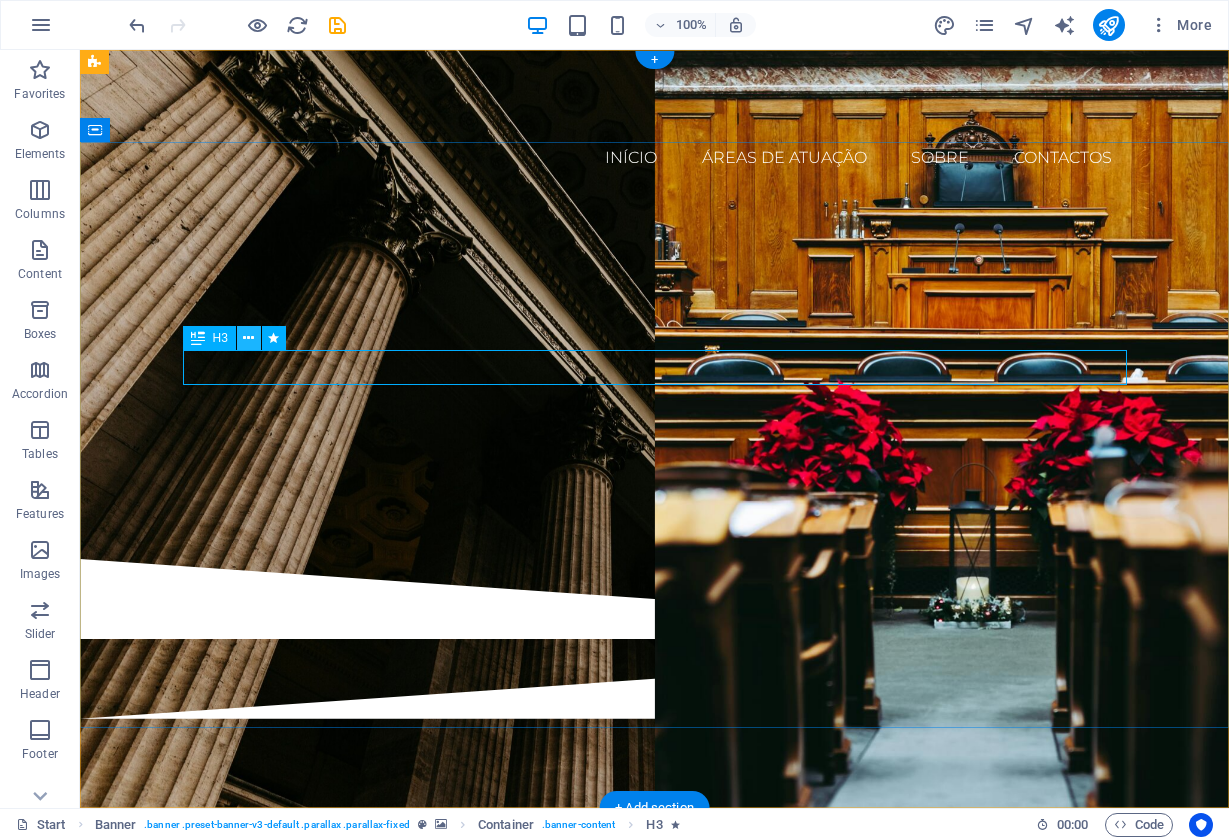 click at bounding box center [248, 338] 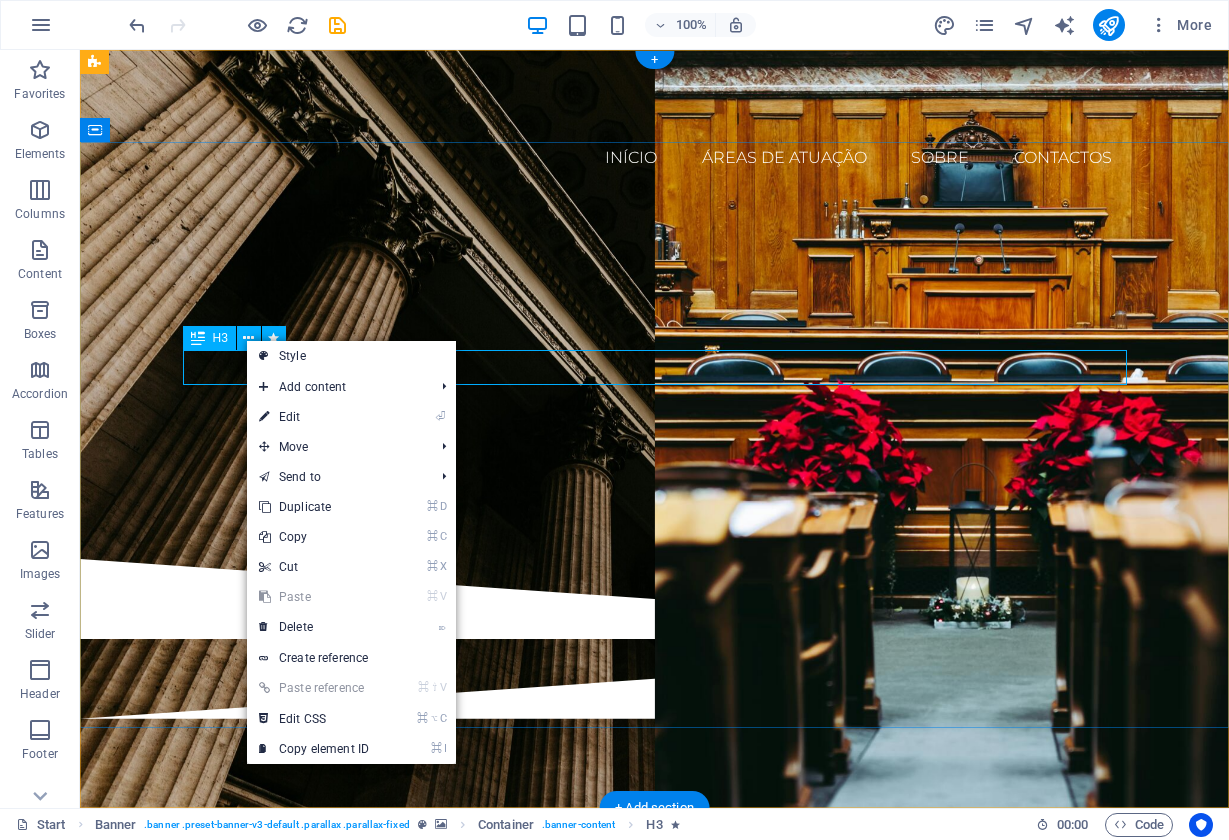 click on "Competência, Profissionalismo, Integridade" at bounding box center [655, 310] 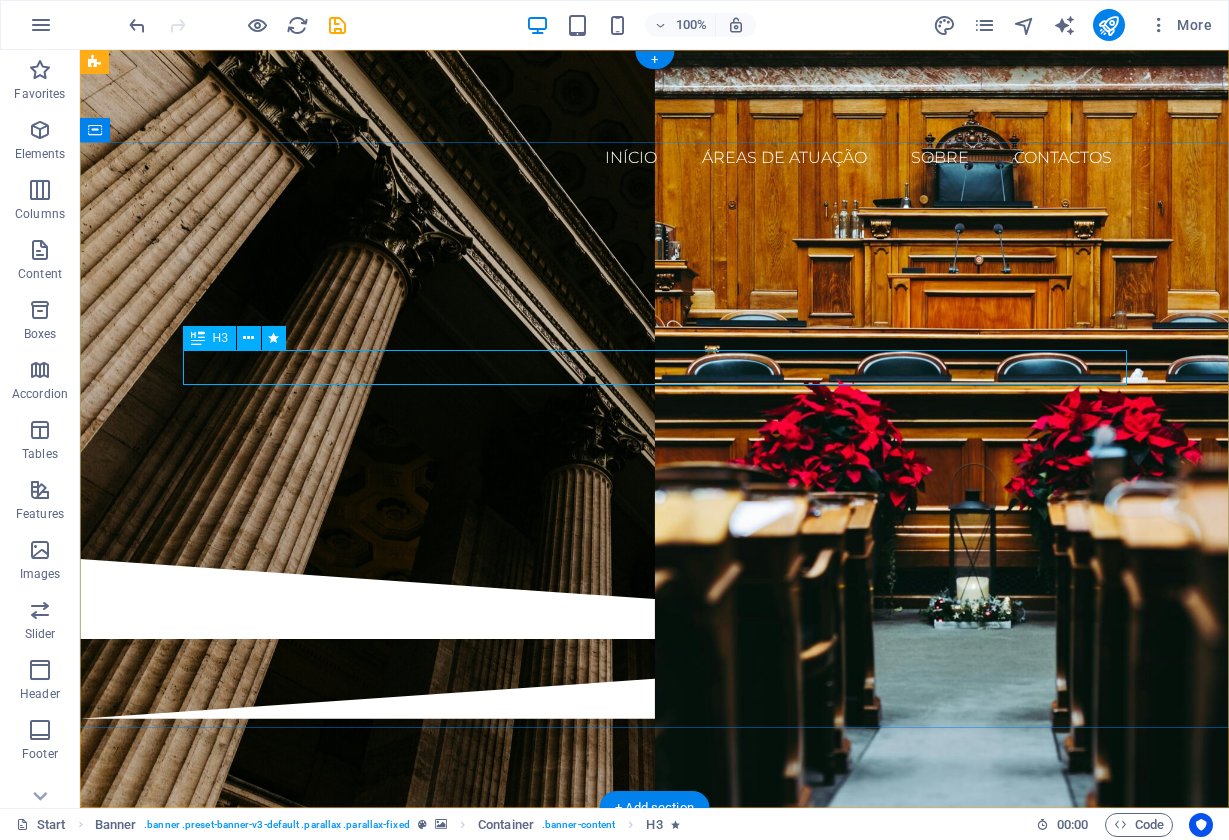 click on "Competência, Profissionalismo, Integridade" at bounding box center (655, 310) 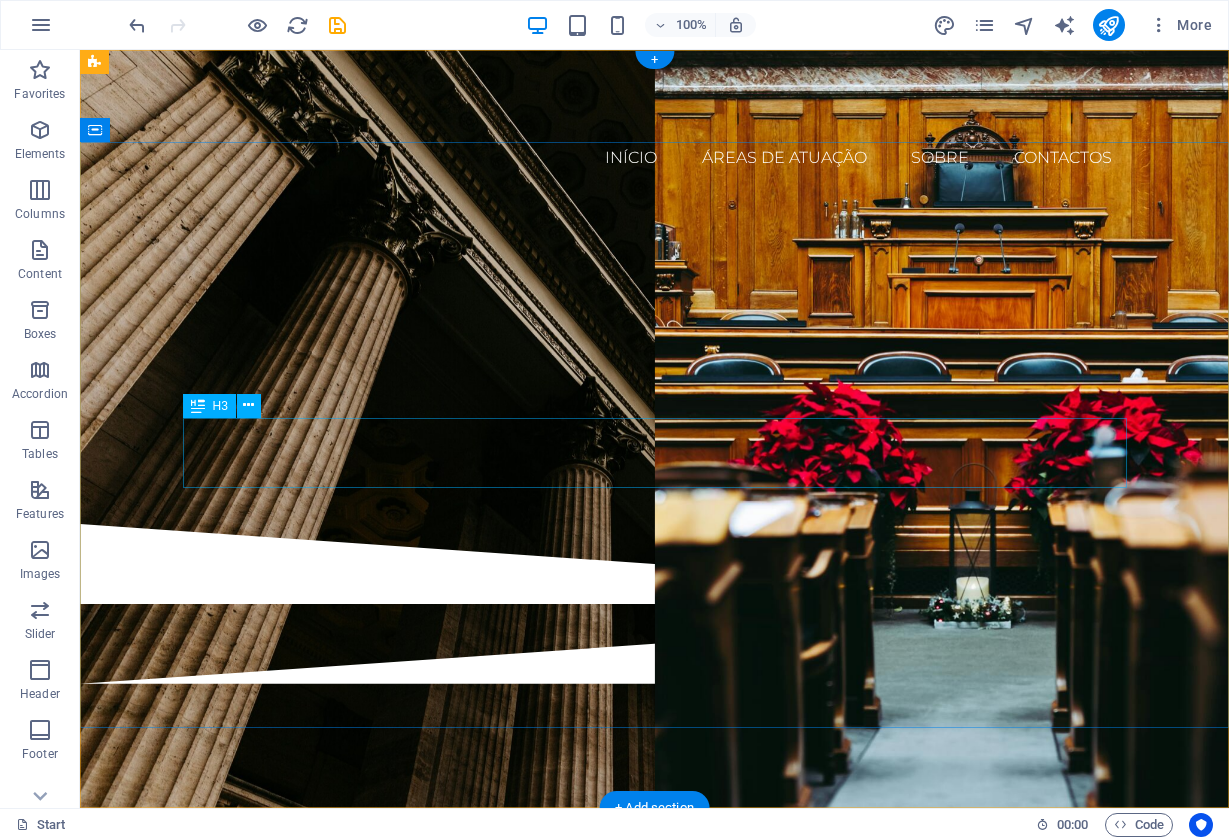 click on "Especializada em direito civil, empresarial, do trabalho e imobiliário." at bounding box center (655, 378) 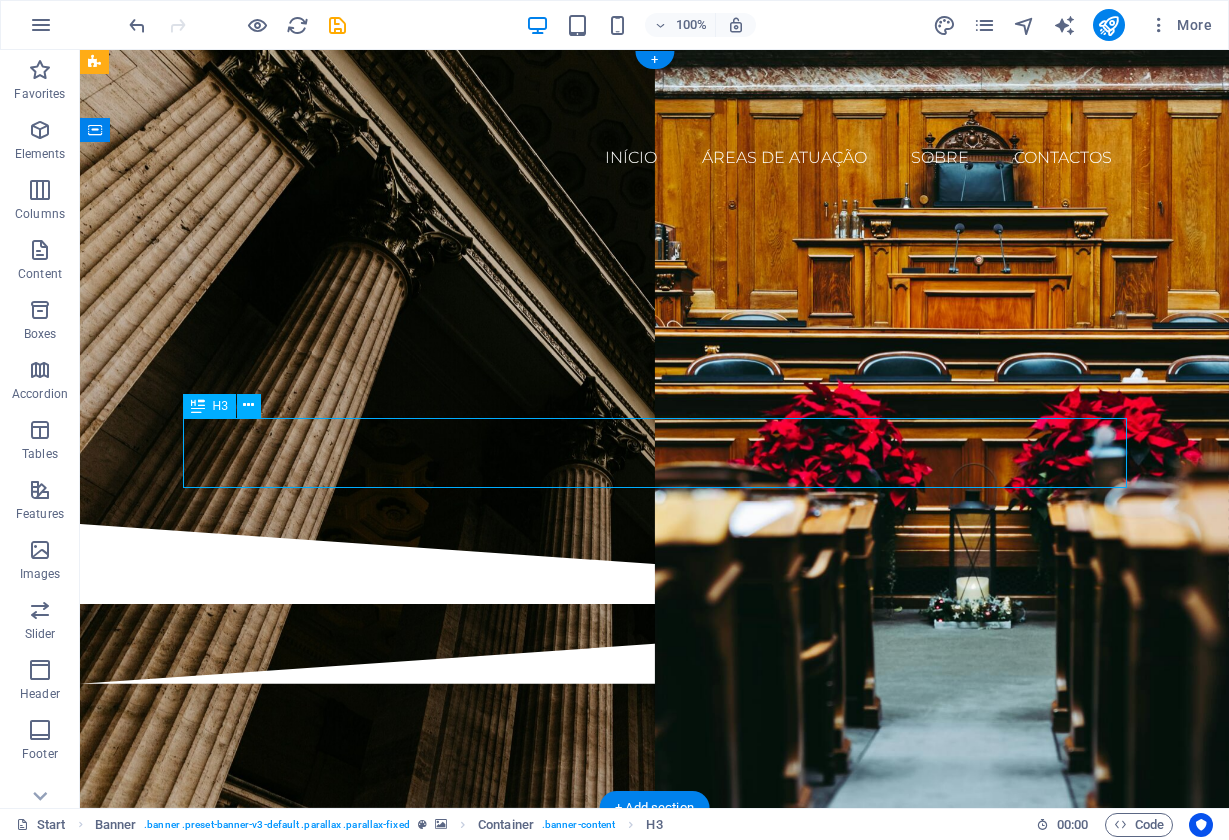 click on "Especializada em direito civil, empresarial, do trabalho e imobiliário." at bounding box center [655, 378] 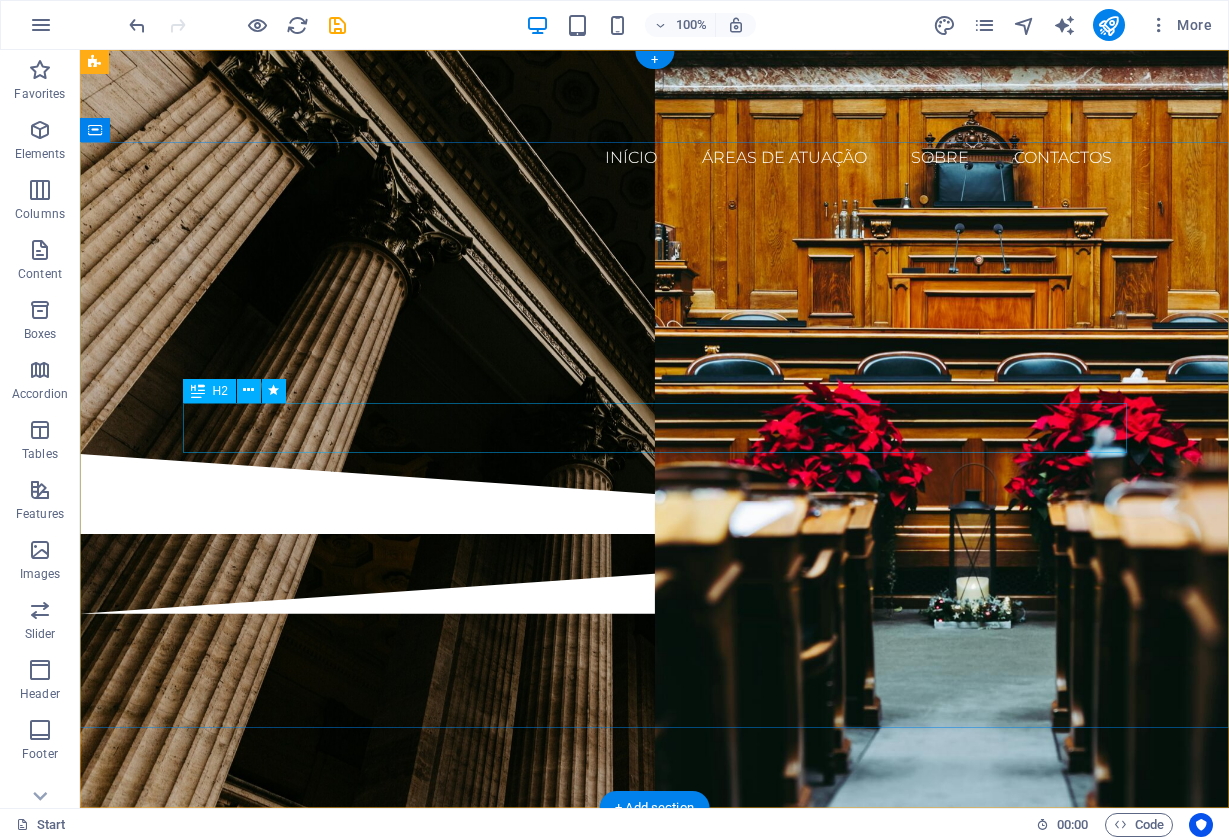 click on "[FIRST] [LAST]" at bounding box center (655, 318) 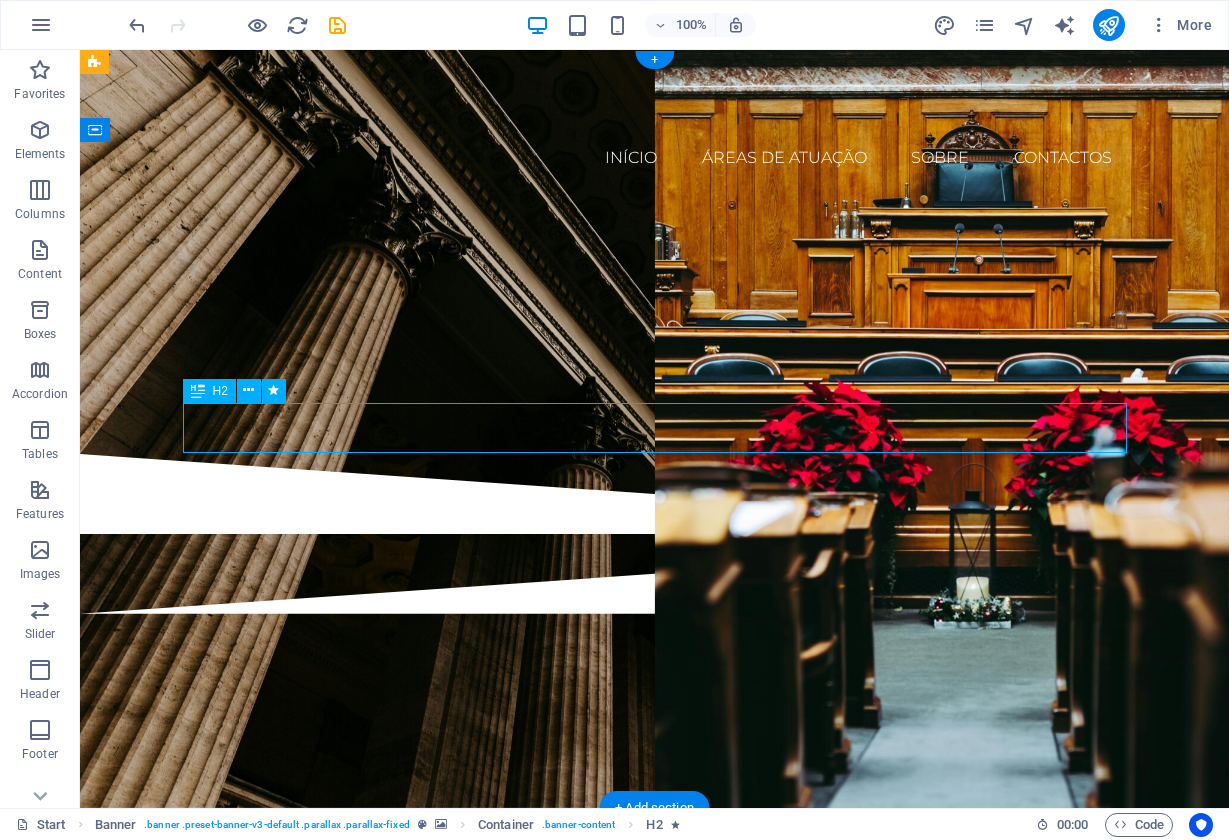 drag, startPoint x: 370, startPoint y: 407, endPoint x: 372, endPoint y: 447, distance: 40.04997 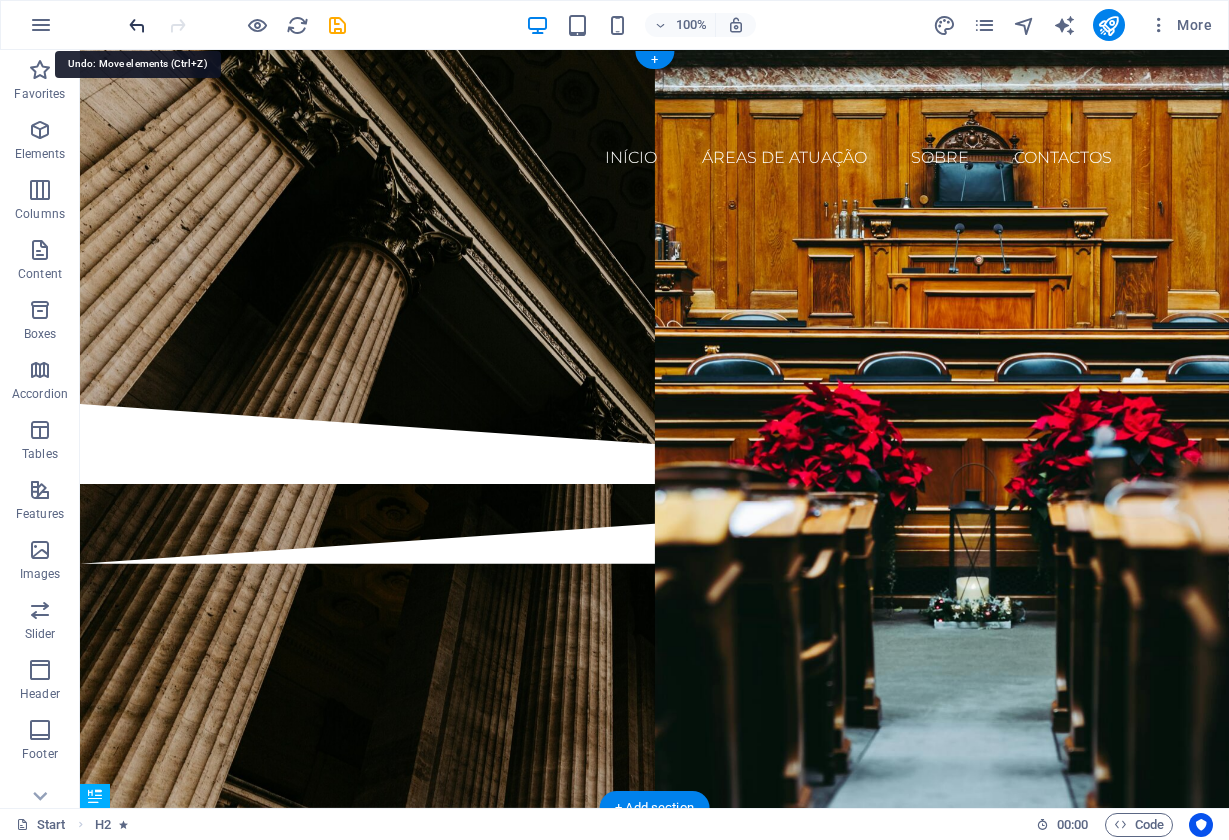 click at bounding box center [137, 25] 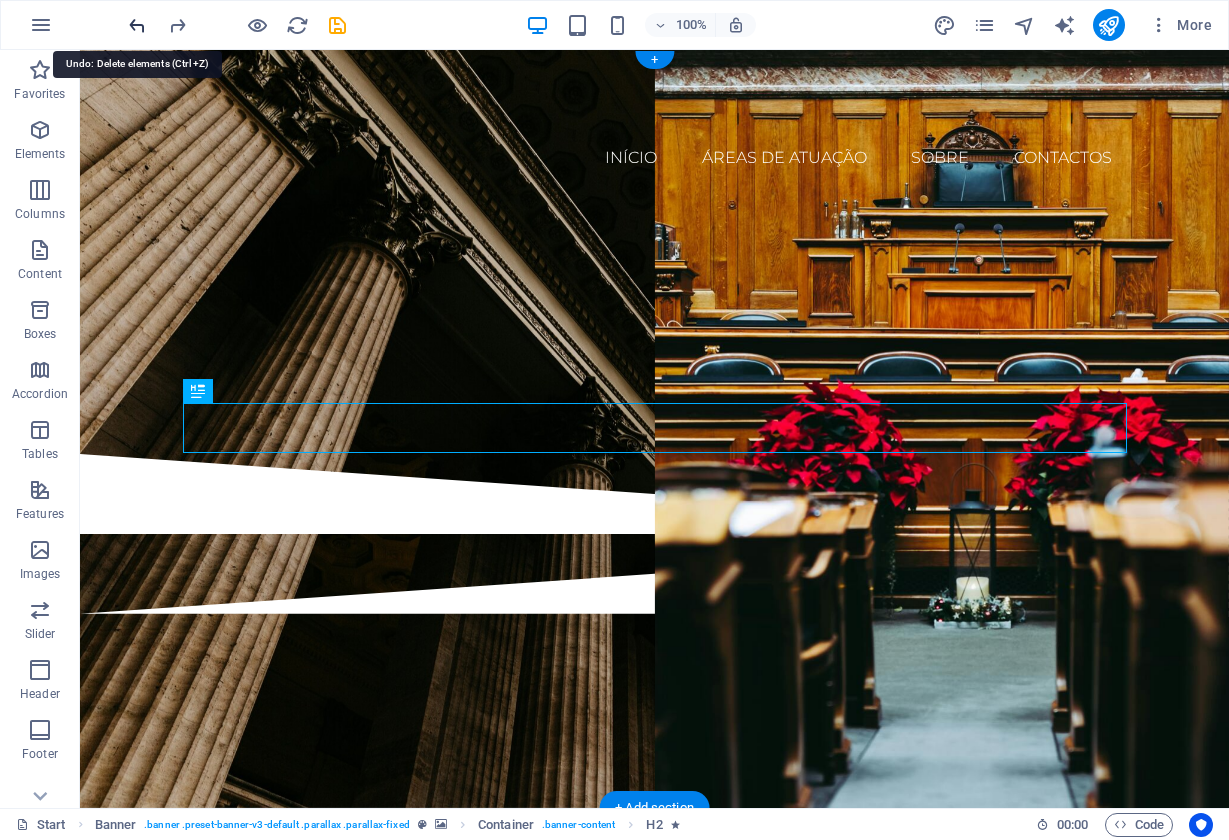 click at bounding box center [137, 25] 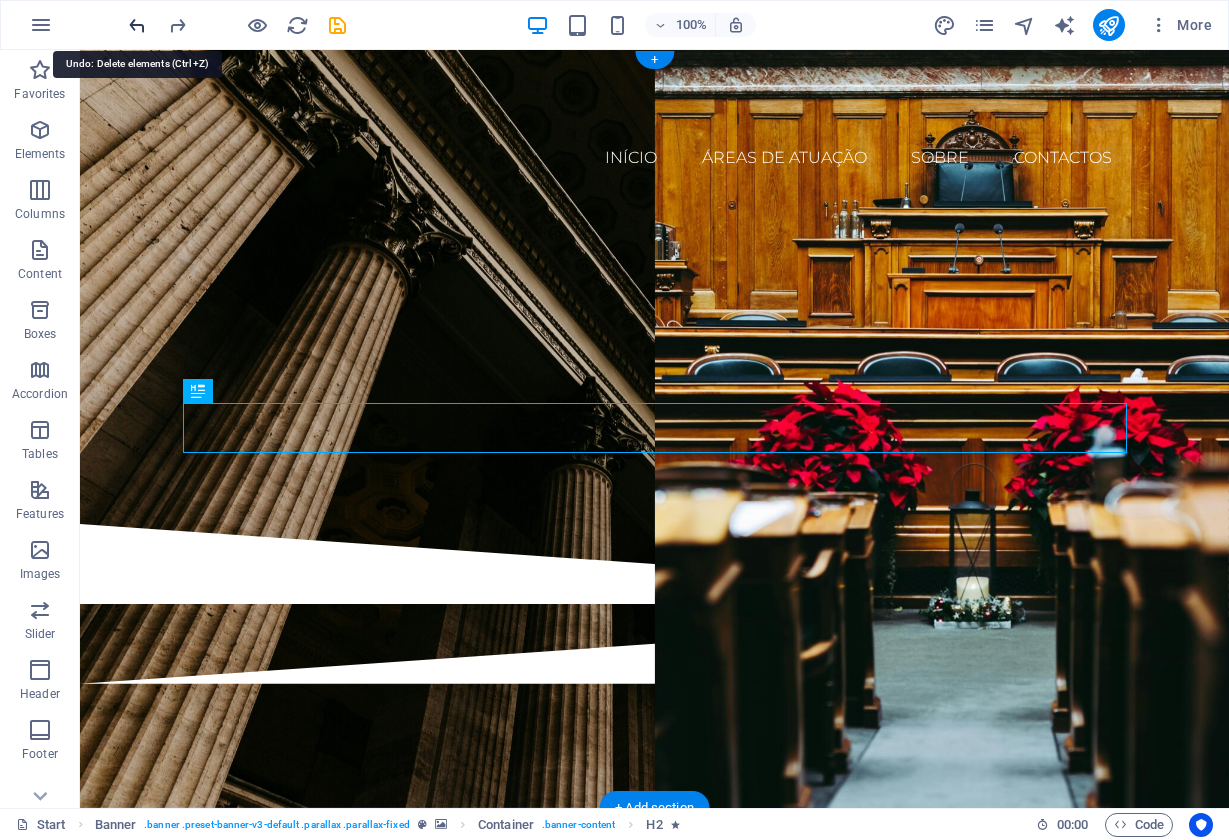click at bounding box center [137, 25] 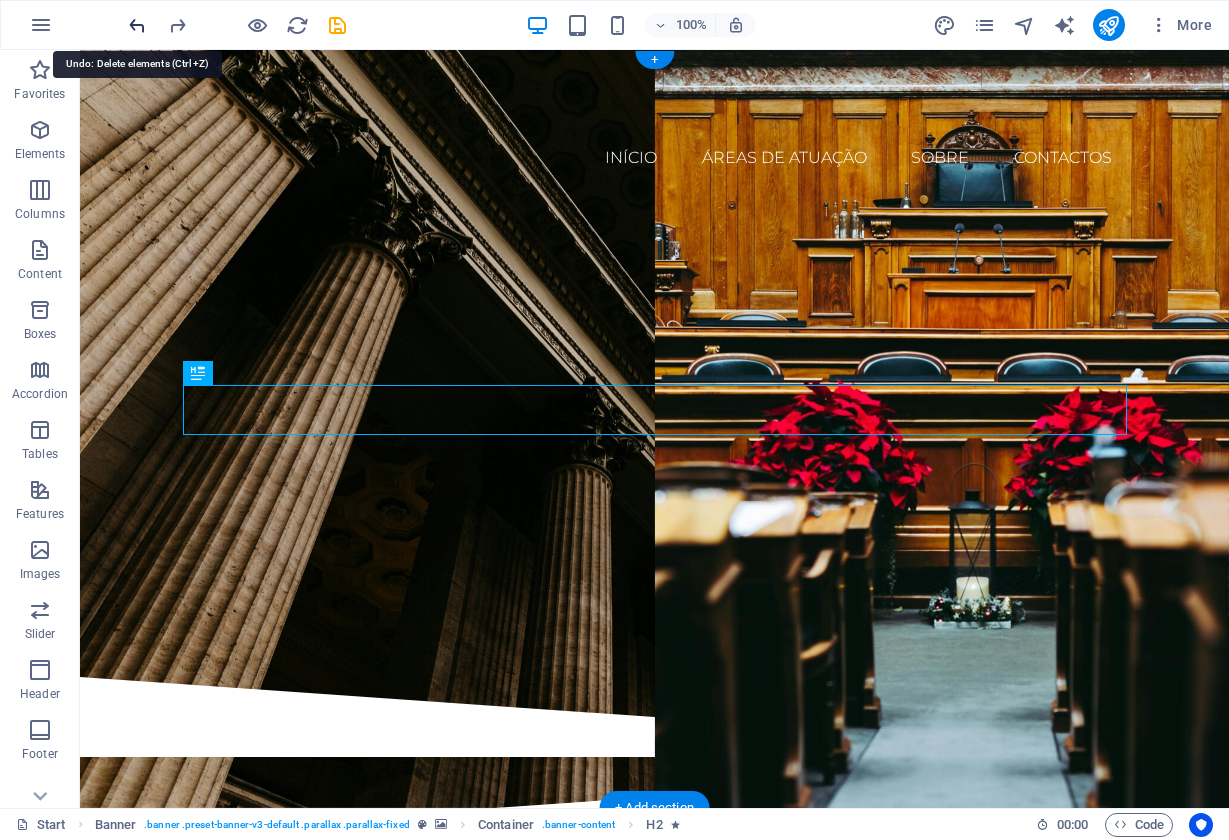 click at bounding box center (137, 25) 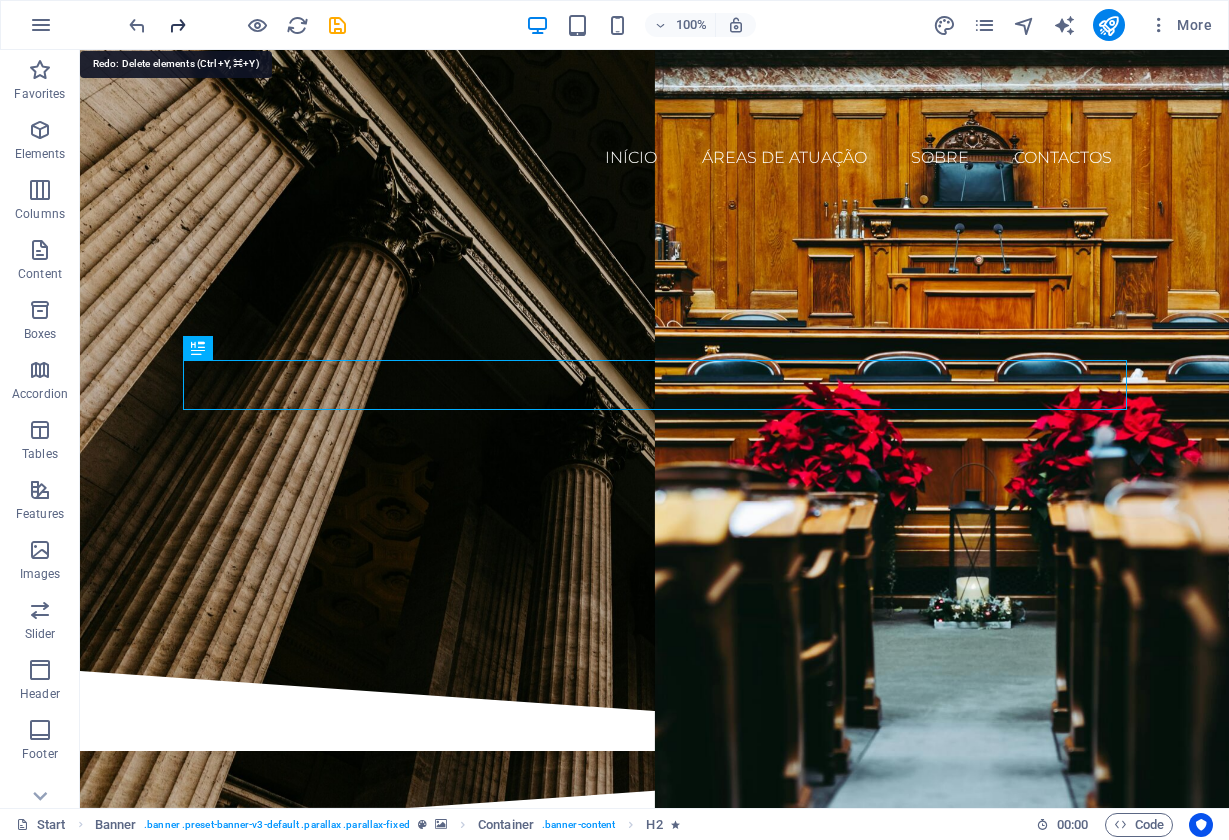 click at bounding box center (177, 25) 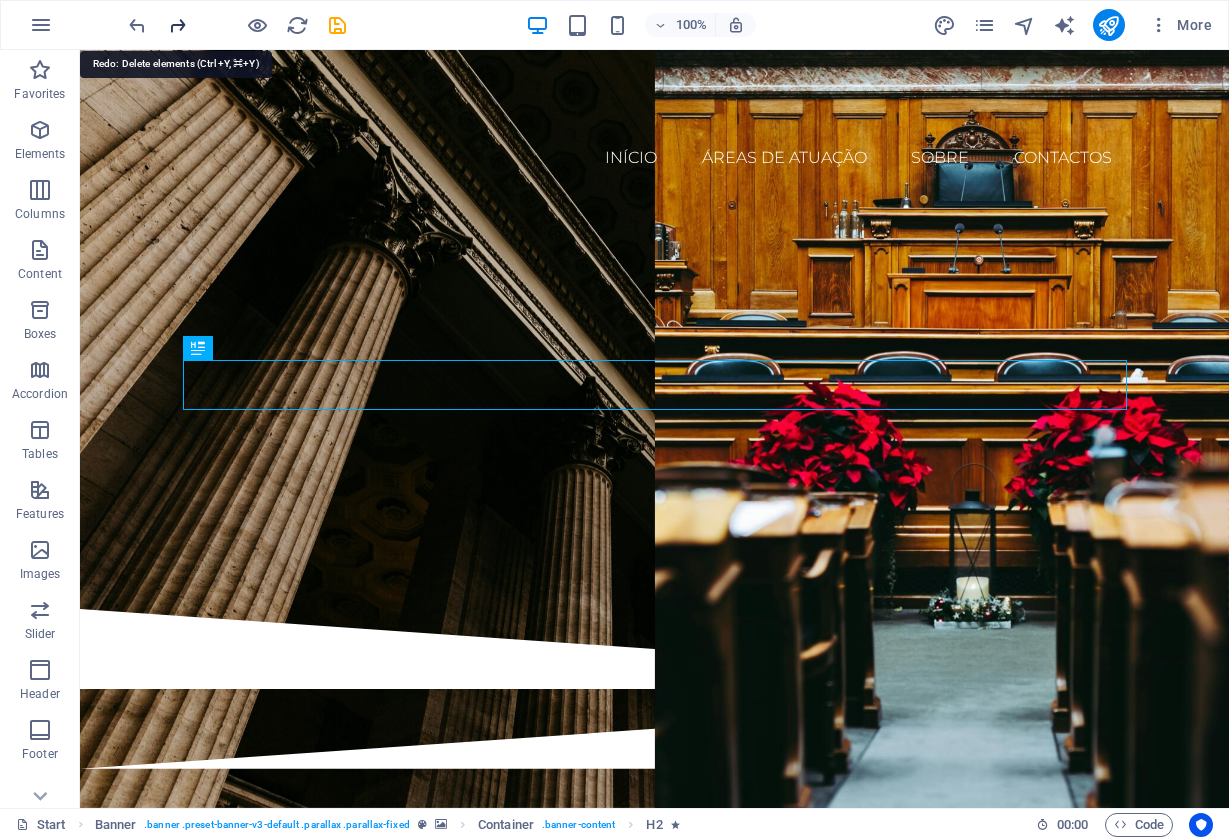 click at bounding box center [177, 25] 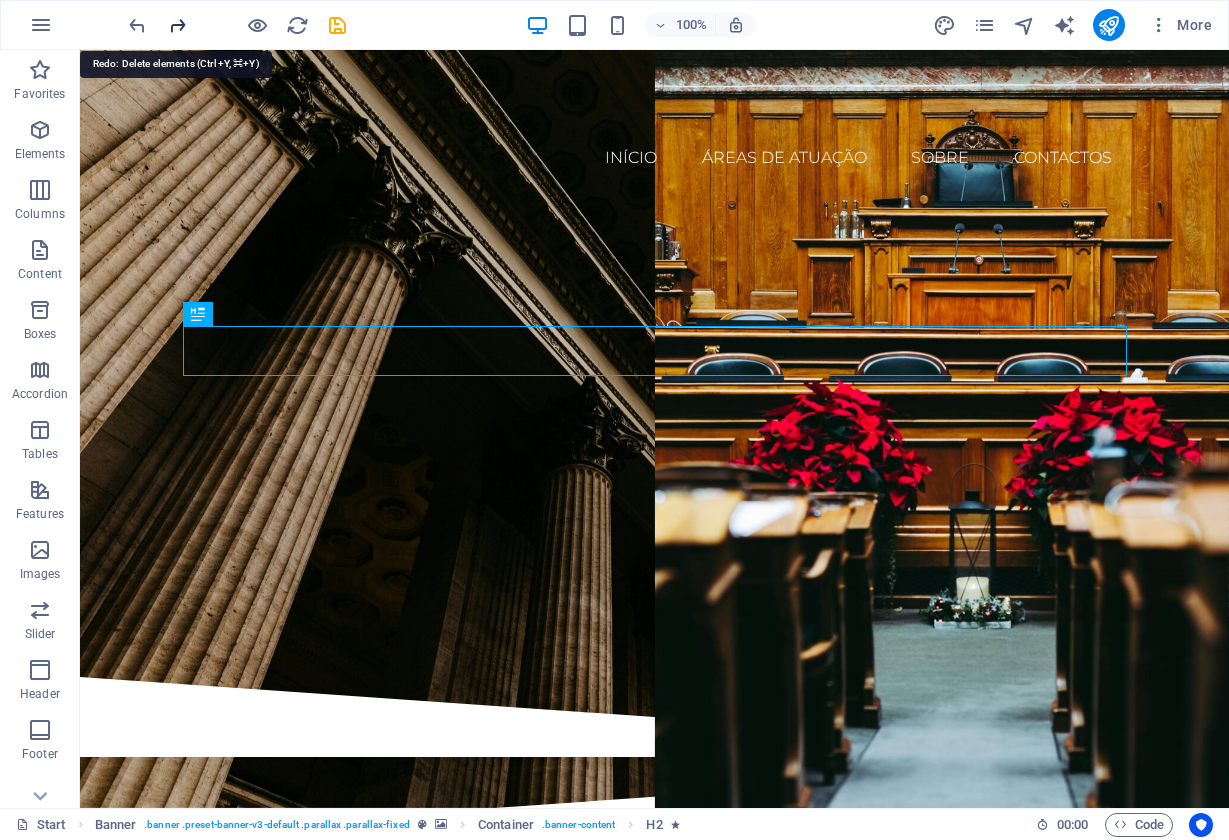click at bounding box center [177, 25] 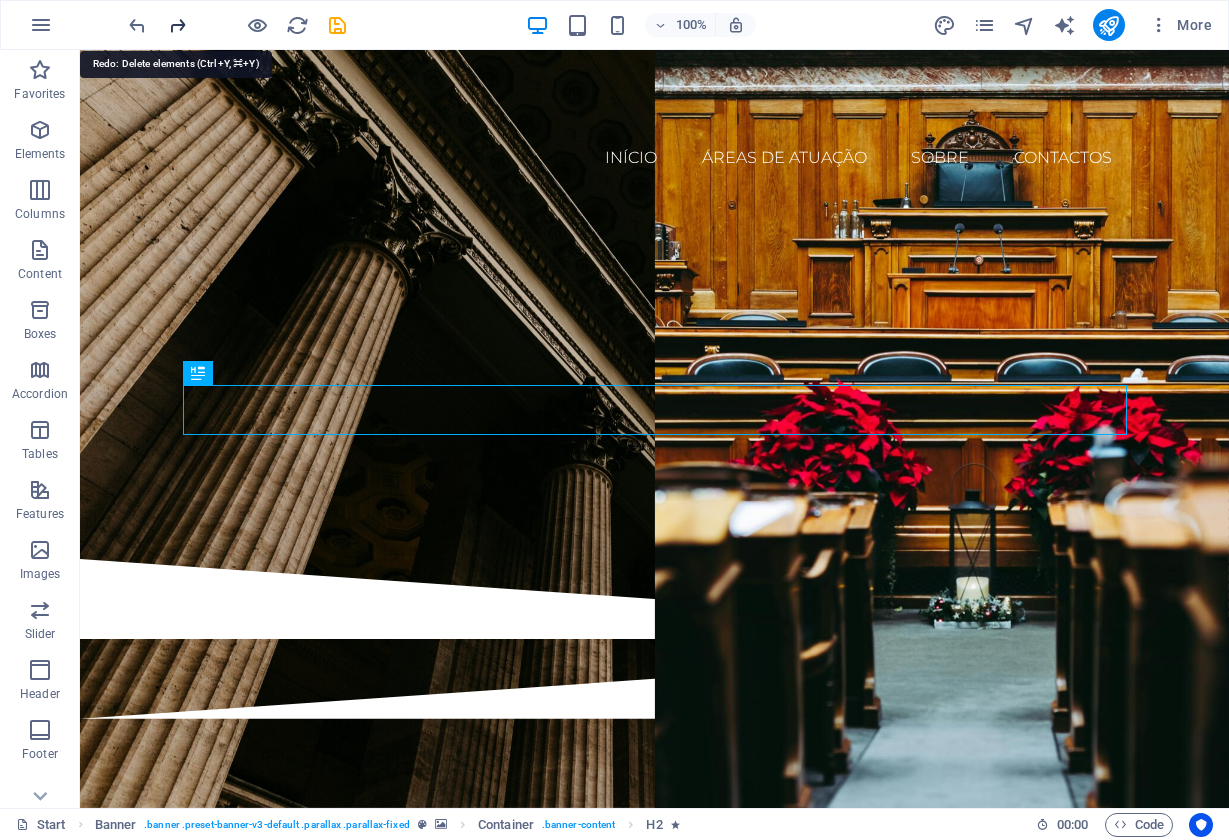 click at bounding box center [177, 25] 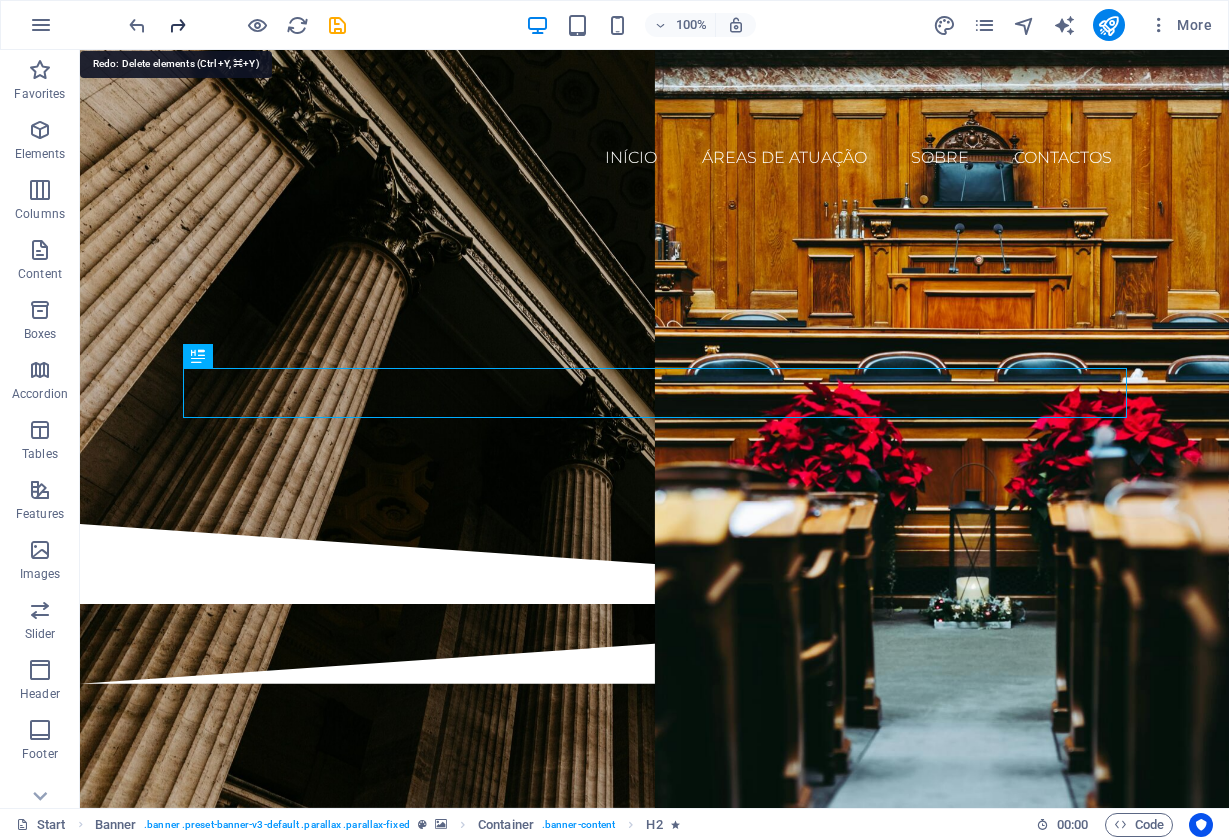 click at bounding box center [177, 25] 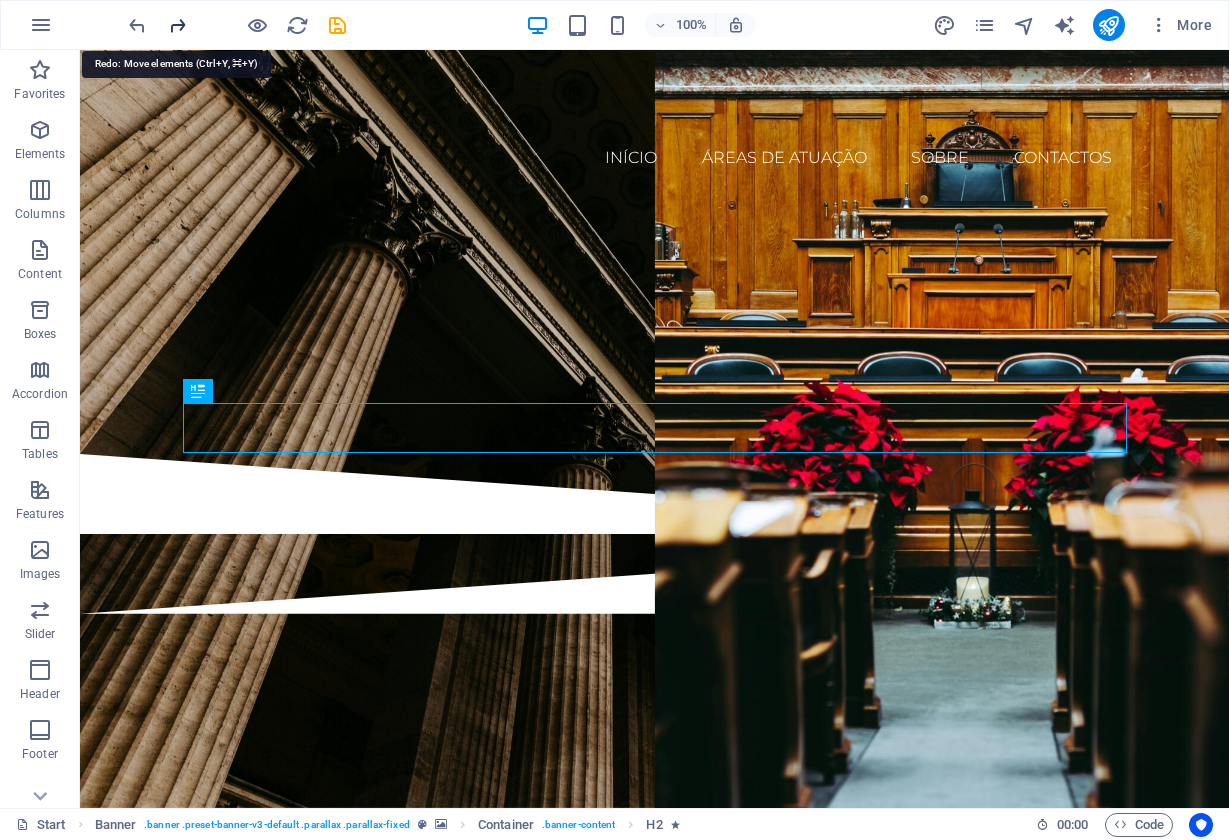 click at bounding box center (177, 25) 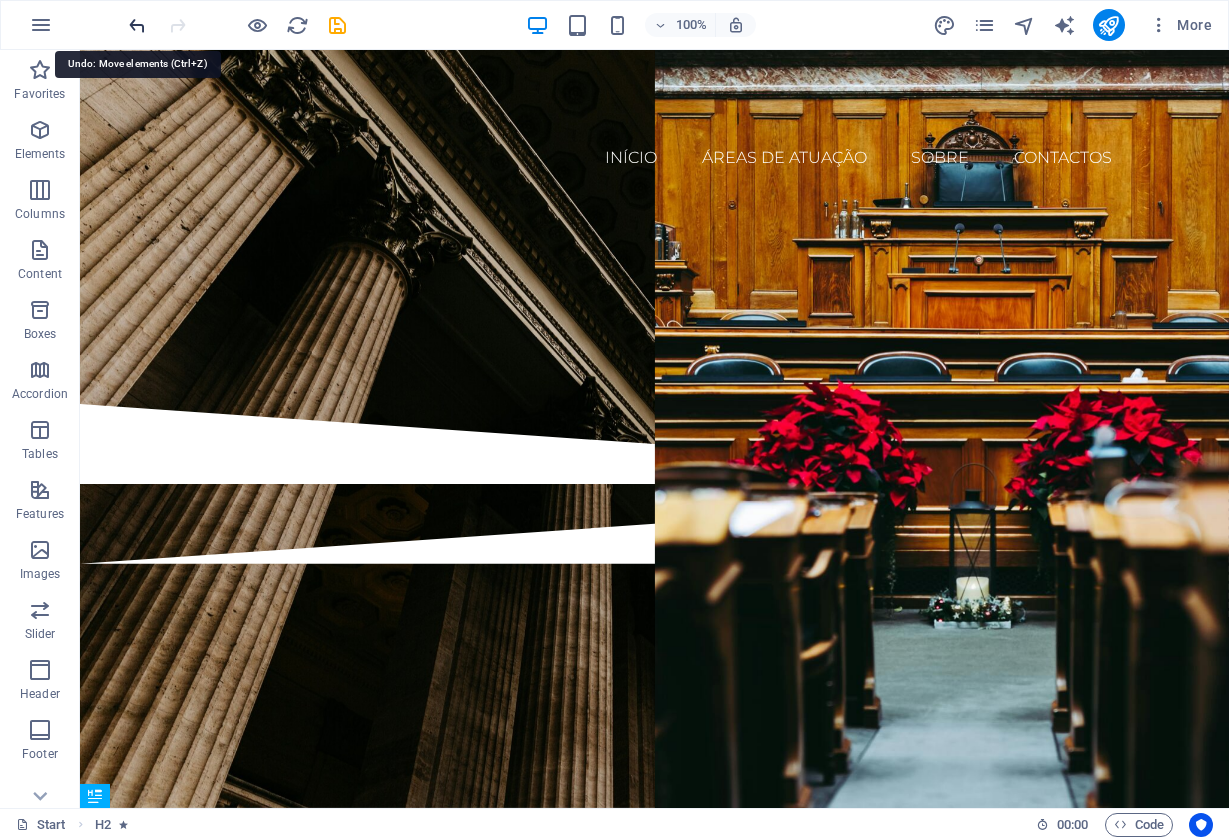 click at bounding box center [137, 25] 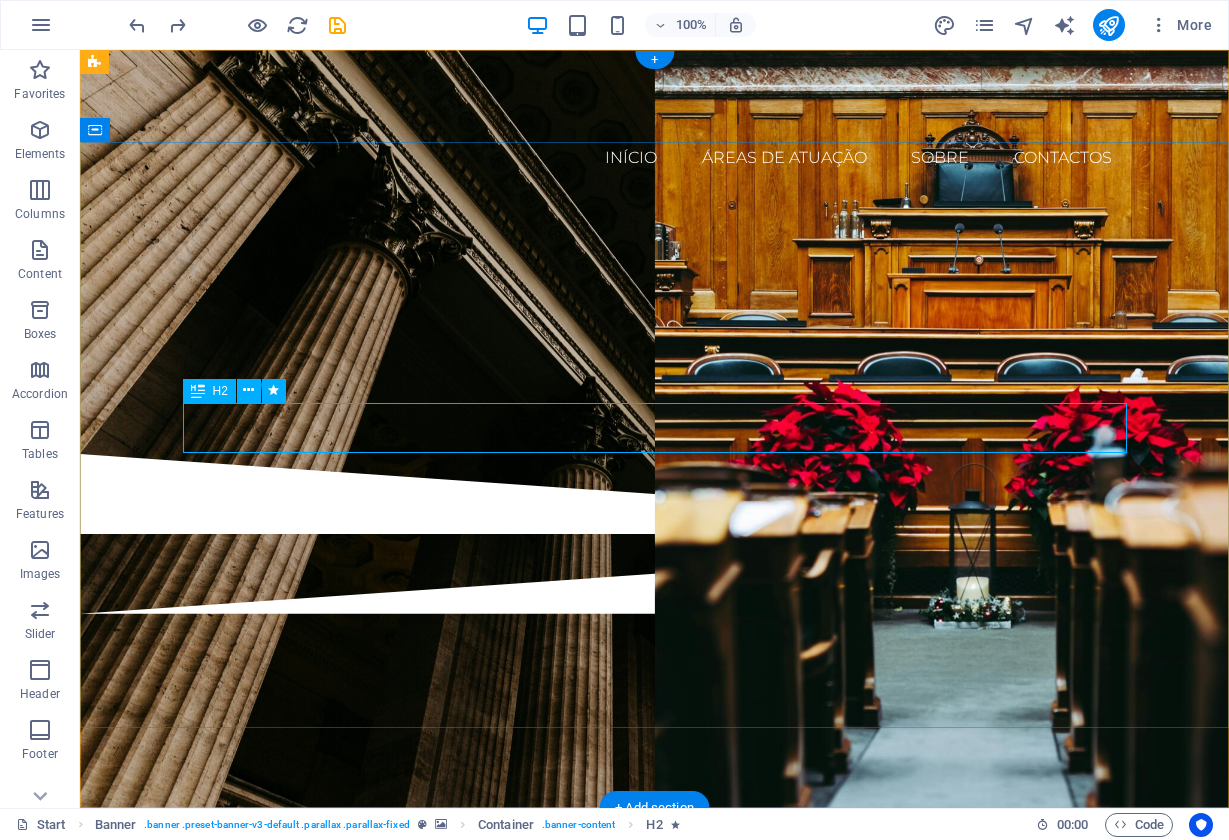 click on "[FIRST] [LAST]" at bounding box center (655, 318) 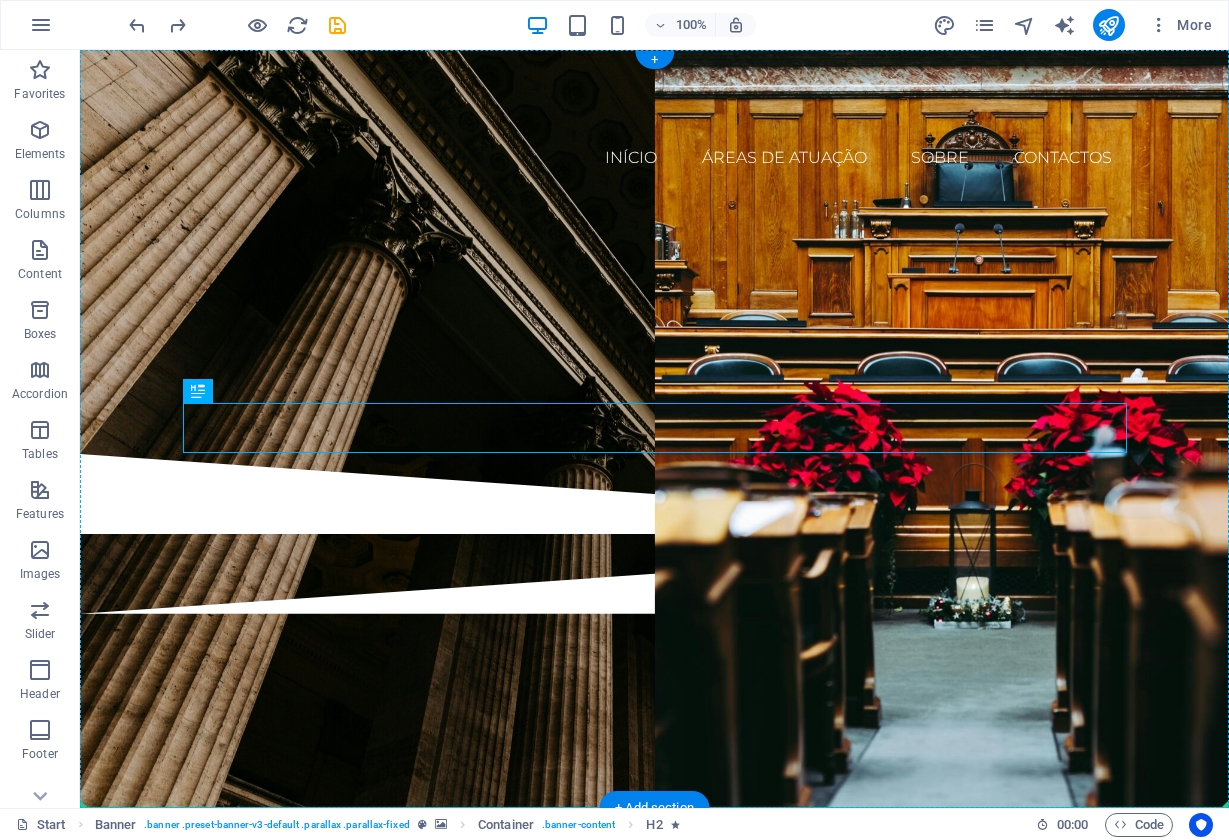 drag, startPoint x: 432, startPoint y: 405, endPoint x: 451, endPoint y: 482, distance: 79.30952 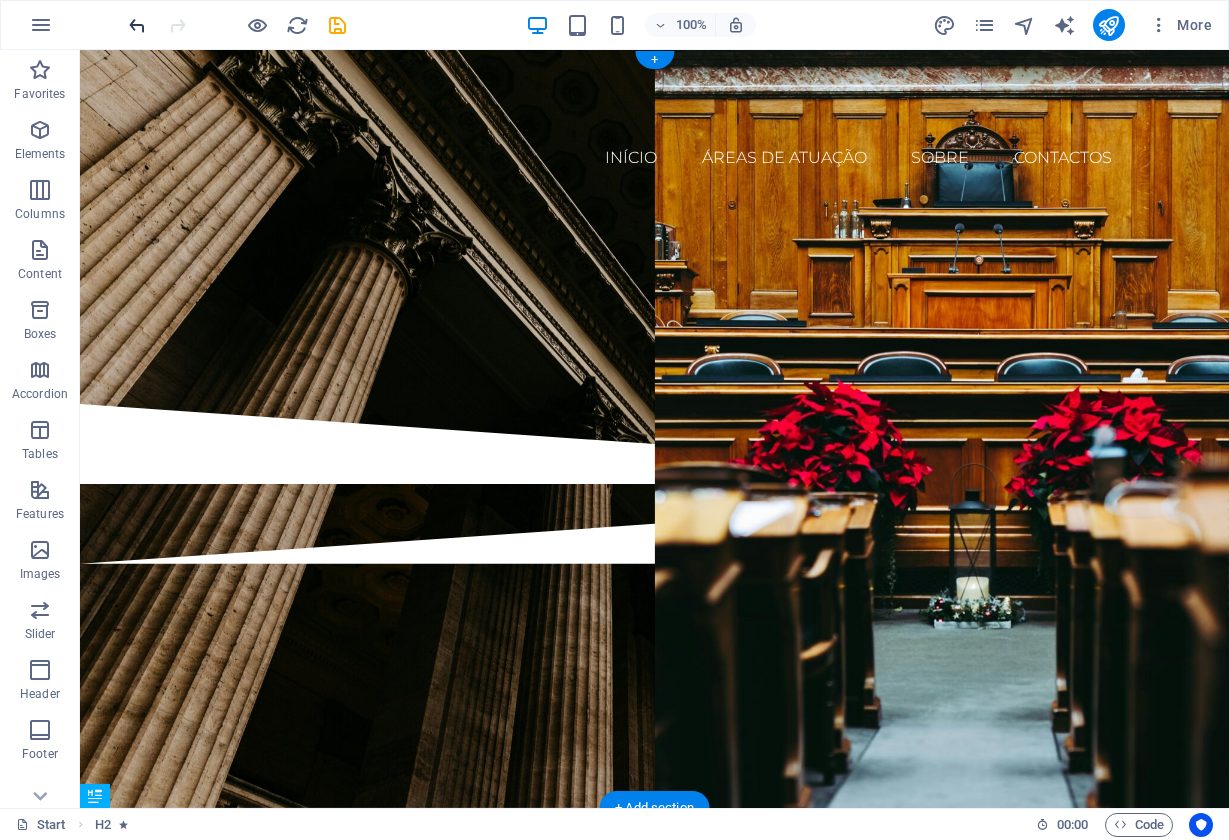 click at bounding box center [137, 25] 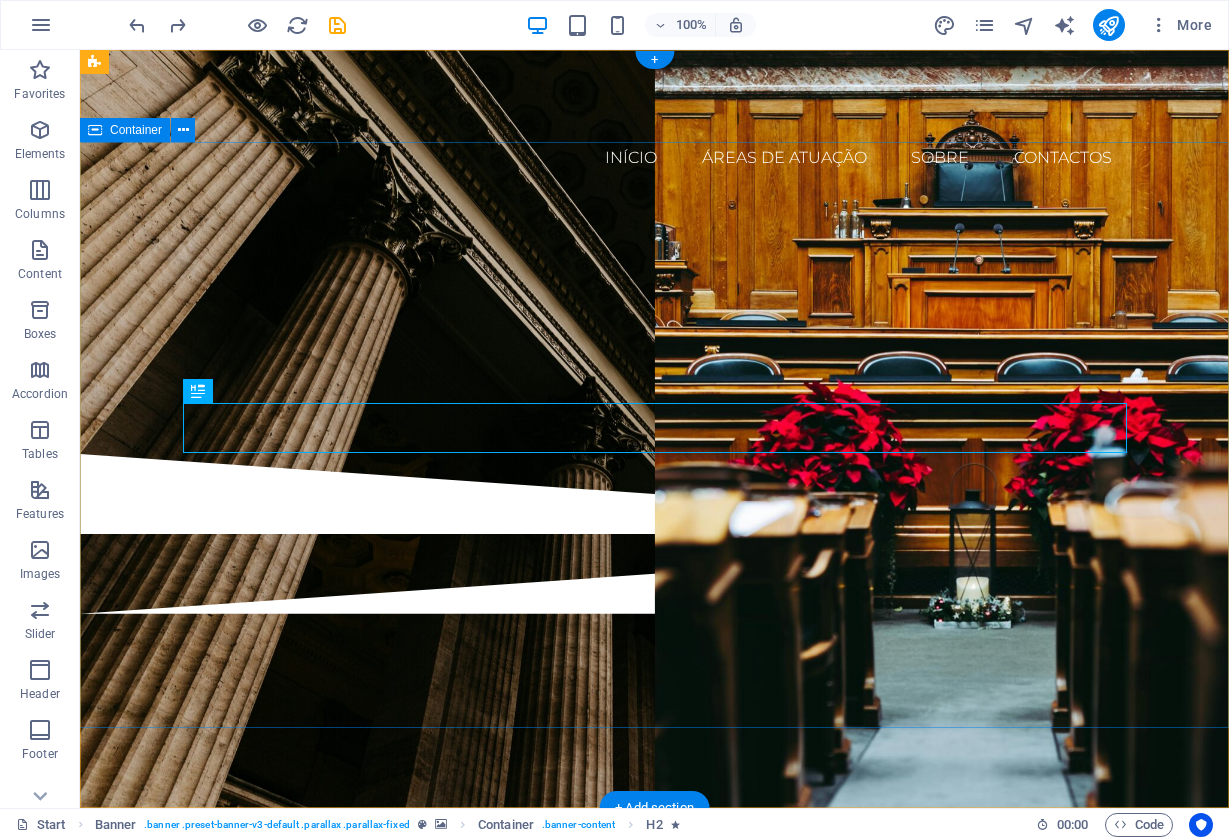 click on "[FIRST] [LAST]" at bounding box center [654, 325] 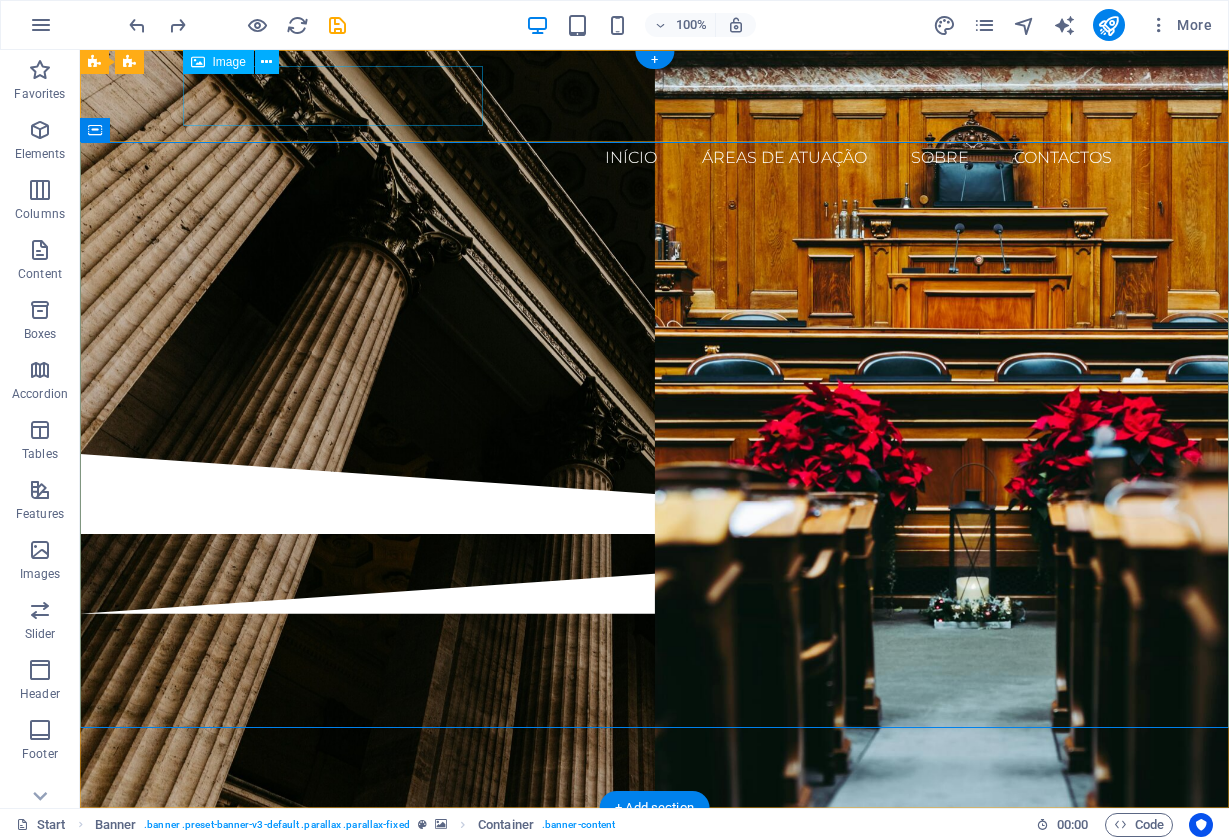 click at bounding box center (655, 101) 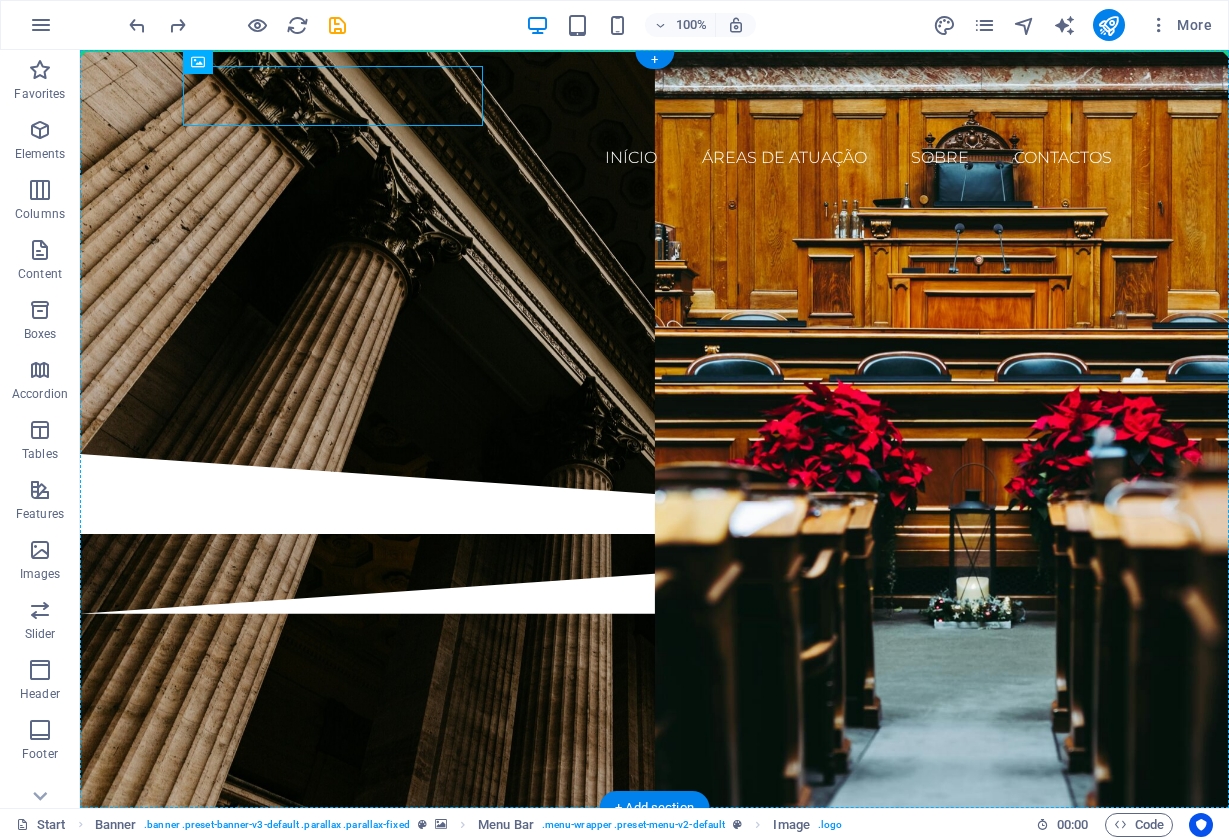 drag, startPoint x: 307, startPoint y: 68, endPoint x: 625, endPoint y: 298, distance: 392.45892 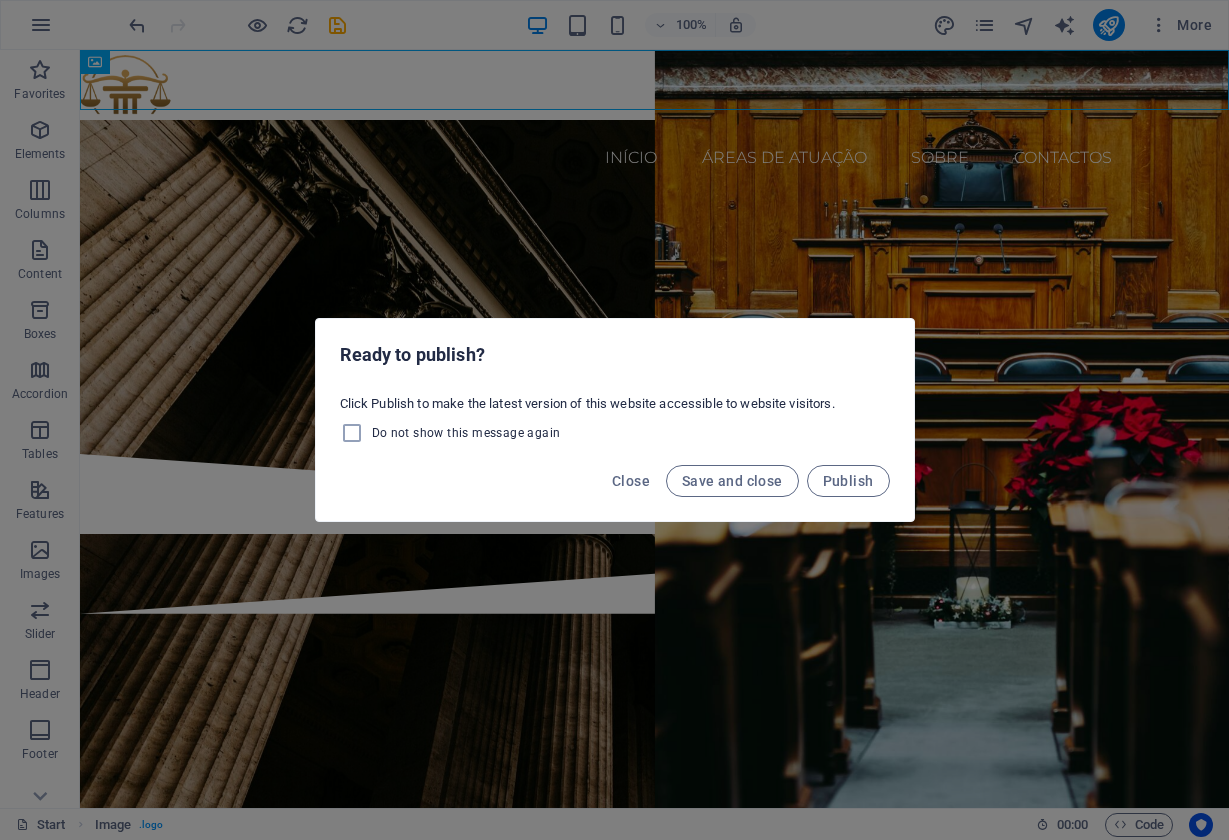 click on "Ready to publish? Click Publish to make the latest version of this website accessible to website visitors. Do not show this message again Close Save and close Publish" at bounding box center [614, 420] 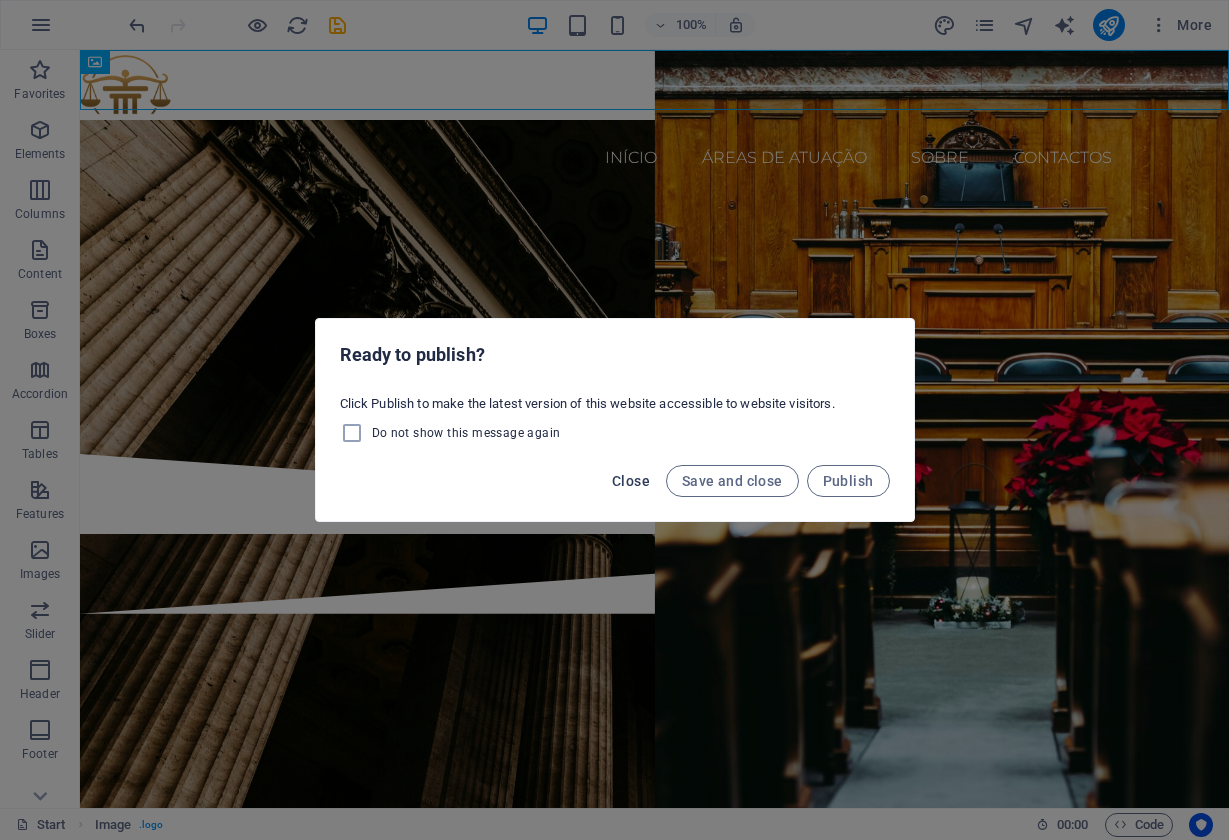click on "Close" at bounding box center [631, 481] 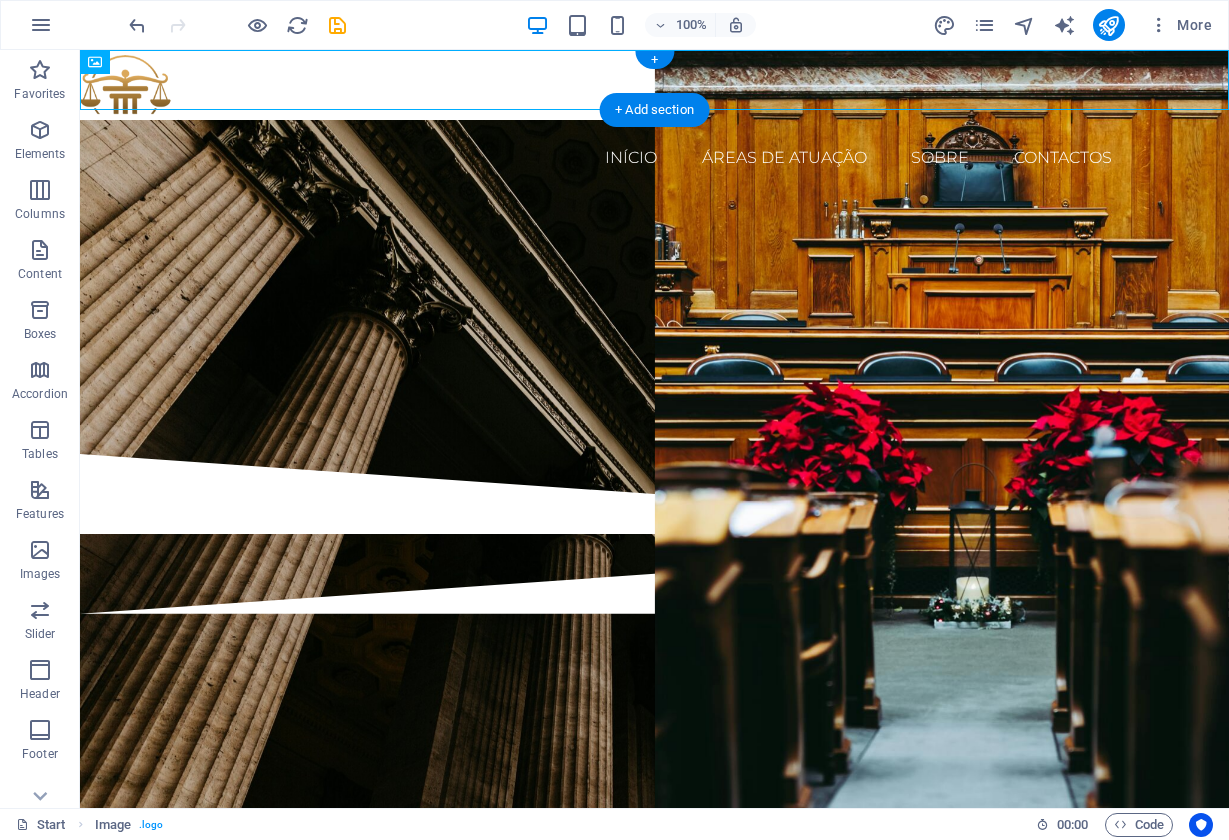 click at bounding box center (654, 85) 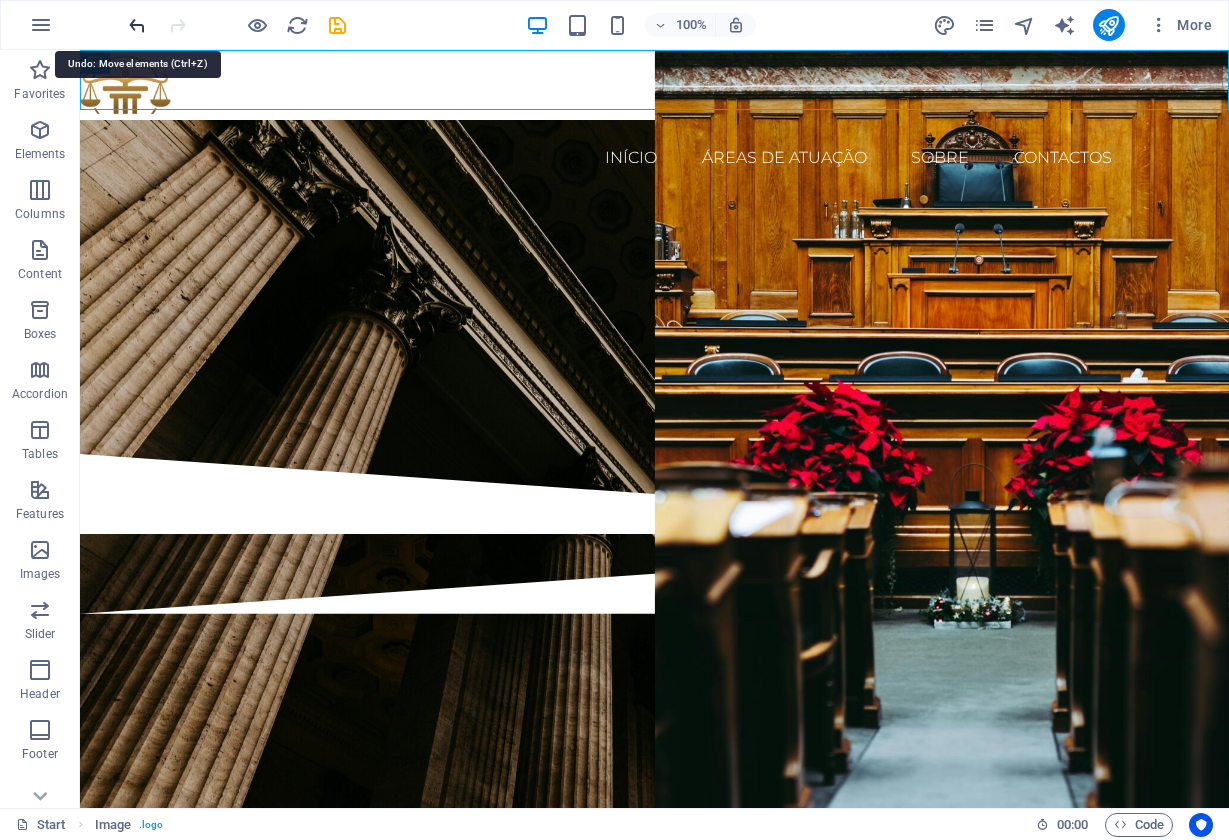 click at bounding box center (137, 25) 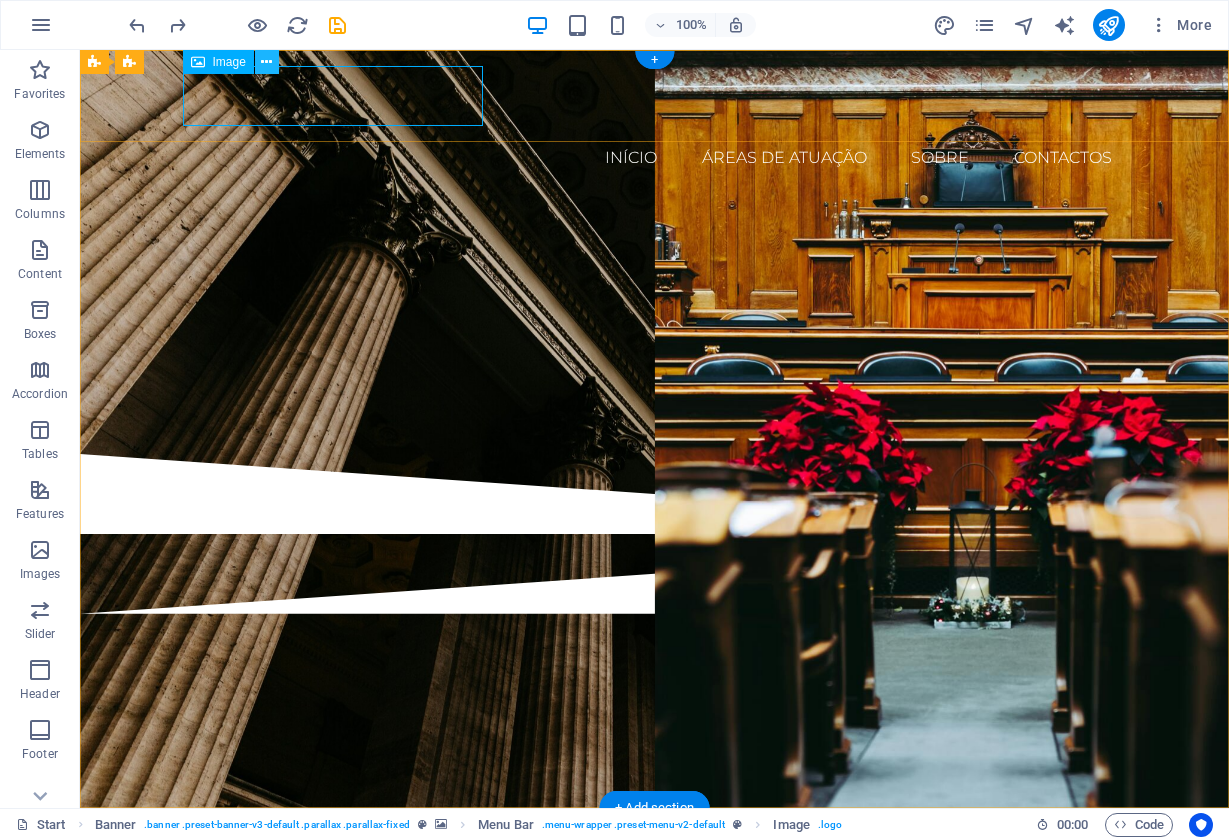 click at bounding box center (266, 62) 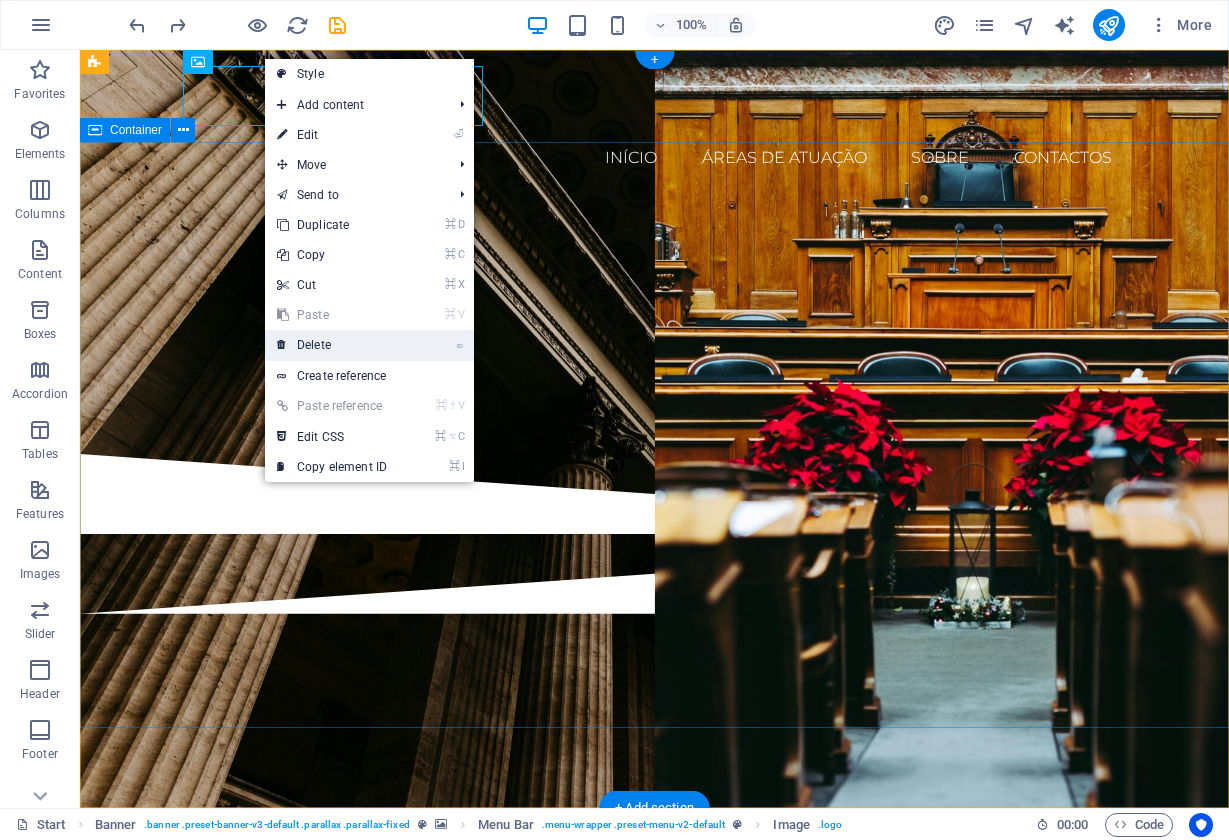 click on "⌦  Delete" at bounding box center (332, 345) 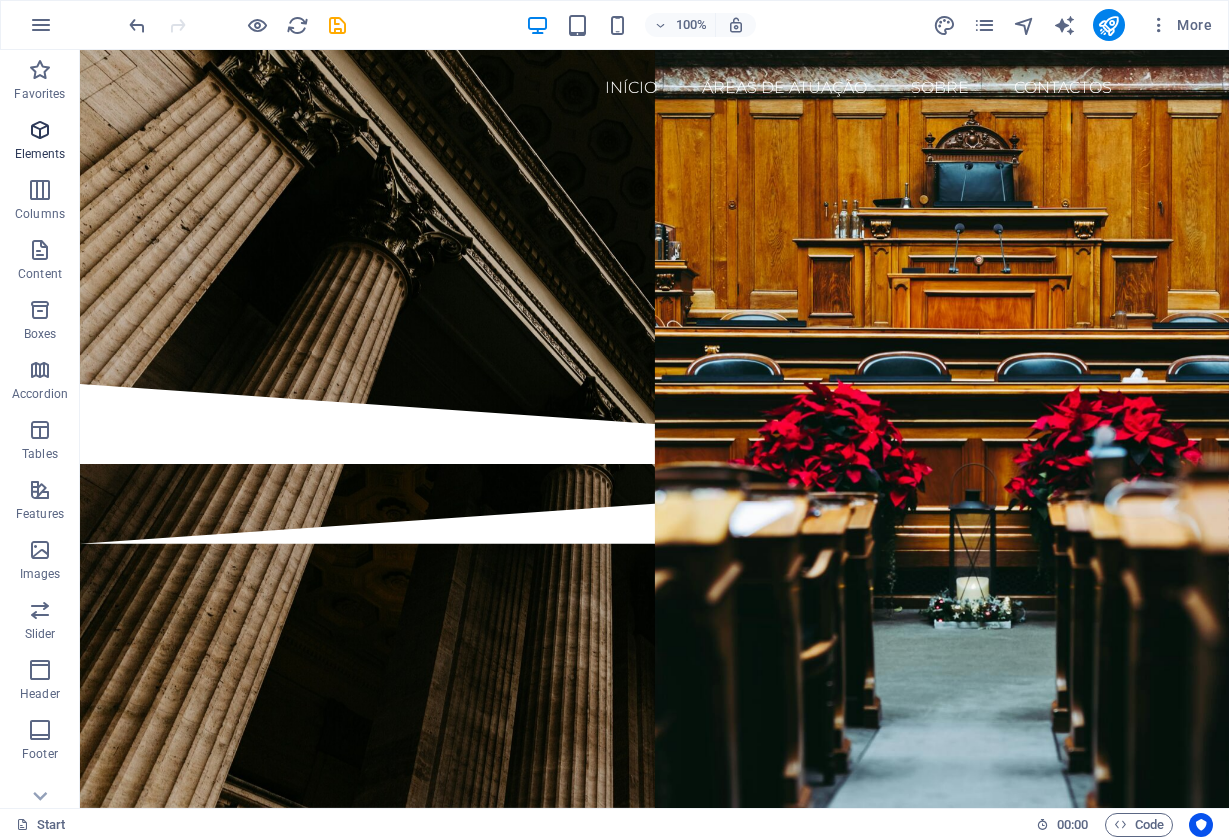 click at bounding box center (40, 130) 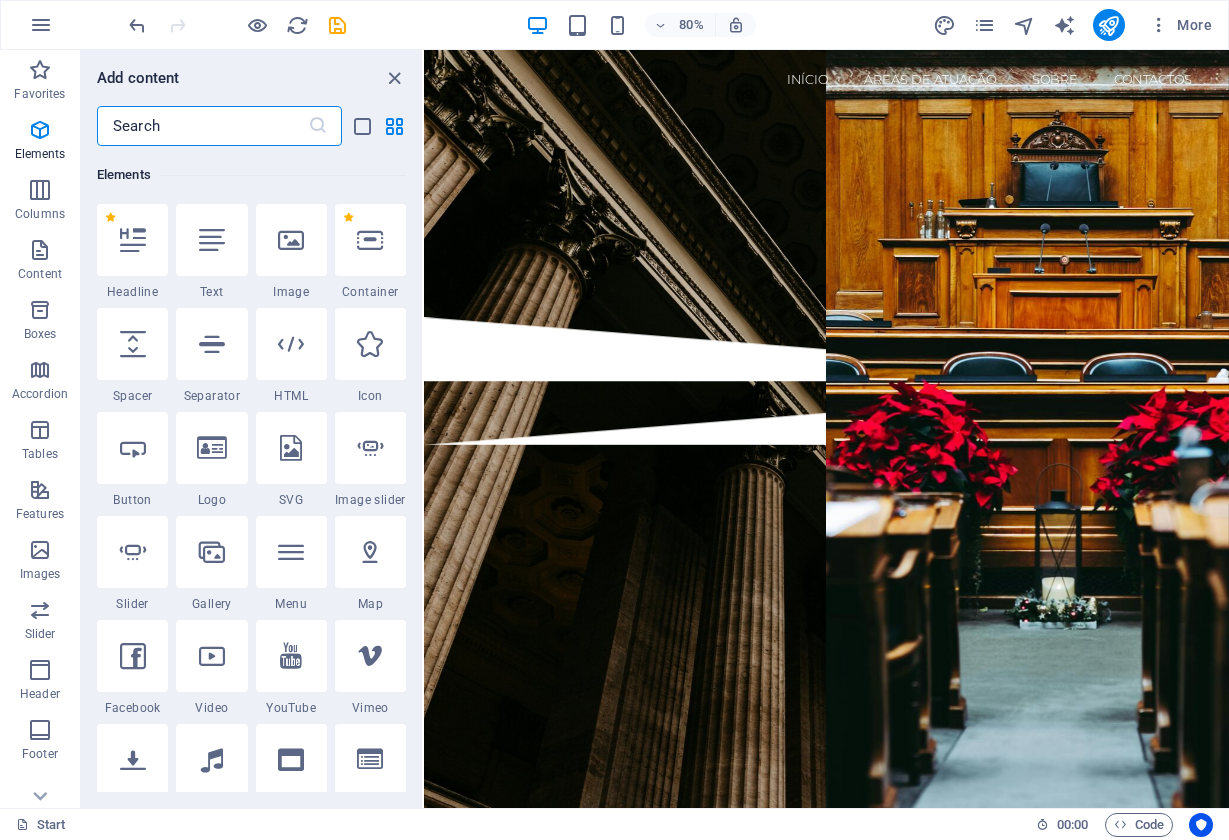 scroll, scrollTop: 213, scrollLeft: 0, axis: vertical 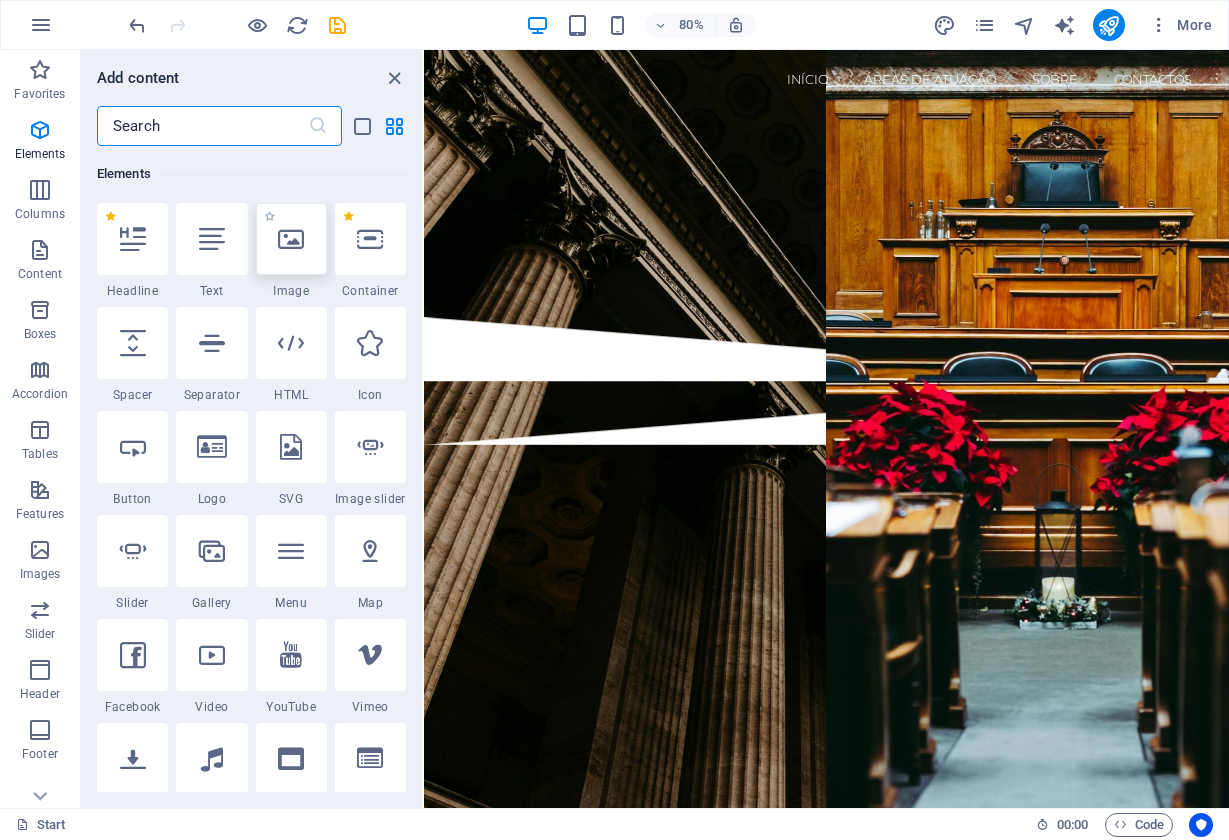 click at bounding box center (291, 239) 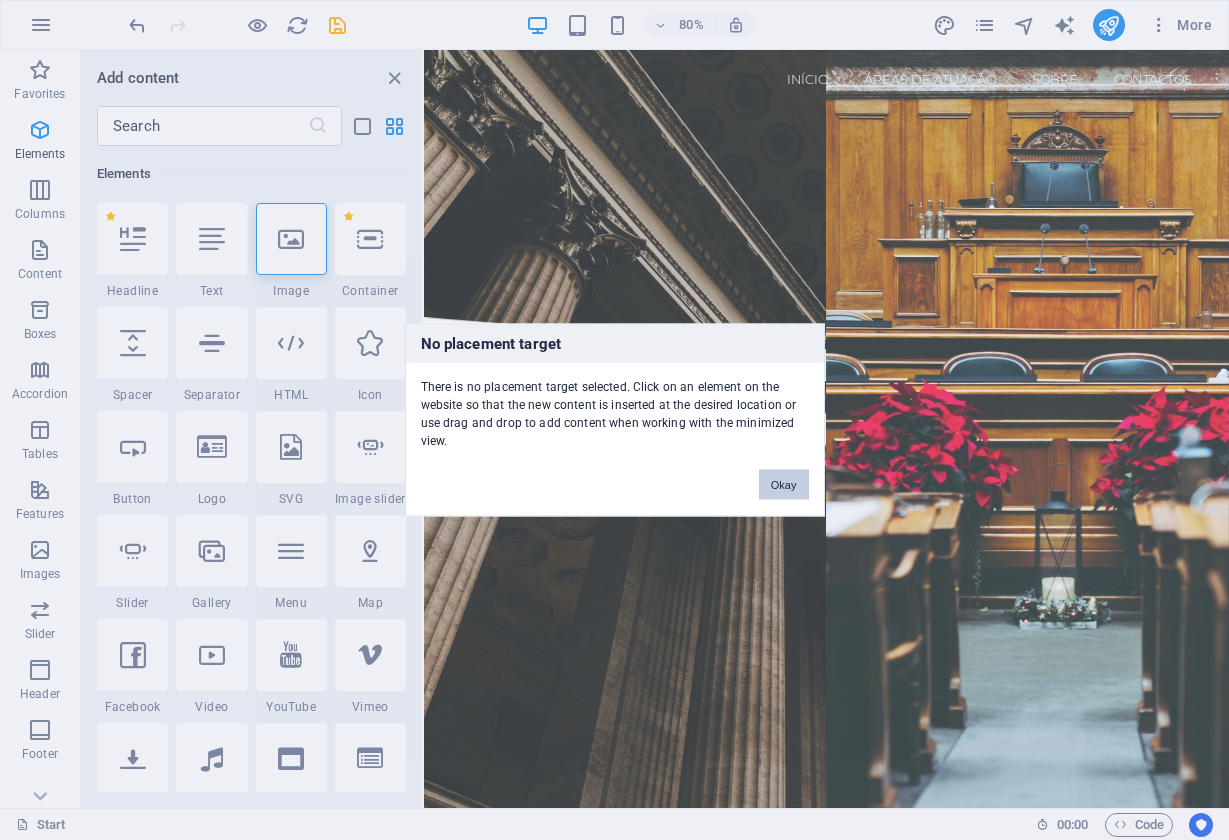 click on "Okay" at bounding box center [784, 485] 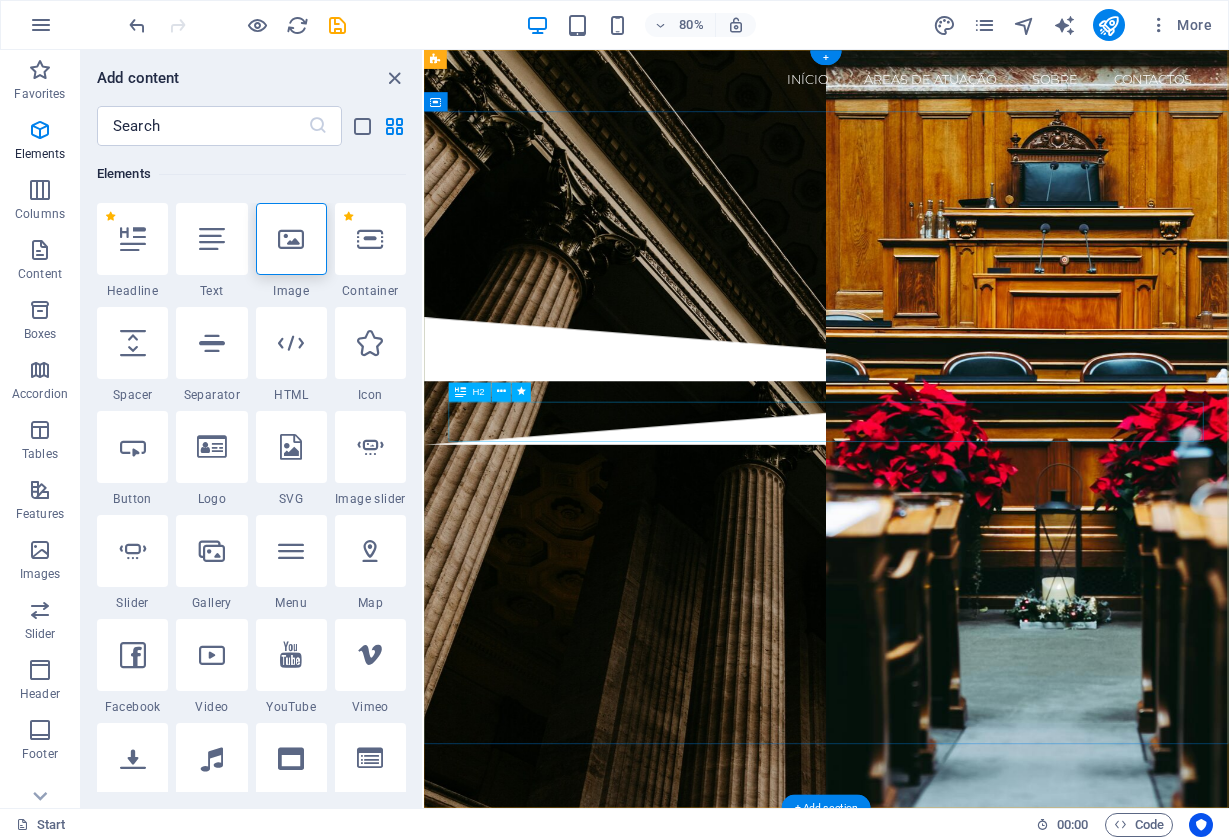 click on "[FIRST] [LAST]" at bounding box center (927, 255) 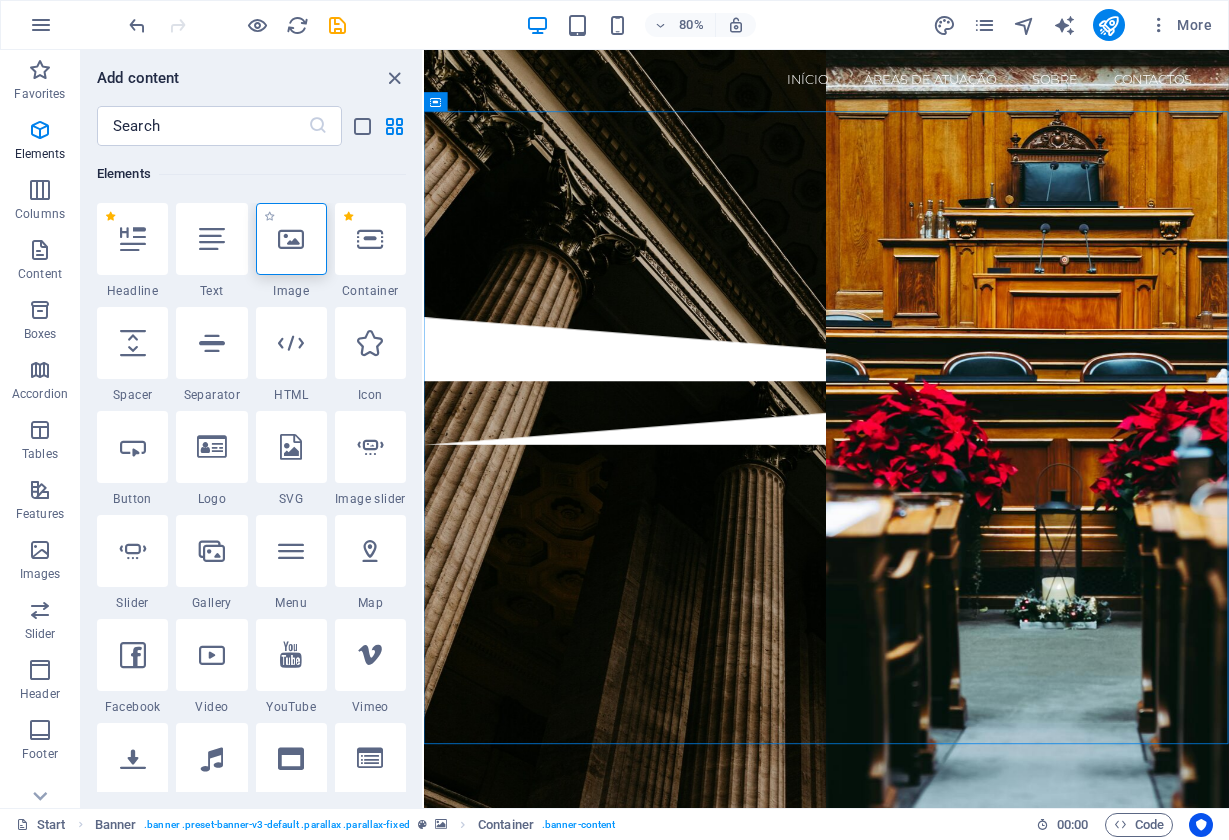 click at bounding box center (291, 239) 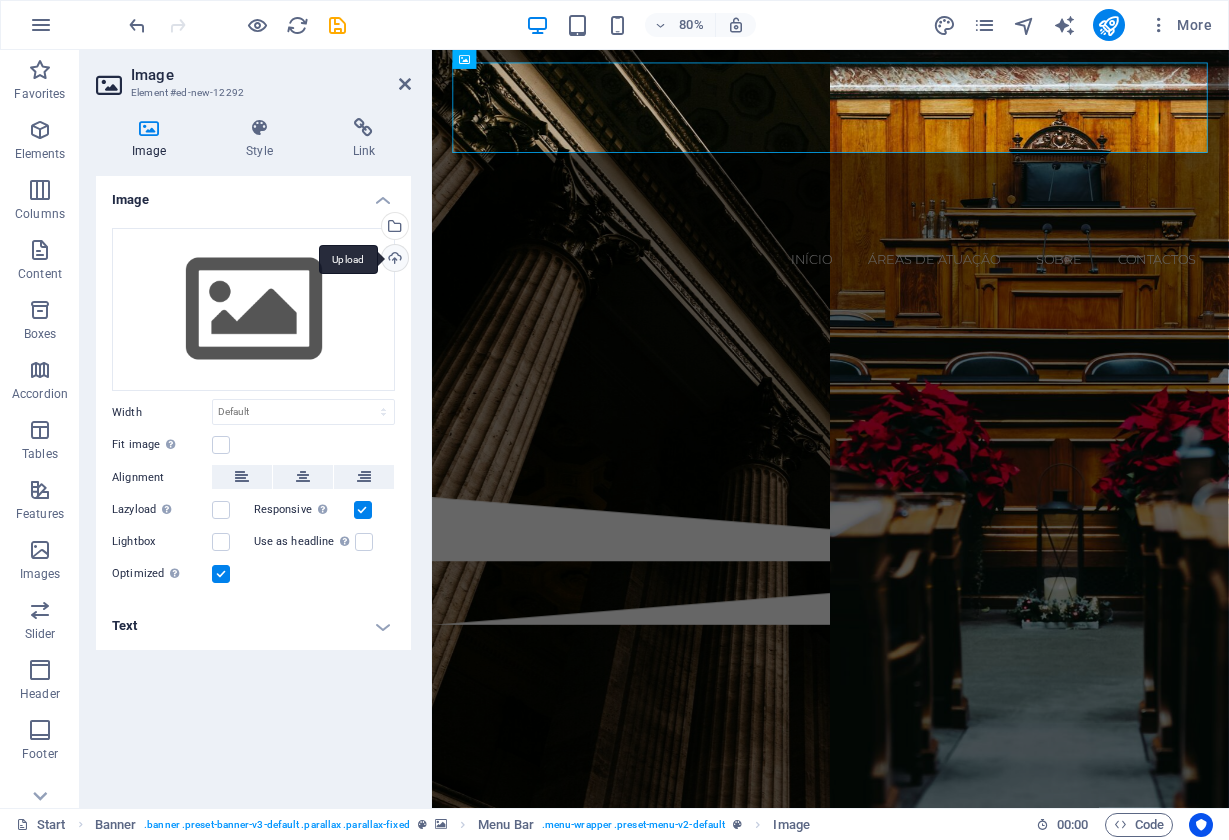 click on "Upload" at bounding box center (393, 260) 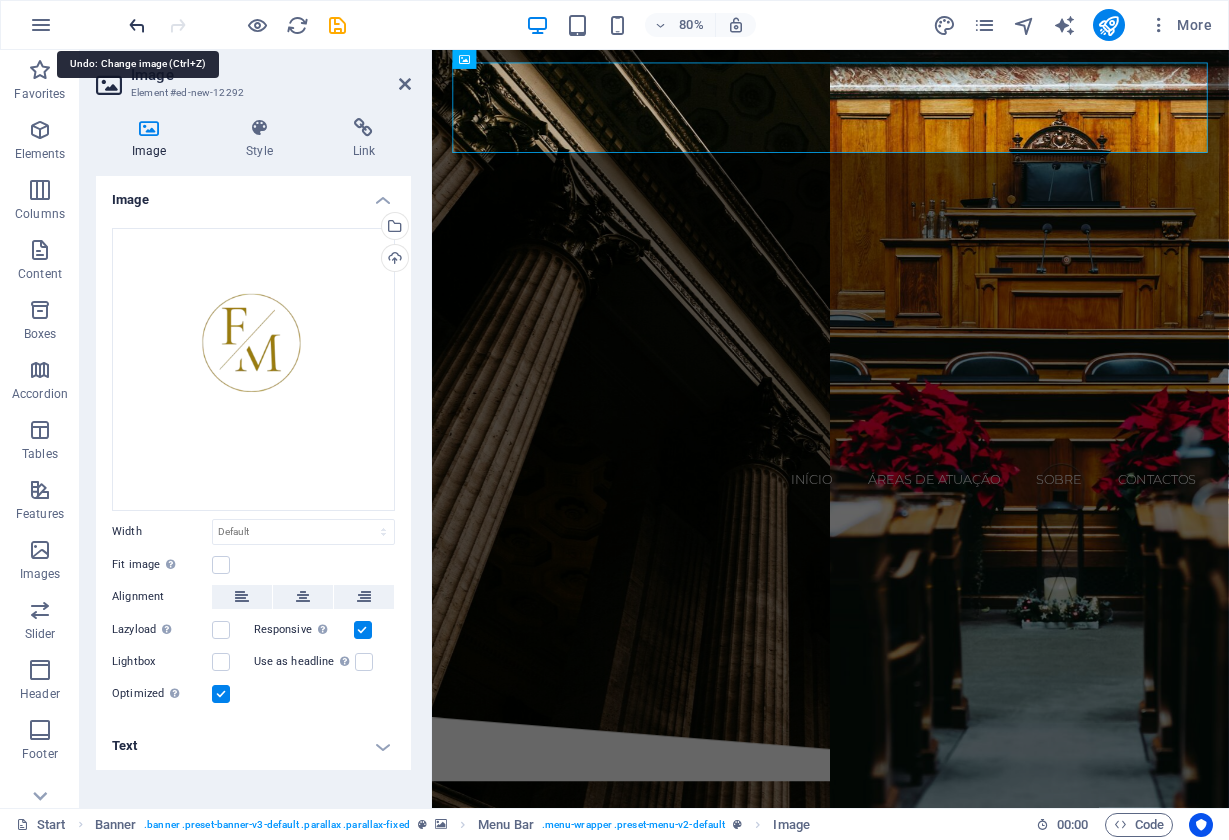 click at bounding box center (137, 25) 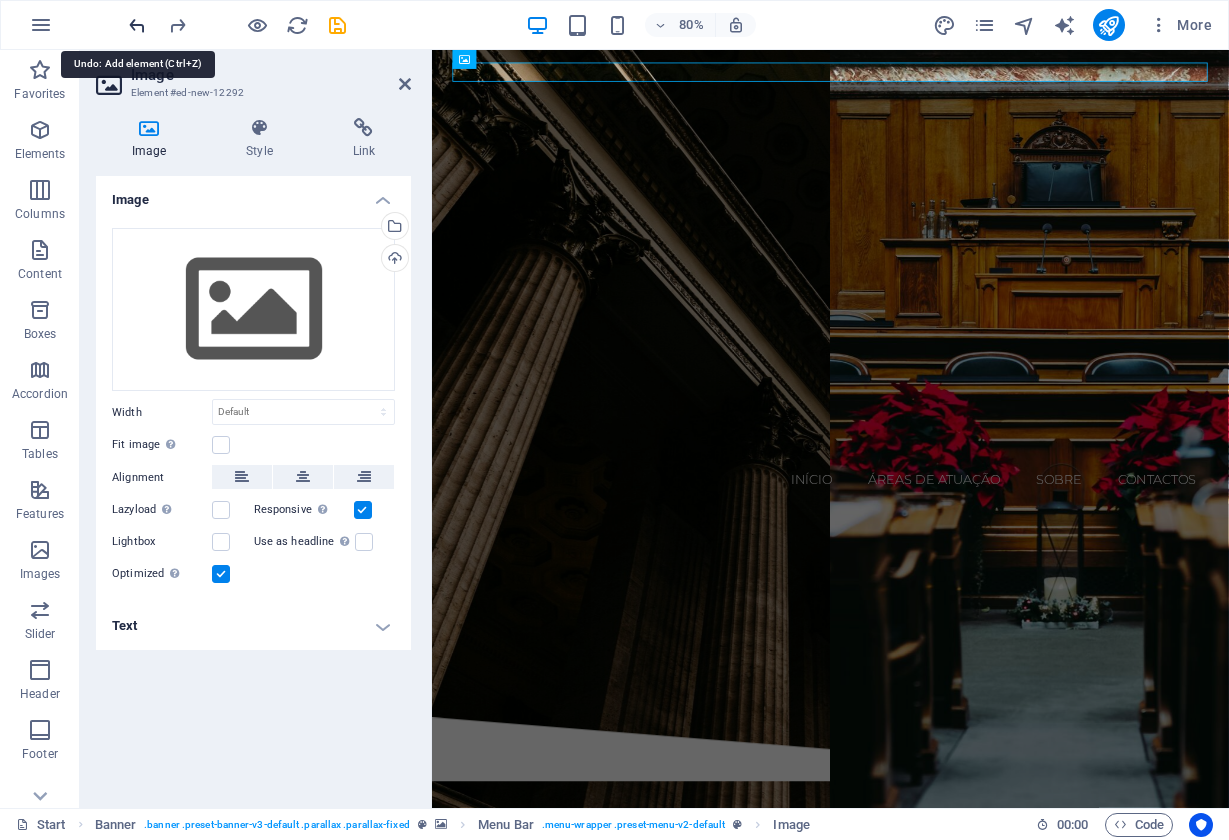 click at bounding box center [137, 25] 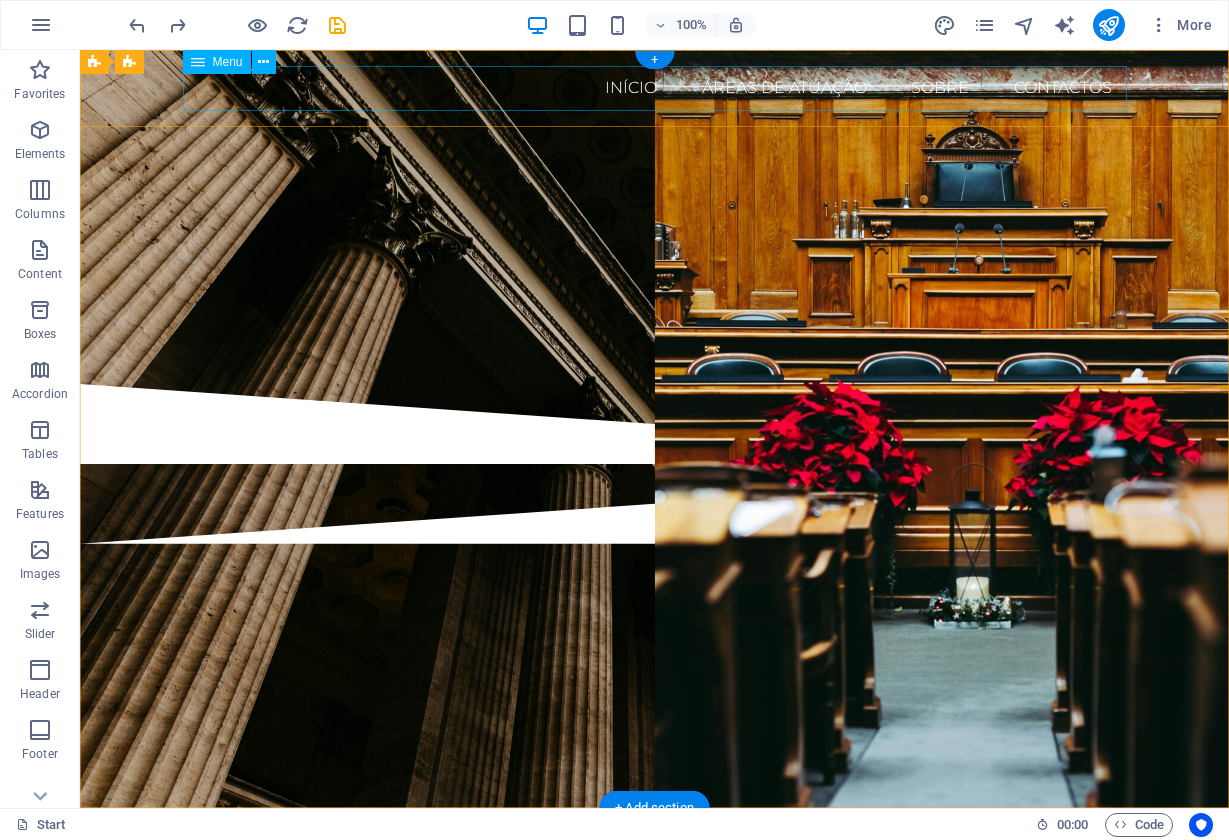 click on "Início  Áreas de Atuação SOBRE Contactos" at bounding box center (655, 88) 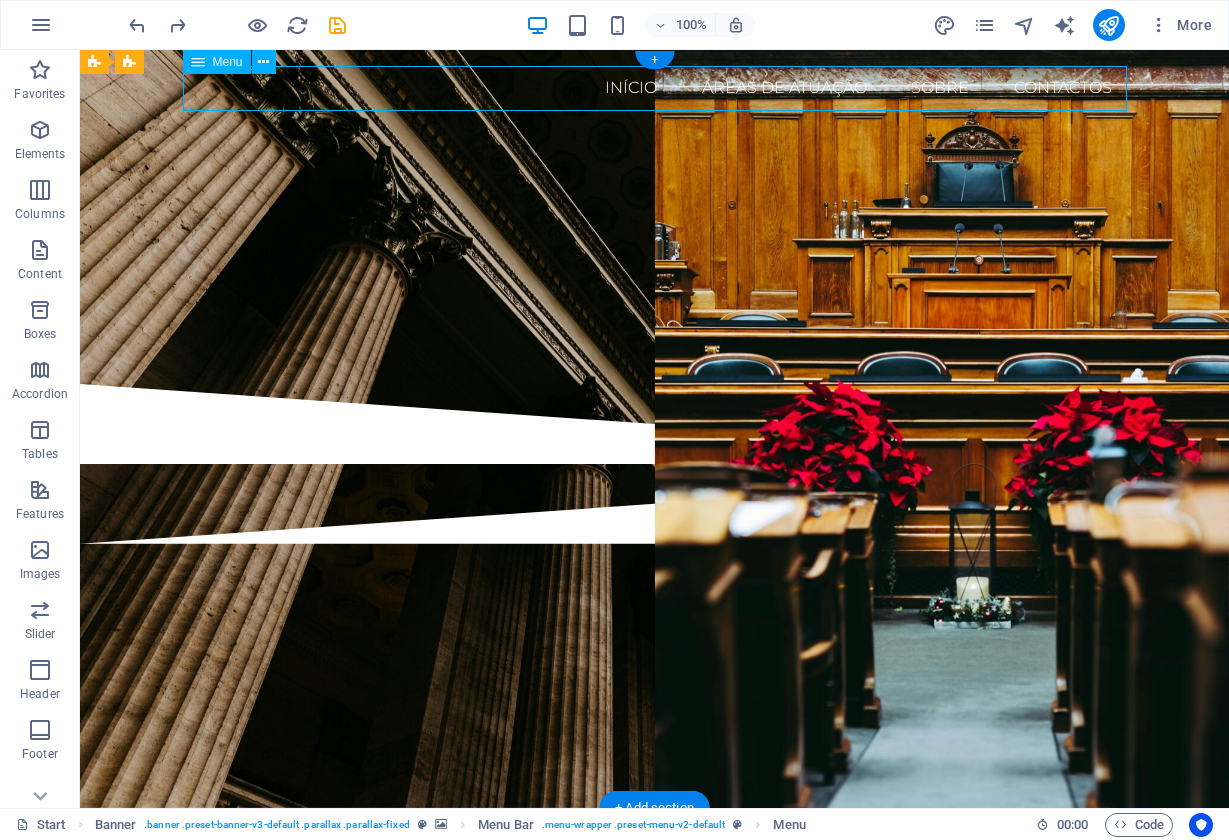 click on "Início  Áreas de Atuação SOBRE Contactos" at bounding box center [655, 88] 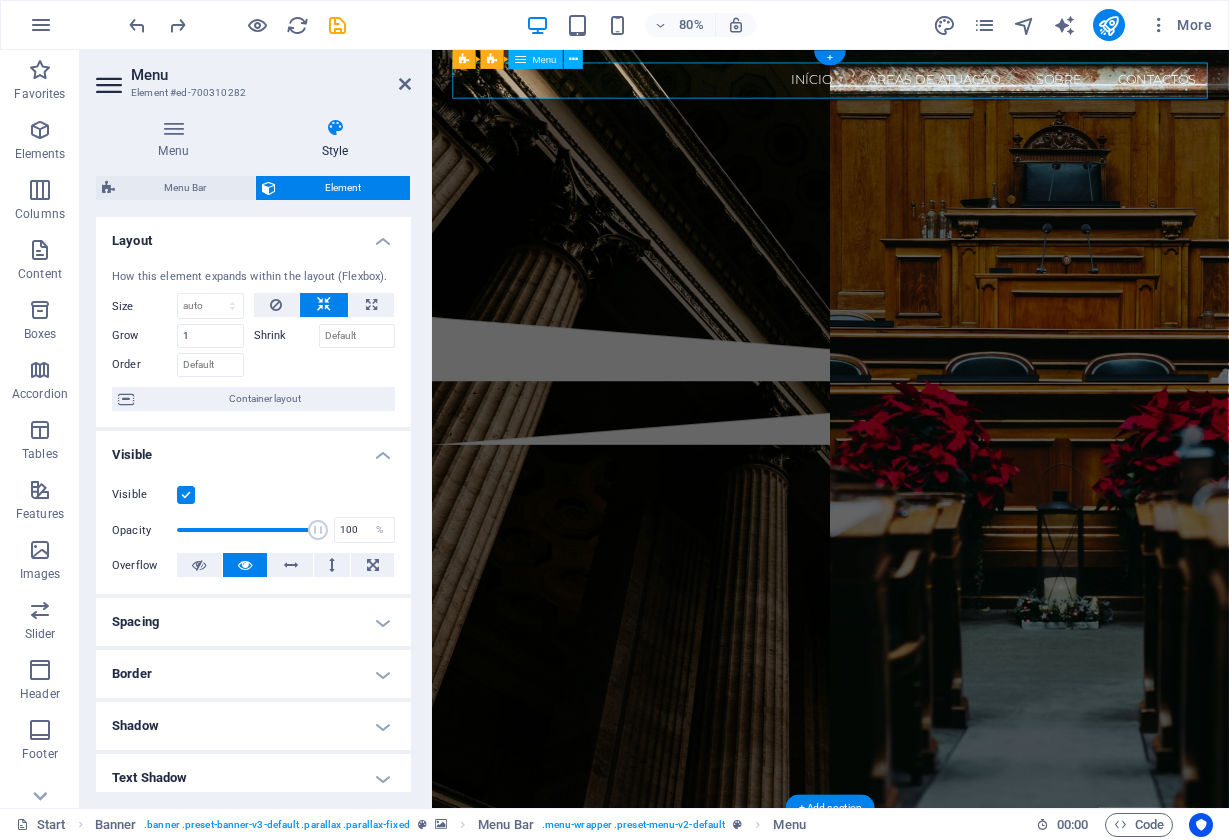 click on "Início  Áreas de Atuação SOBRE Contactos" at bounding box center (930, 88) 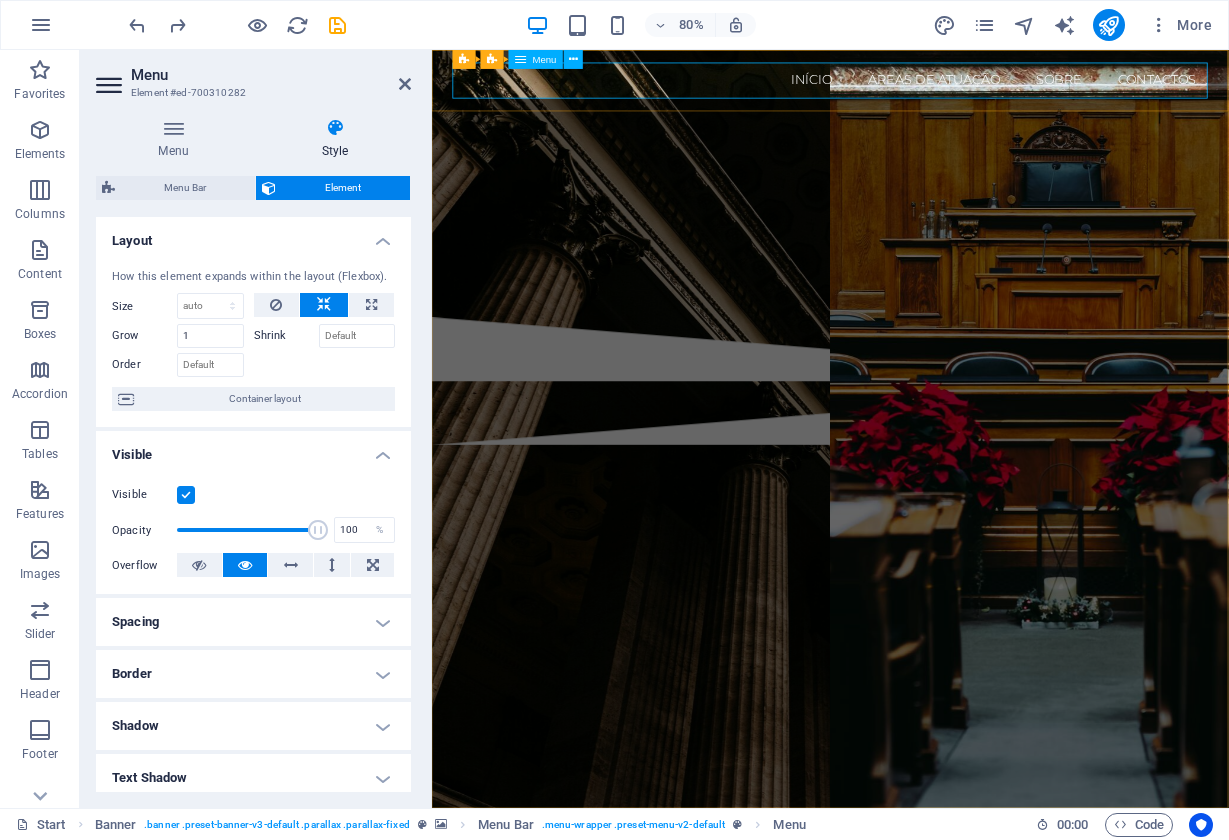 click on "Início  Áreas de Atuação SOBRE Contactos" at bounding box center [930, 88] 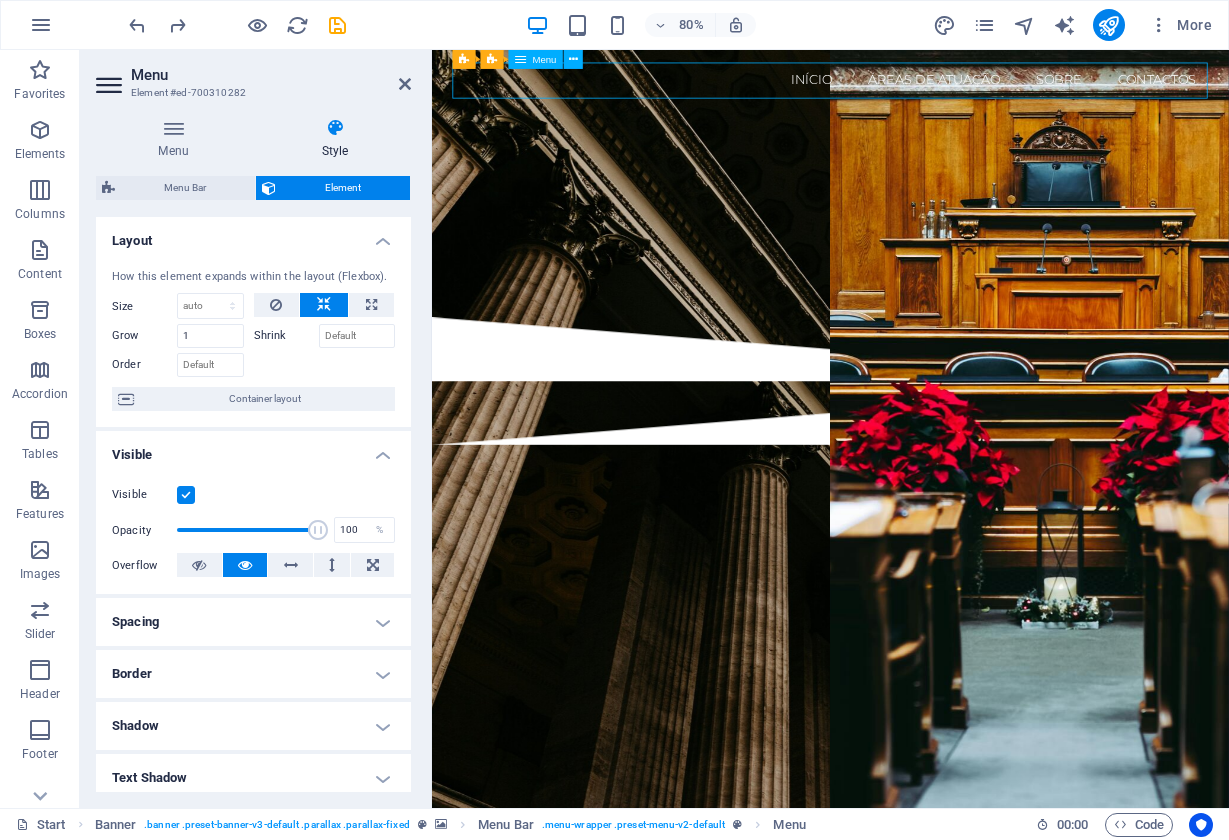 drag, startPoint x: 913, startPoint y: 84, endPoint x: 868, endPoint y: 86, distance: 45.044422 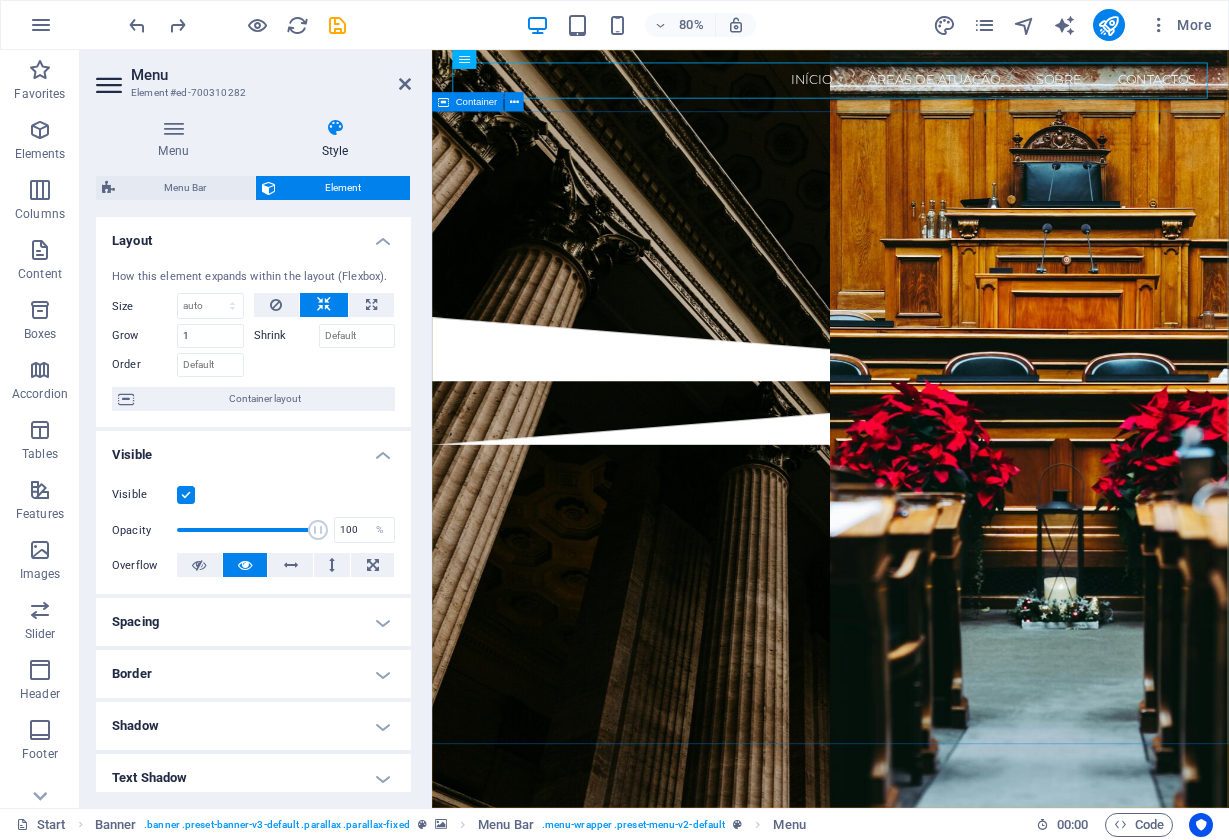 click on "[FIRST] [LAST]" at bounding box center [930, 255] 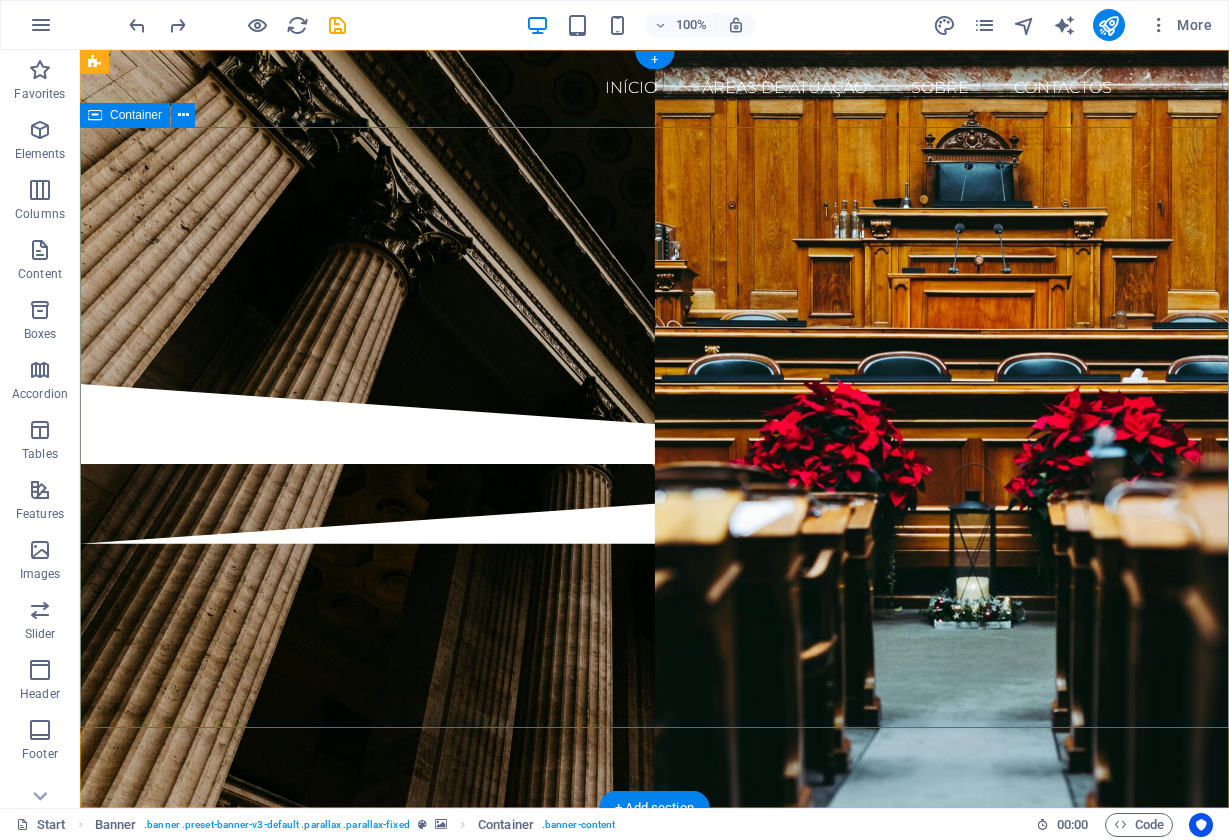 click on "[FIRST] [LAST]" at bounding box center [654, 255] 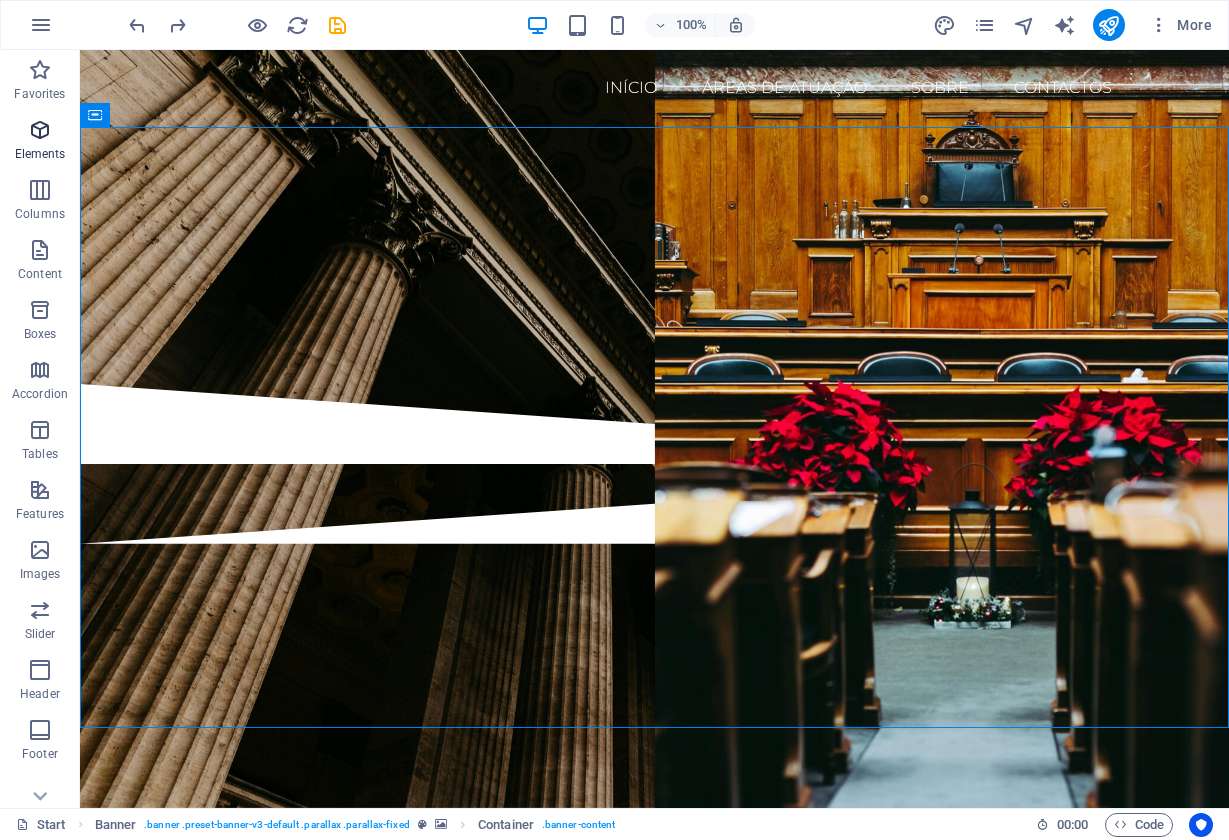 click at bounding box center (40, 130) 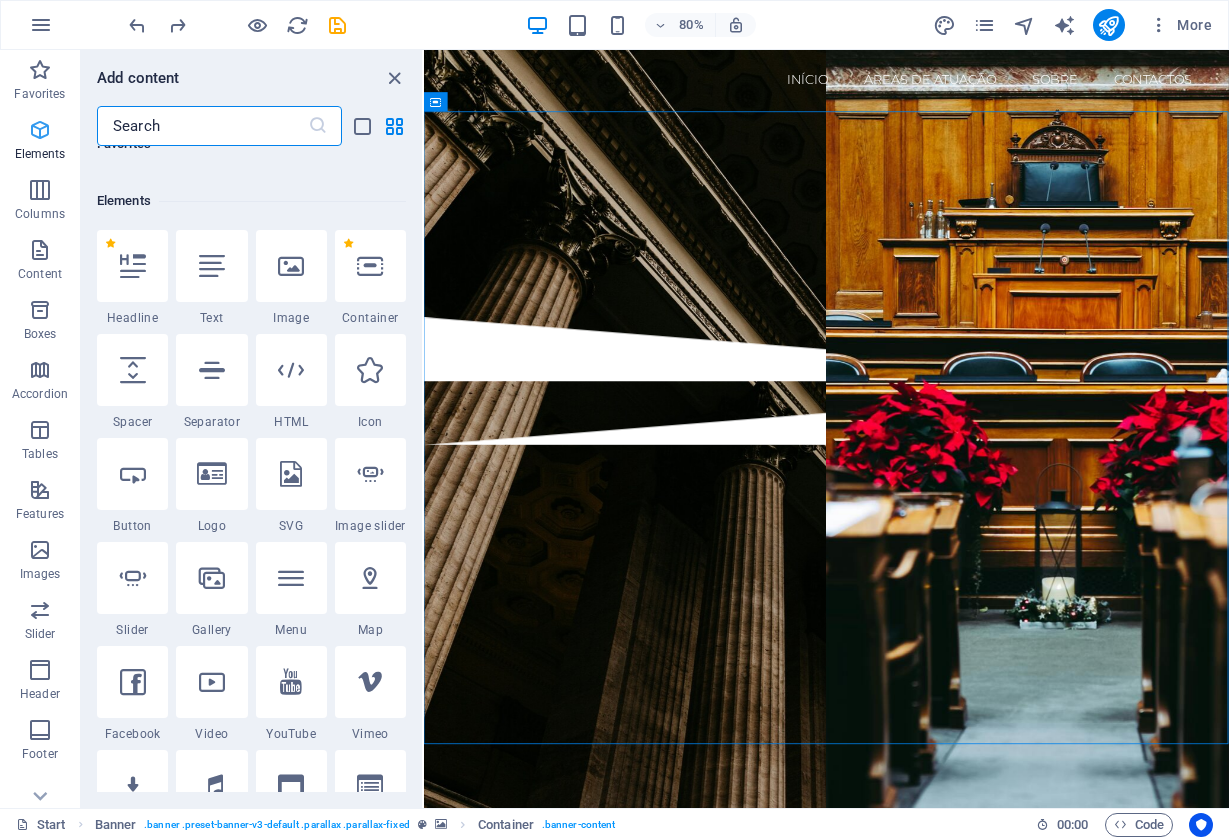 scroll, scrollTop: 213, scrollLeft: 0, axis: vertical 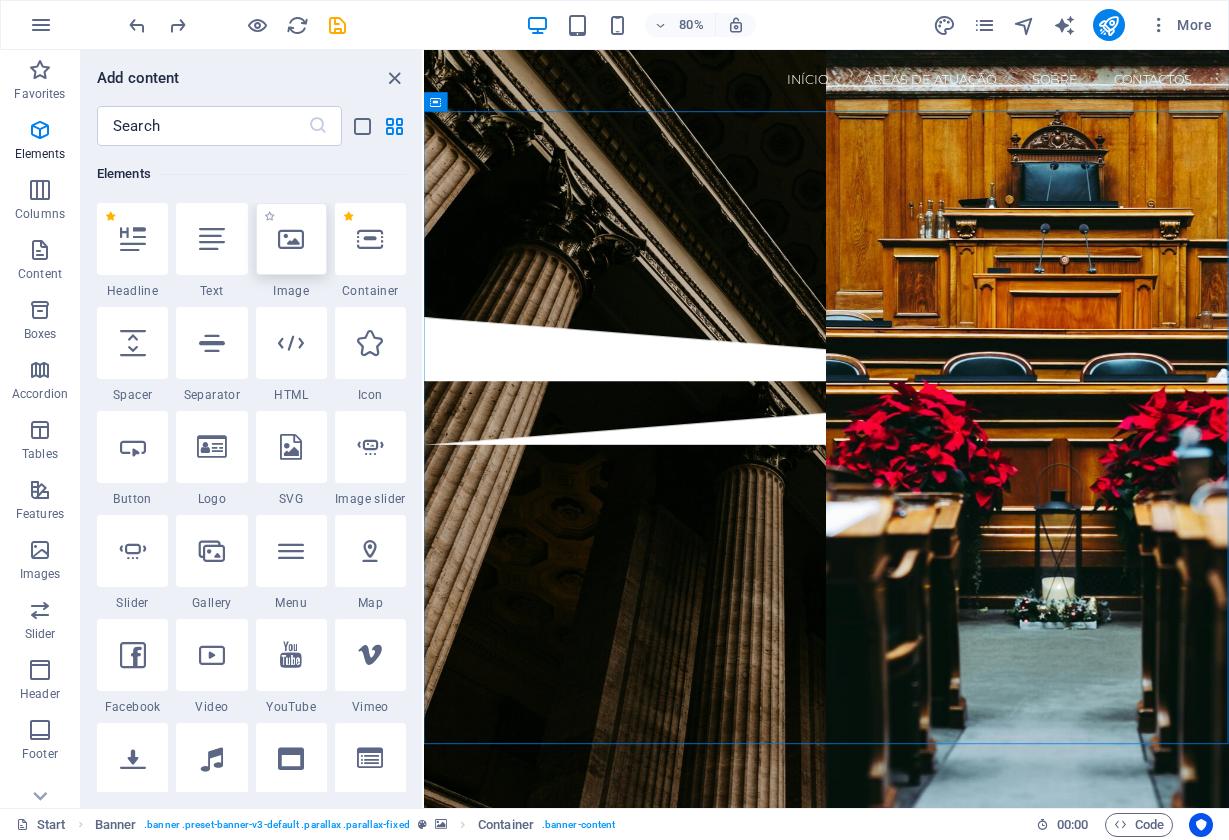 click at bounding box center (291, 239) 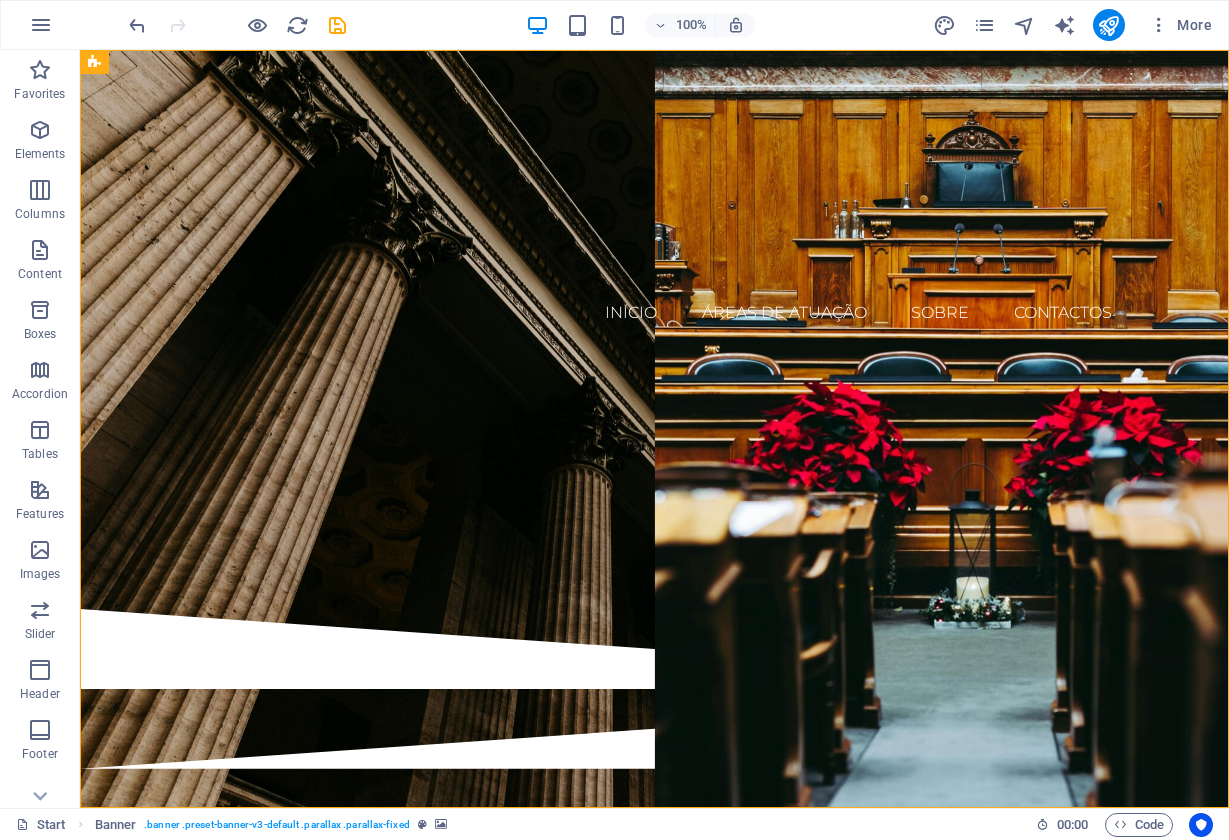 drag, startPoint x: 466, startPoint y: 64, endPoint x: 433, endPoint y: 290, distance: 228.39659 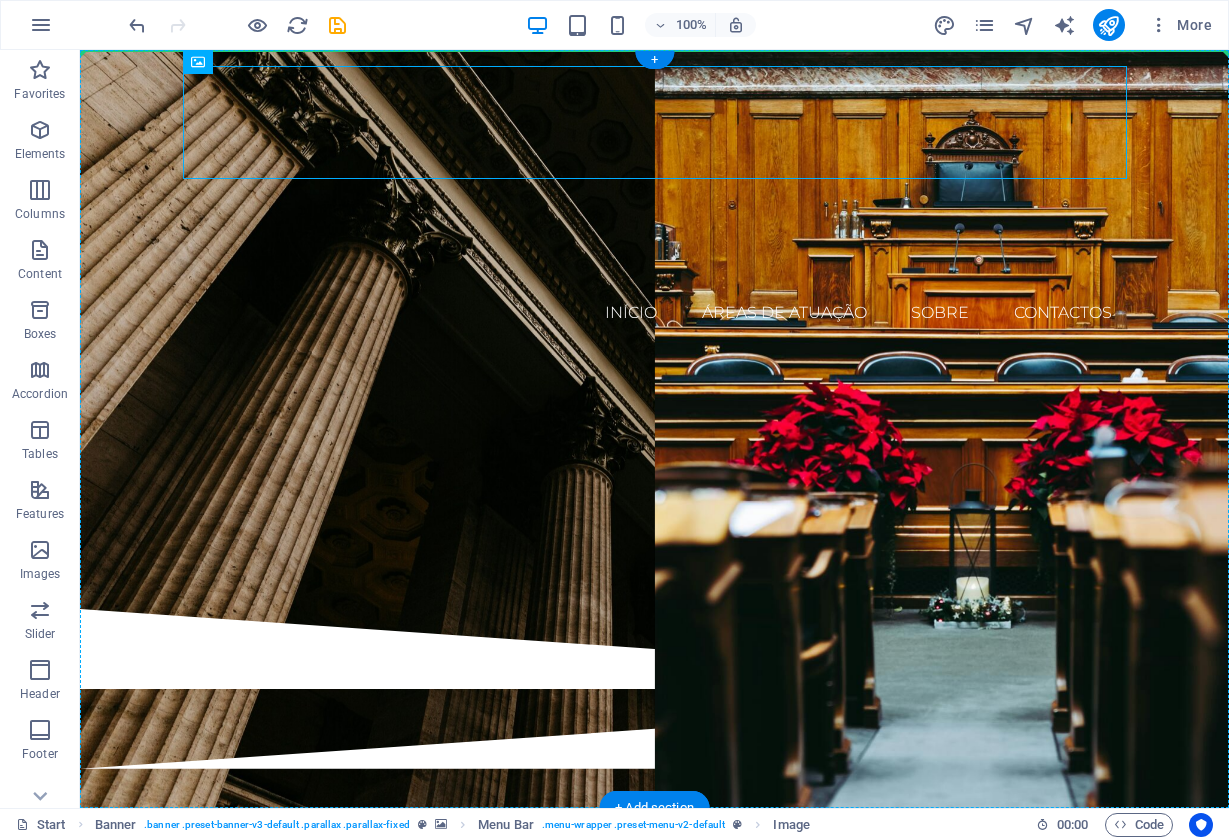 drag, startPoint x: 286, startPoint y: 130, endPoint x: 367, endPoint y: 325, distance: 211.15398 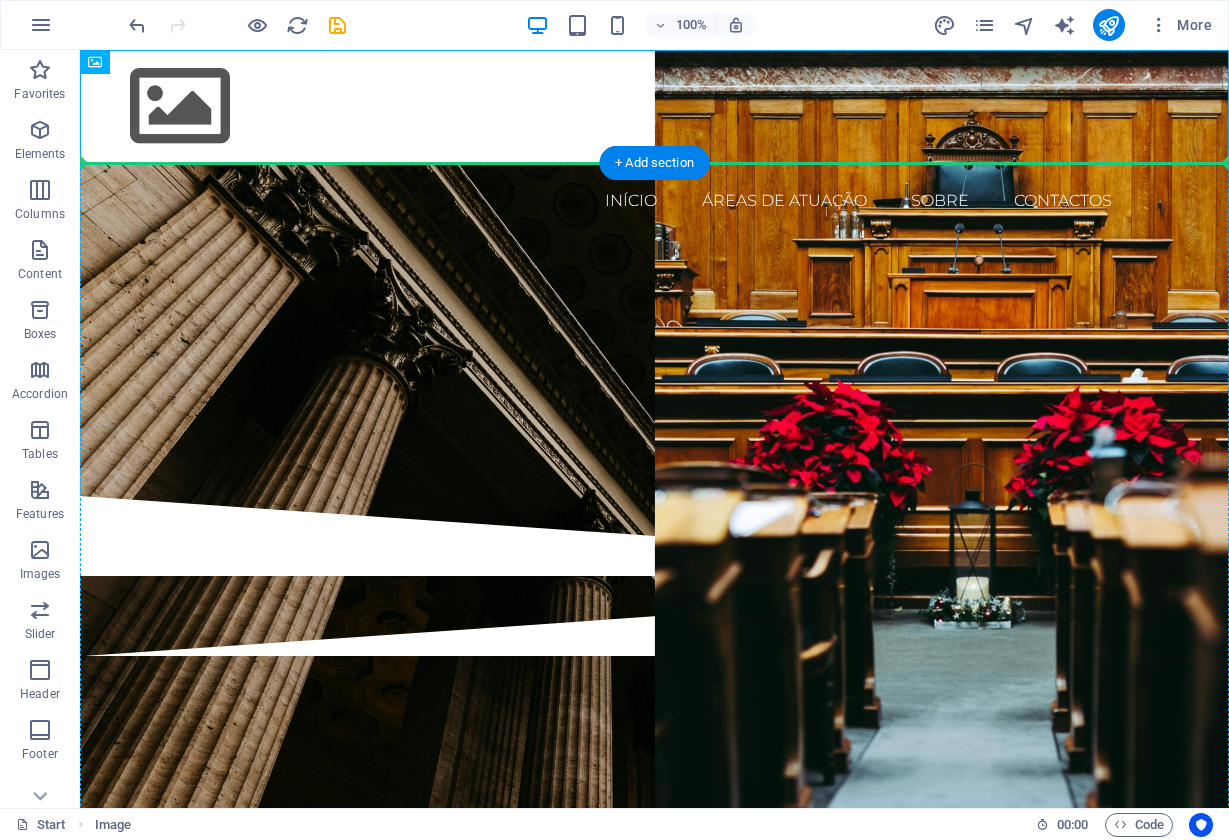 drag, startPoint x: 260, startPoint y: 106, endPoint x: 314, endPoint y: 393, distance: 292.03595 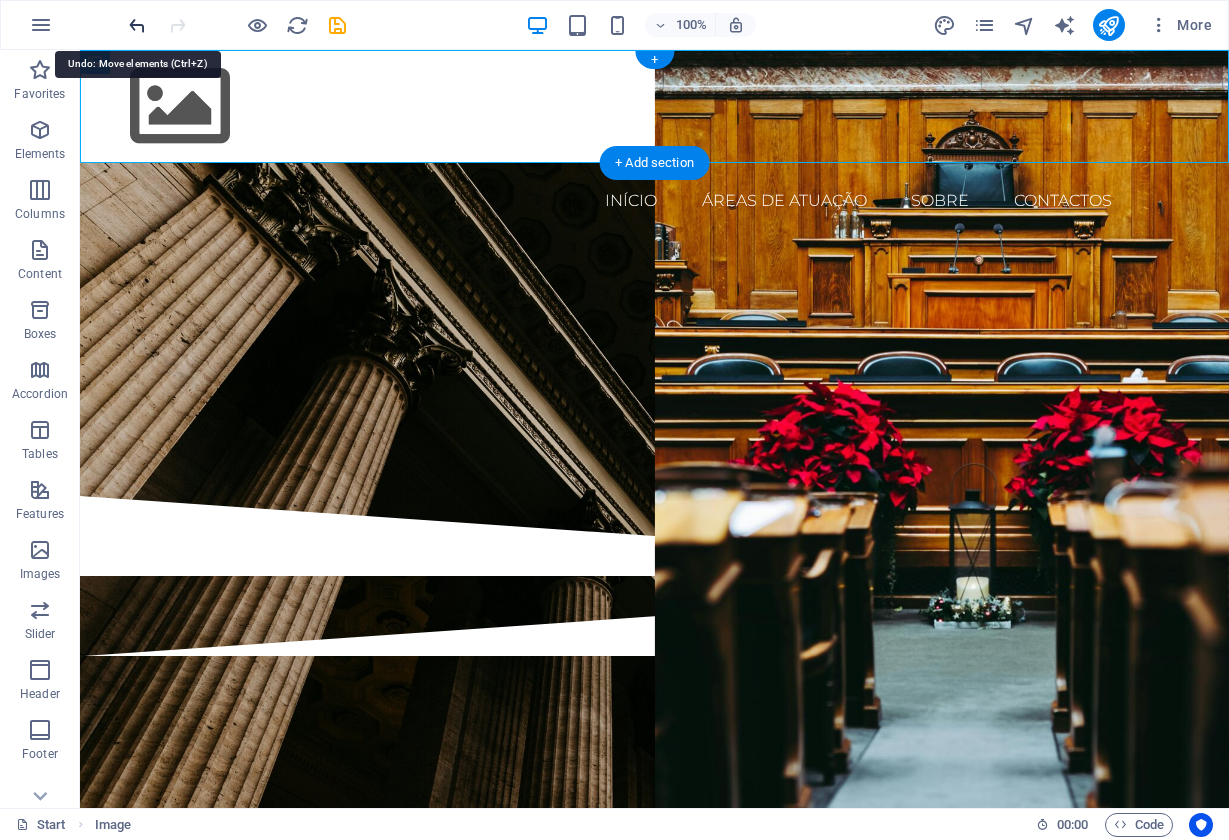 click at bounding box center (137, 25) 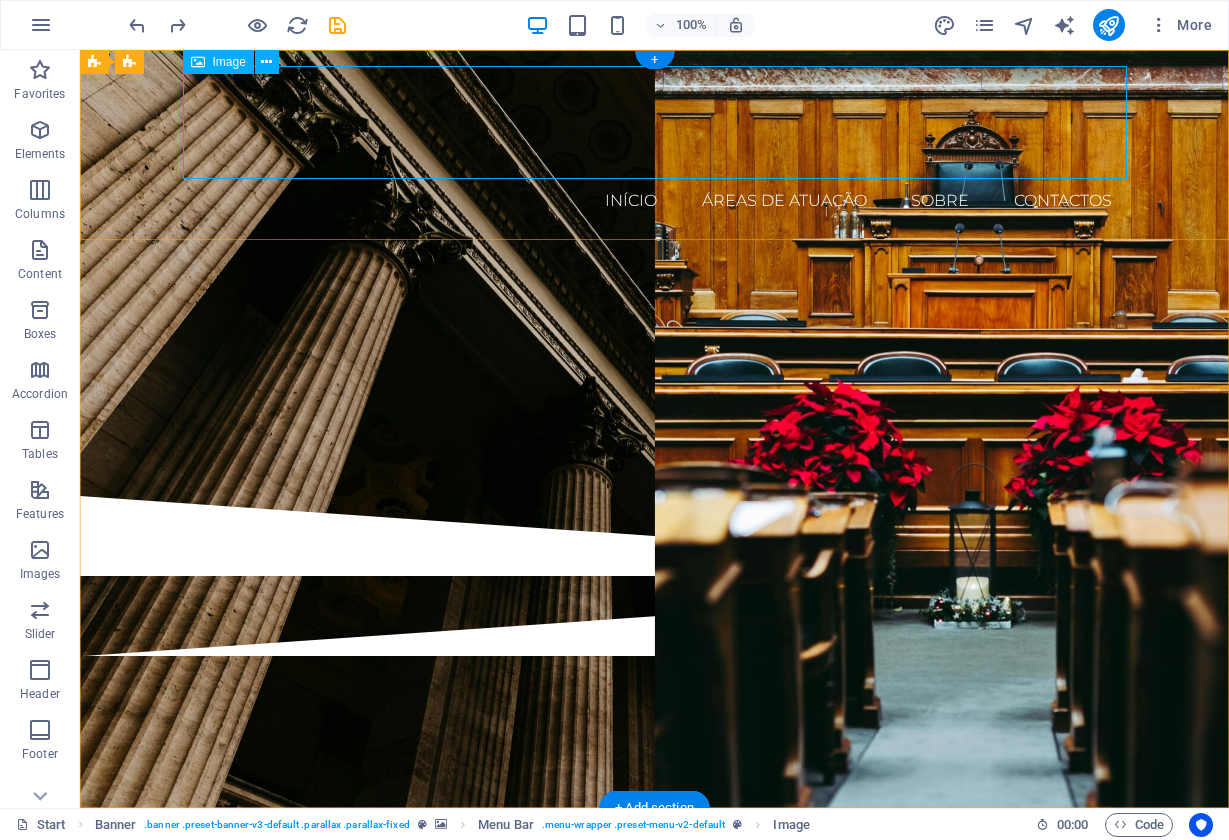 click on "Início  Áreas de Atuação SOBRE Contactos" at bounding box center [654, 144] 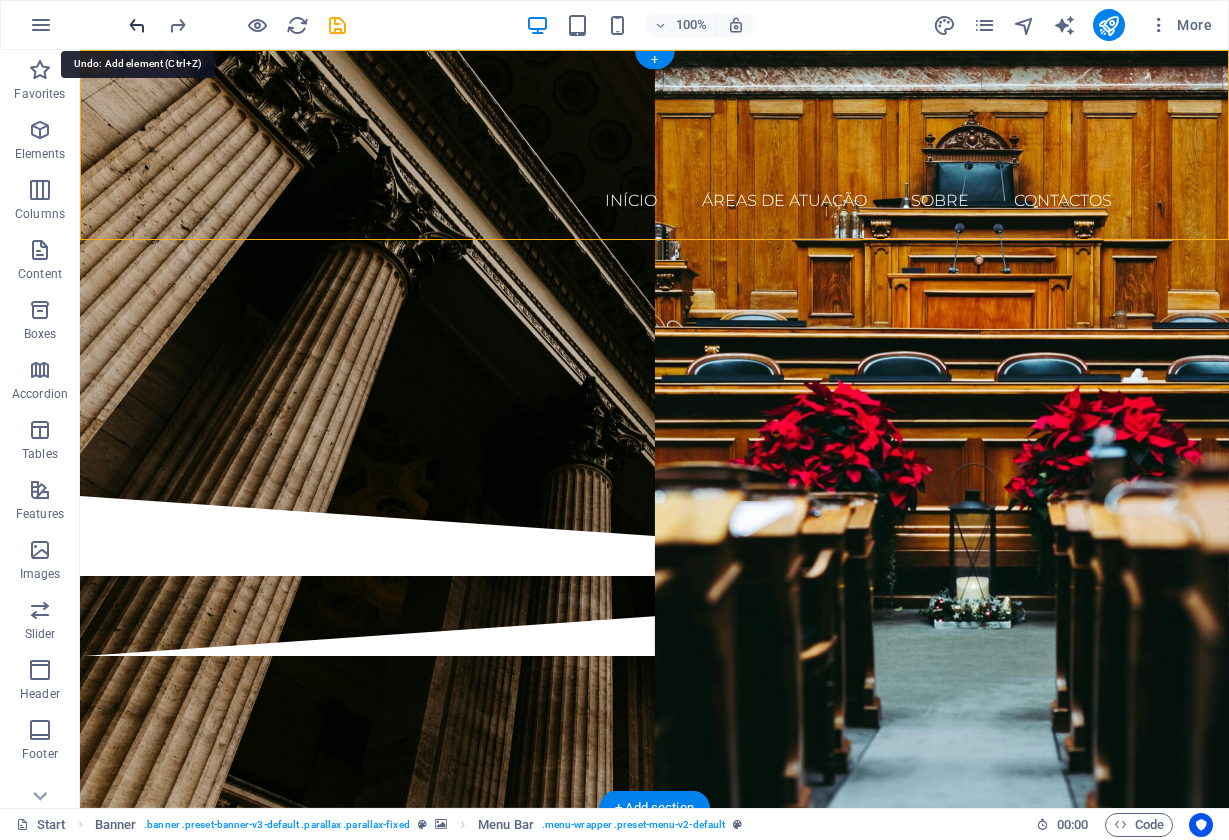 click at bounding box center [137, 25] 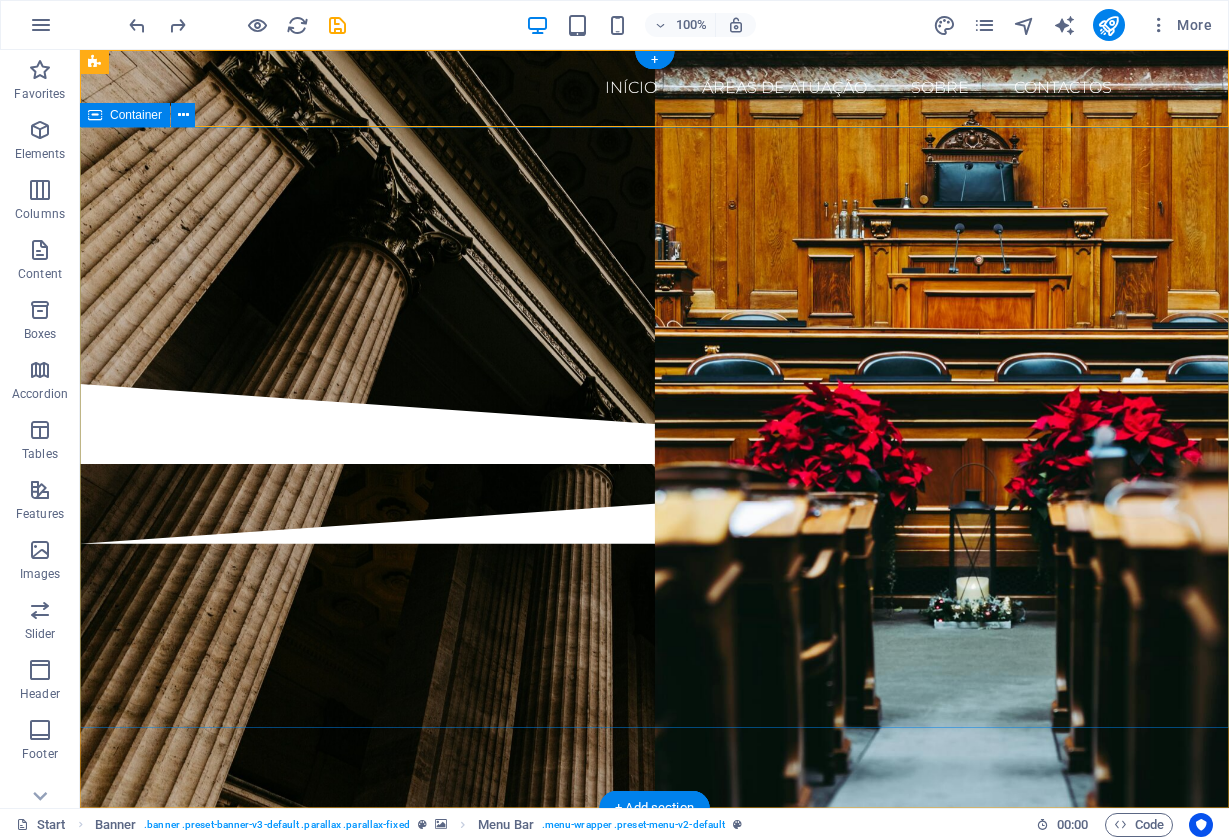 click on "[FIRST] [LAST]" at bounding box center (654, 255) 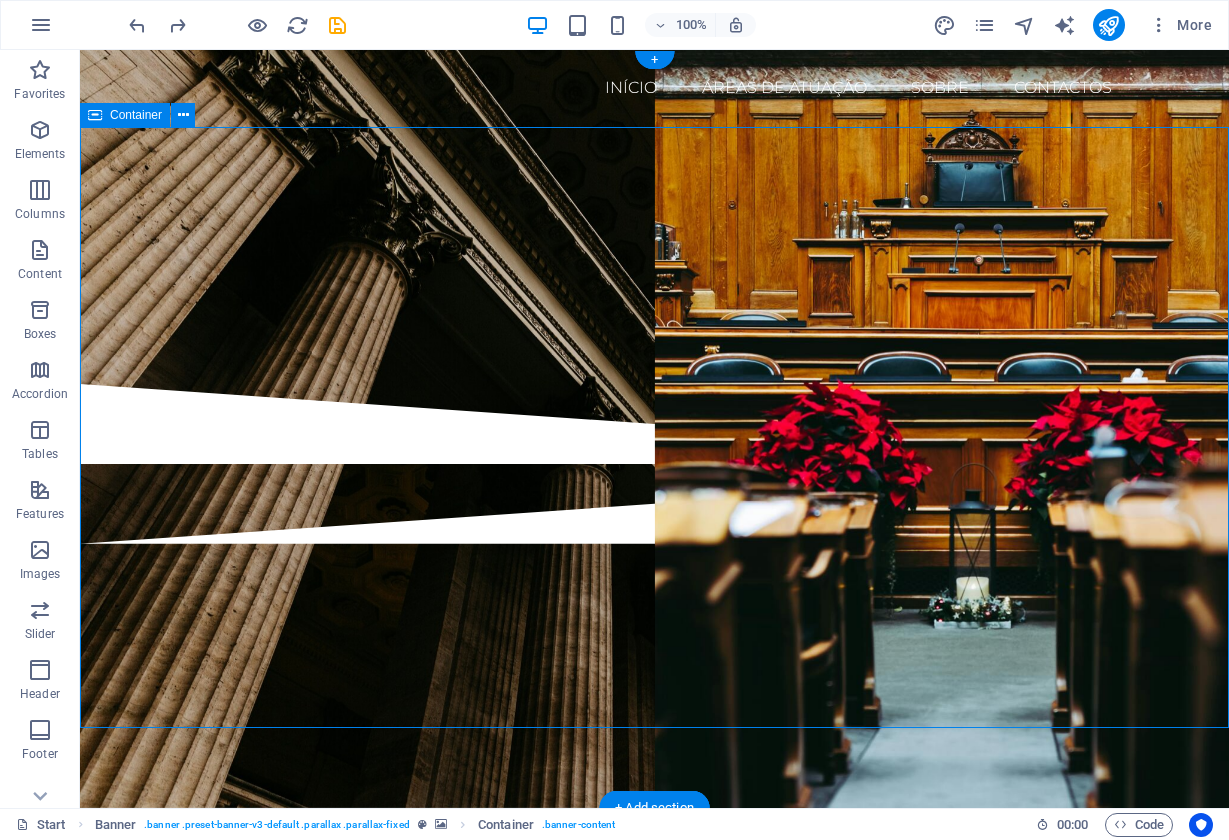 click on "[FIRST] [LAST]" at bounding box center (654, 255) 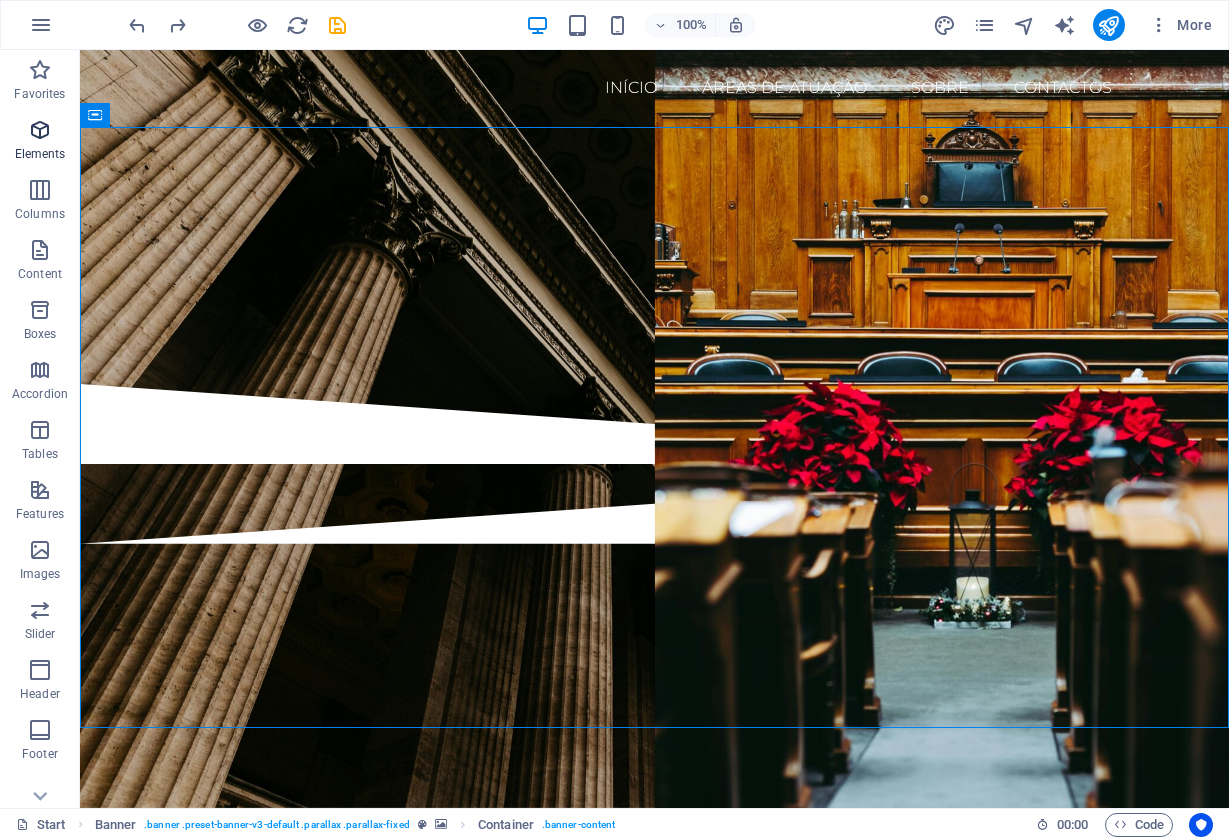 click on "Elements" at bounding box center [40, 142] 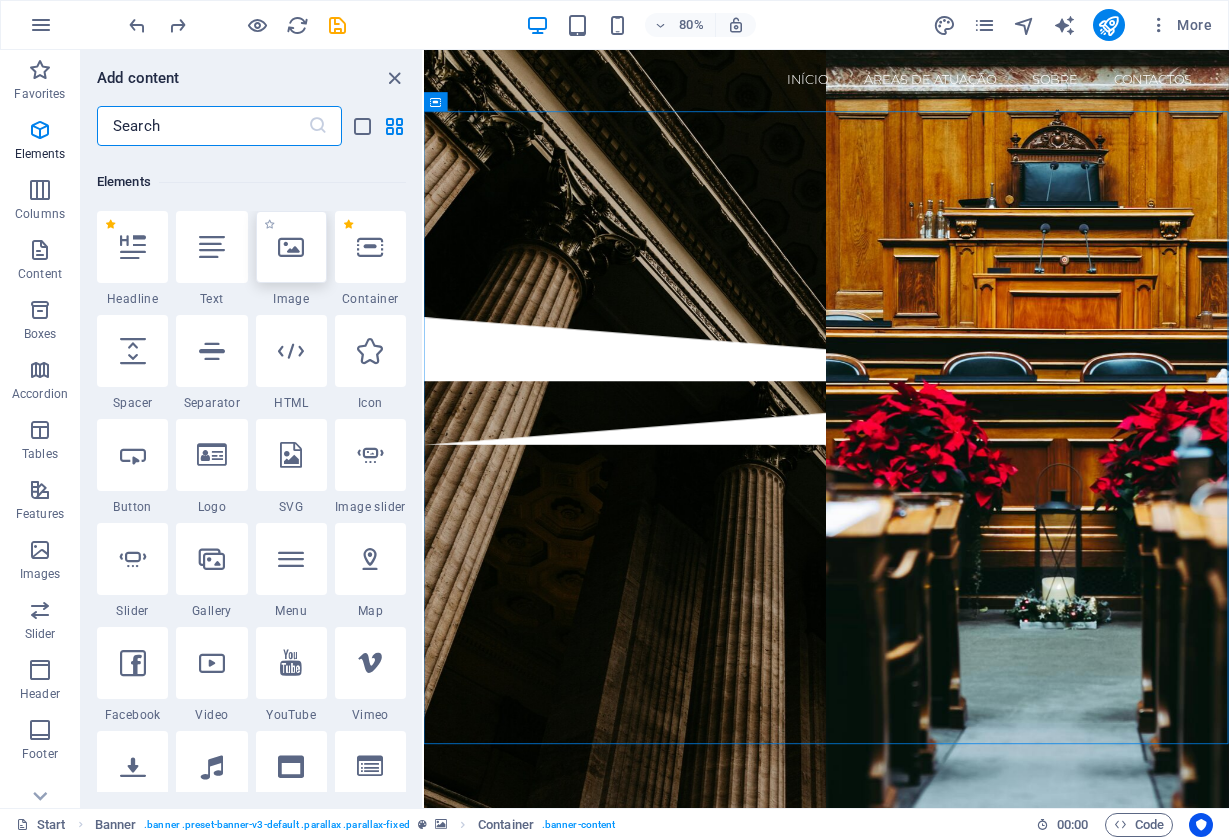 scroll, scrollTop: 213, scrollLeft: 0, axis: vertical 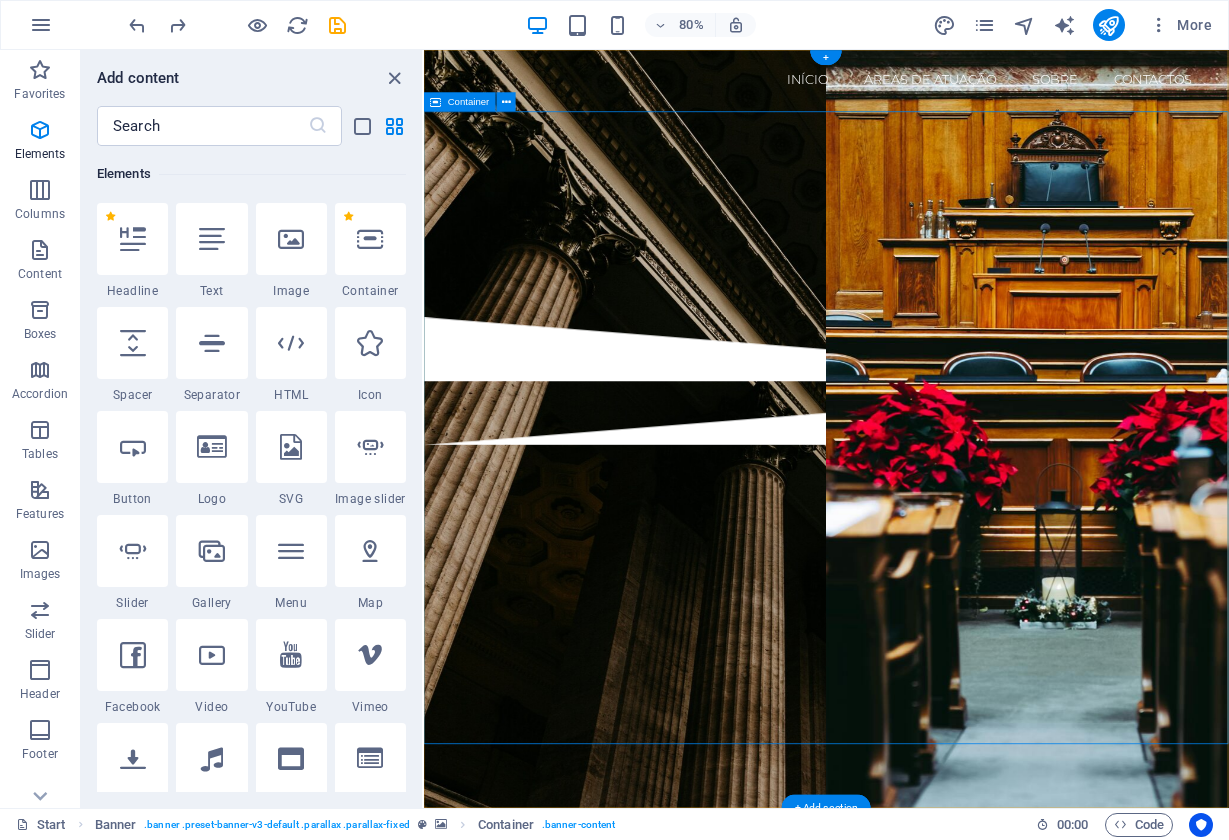 click on "[FIRST] [LAST]" at bounding box center [927, 255] 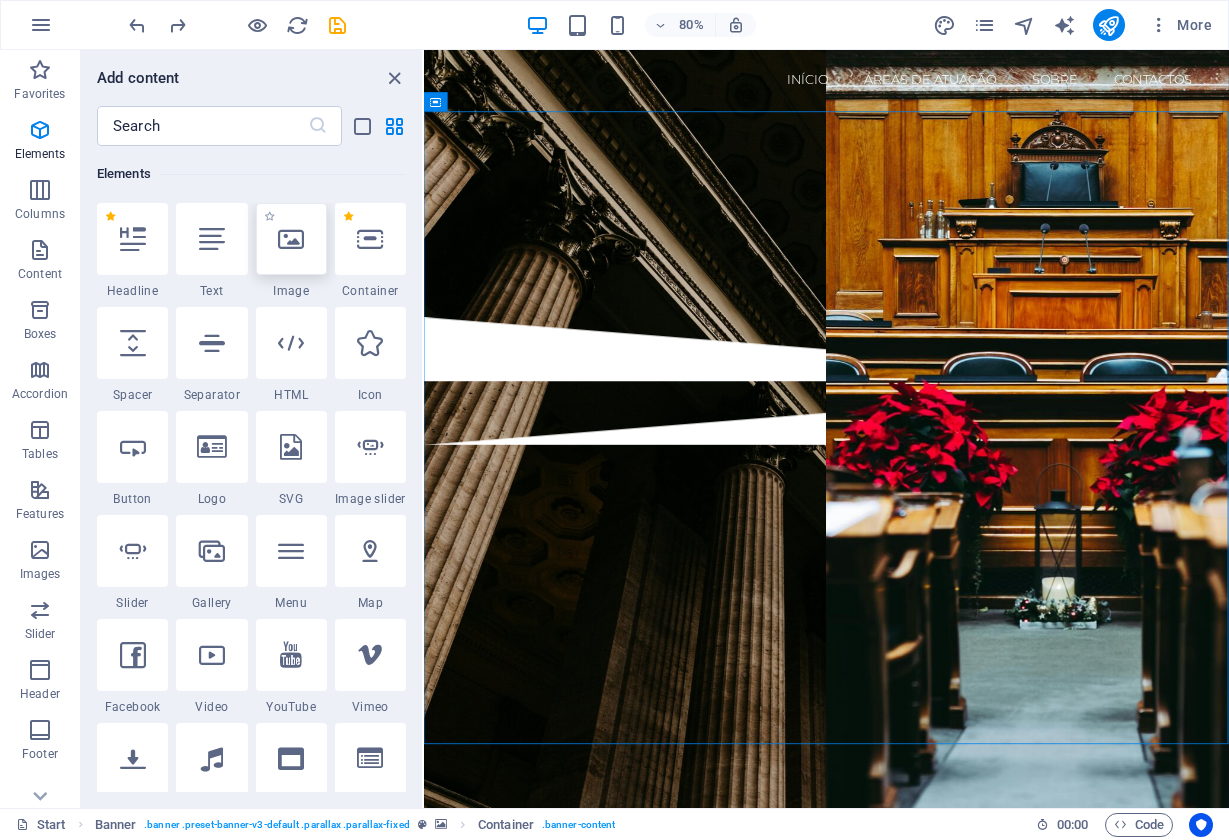 click at bounding box center [291, 239] 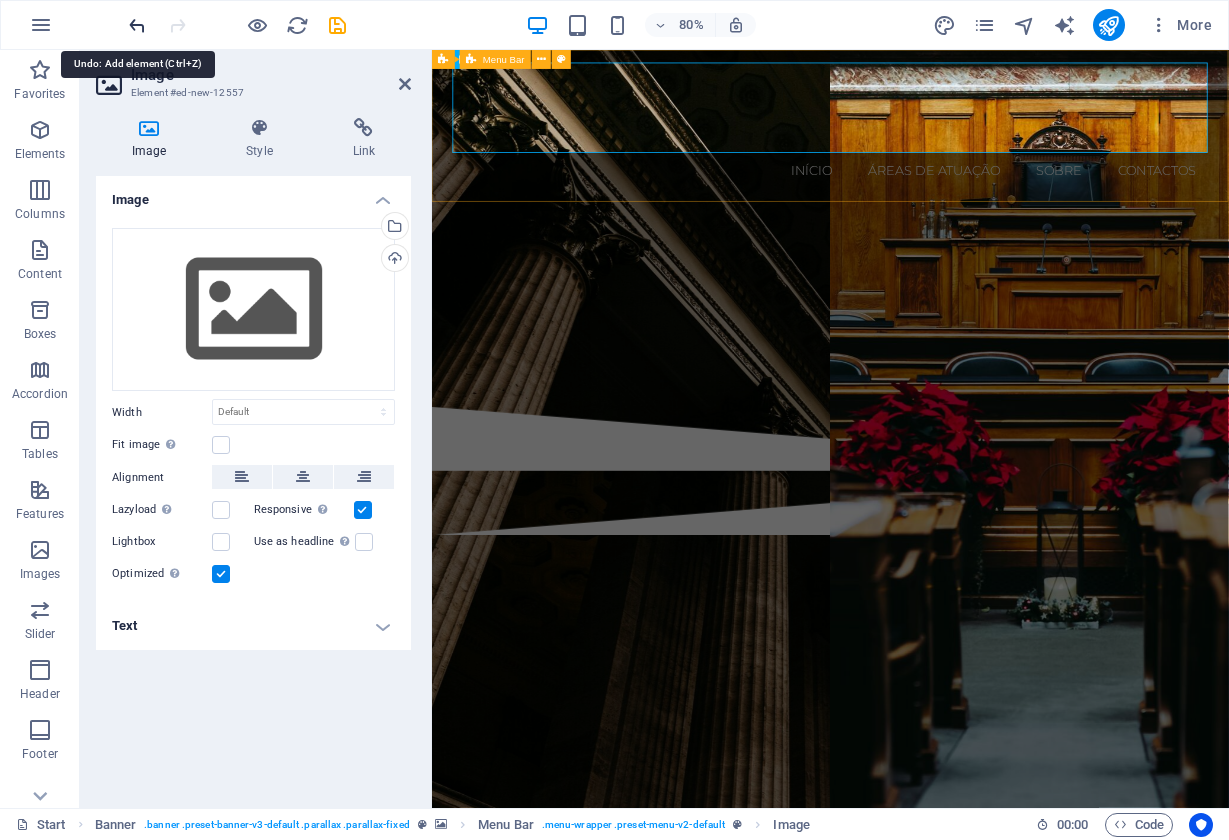 click at bounding box center (137, 25) 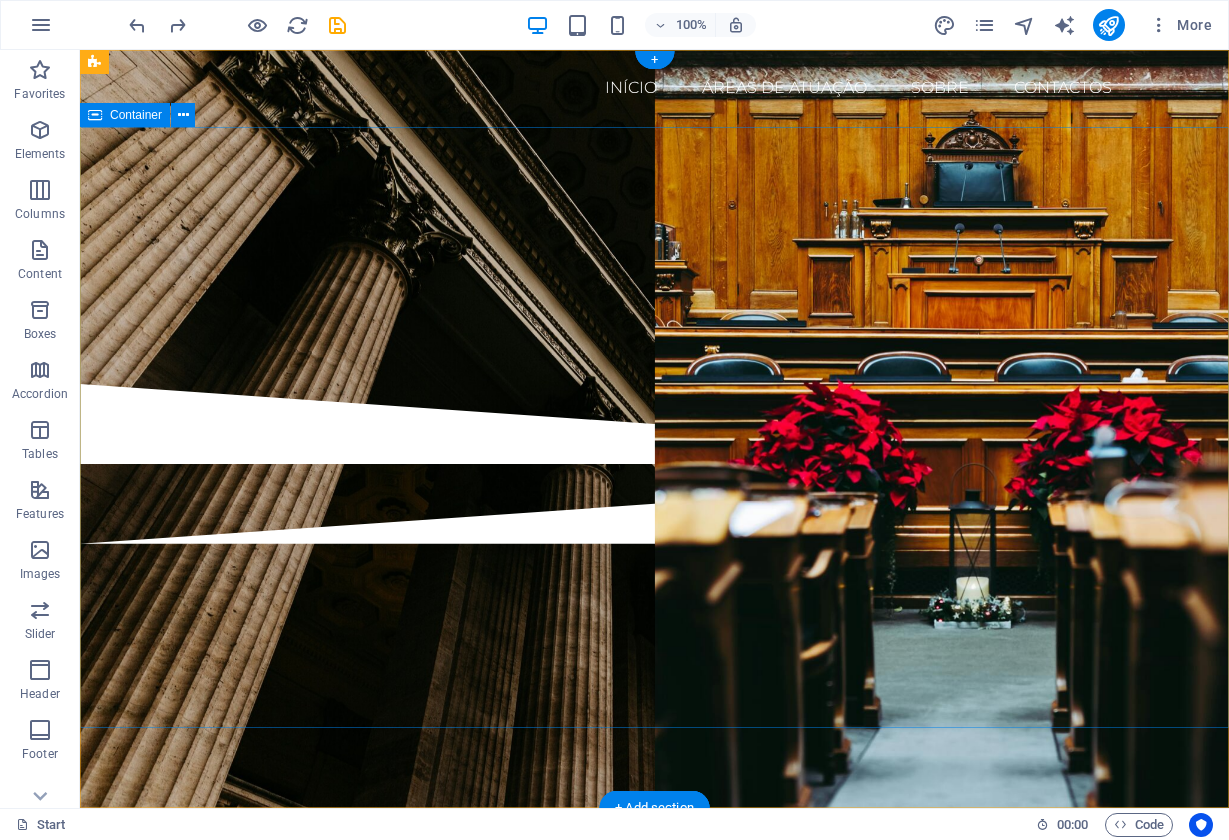 click on "[FIRST] [LAST]" at bounding box center (654, 255) 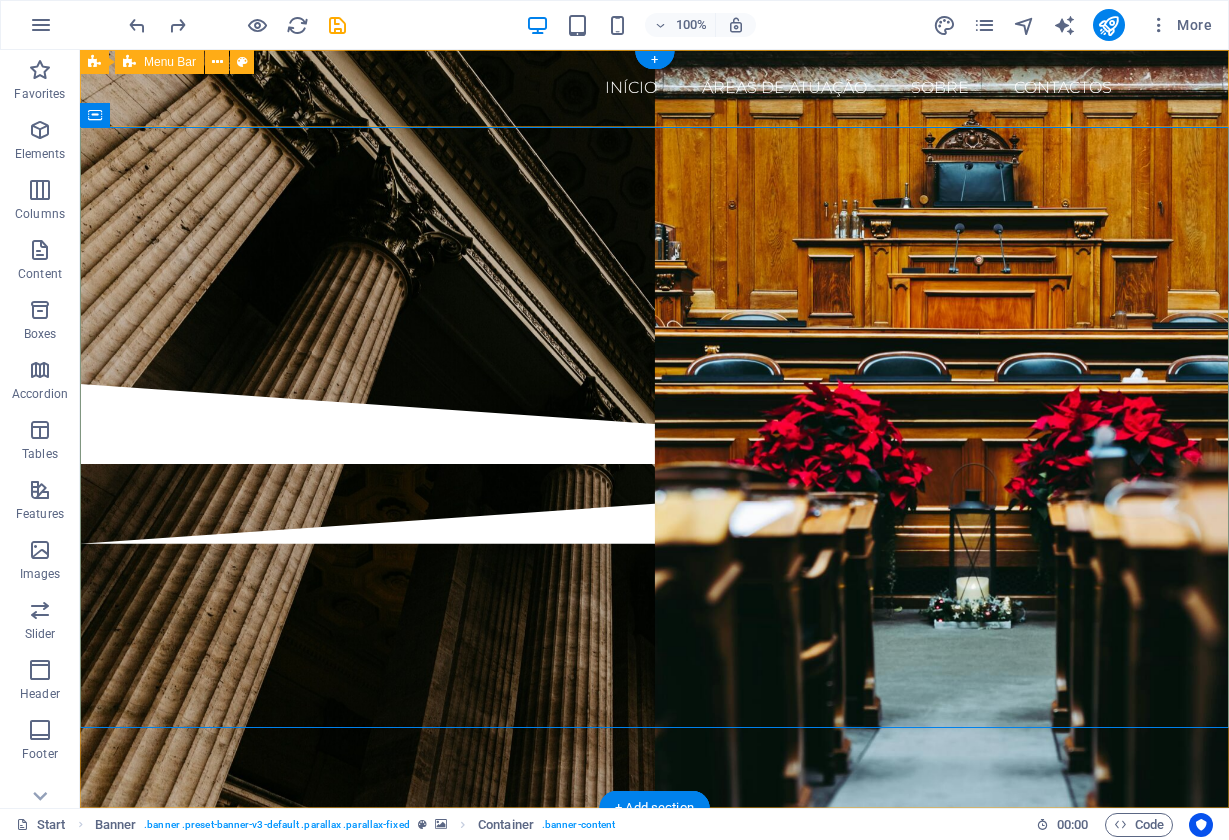 click on "Início  Áreas de Atuação SOBRE Contactos" at bounding box center (654, 88) 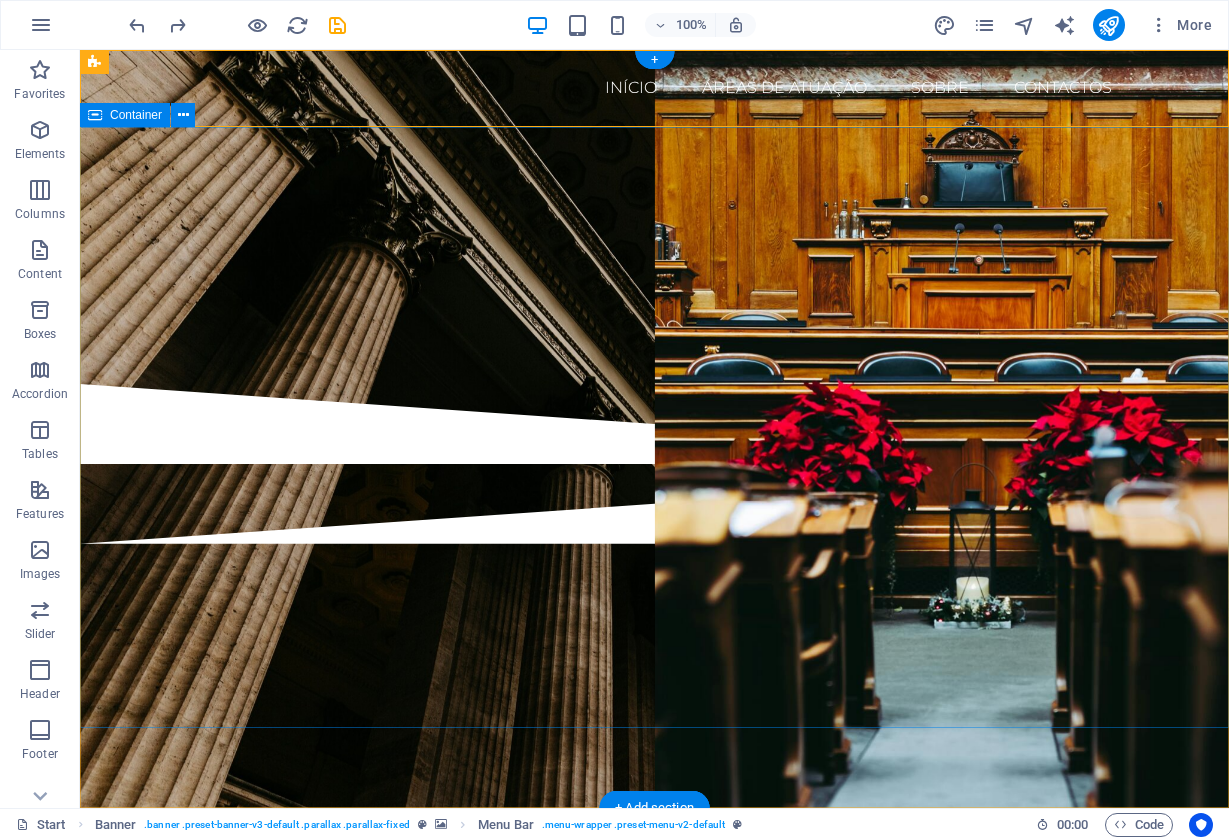 click on "[FIRST] [LAST]" at bounding box center [654, 255] 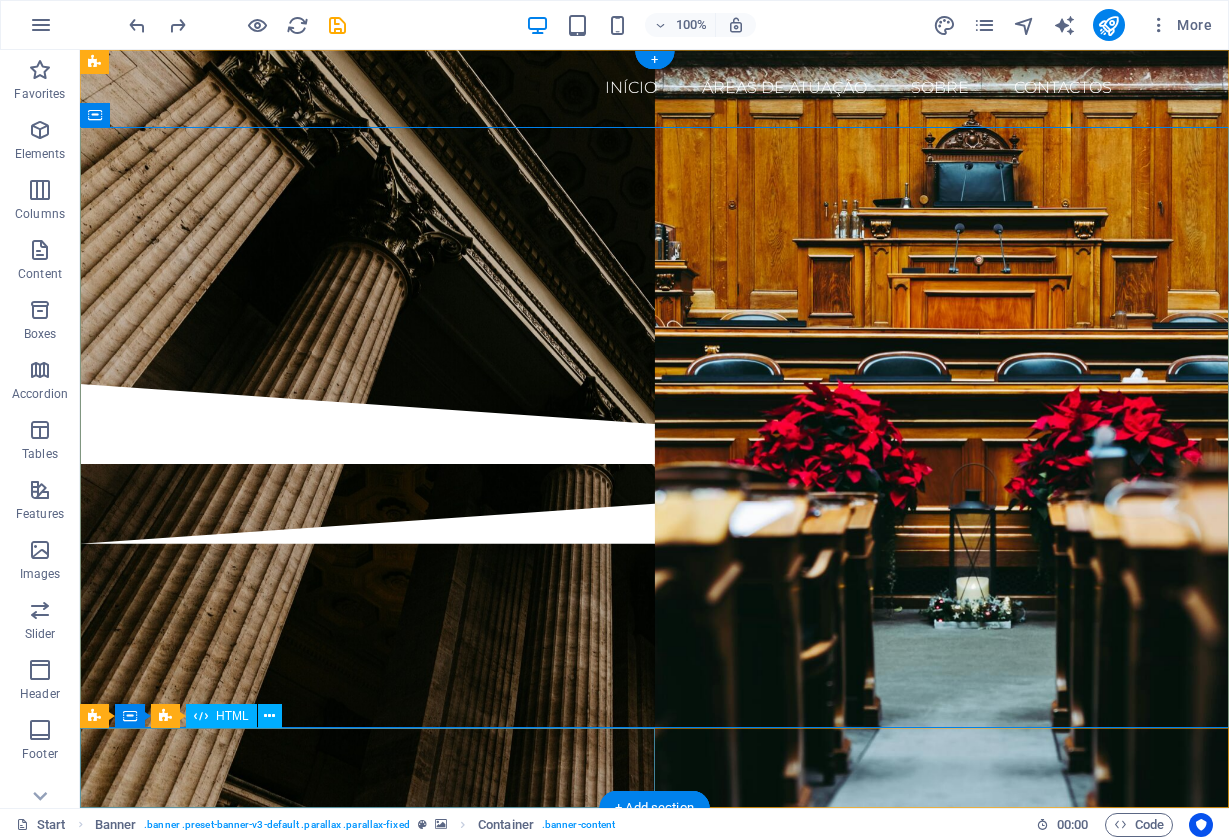 click at bounding box center (654, 424) 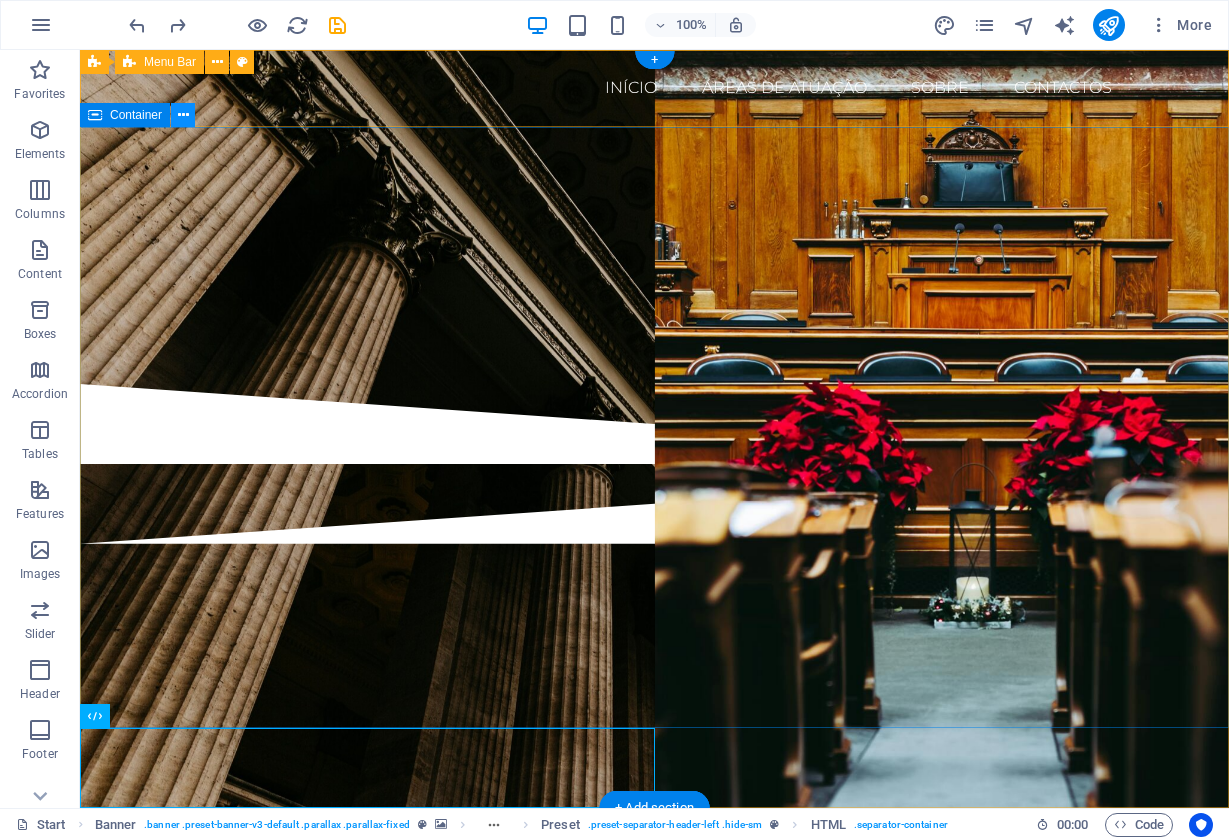 click at bounding box center (183, 115) 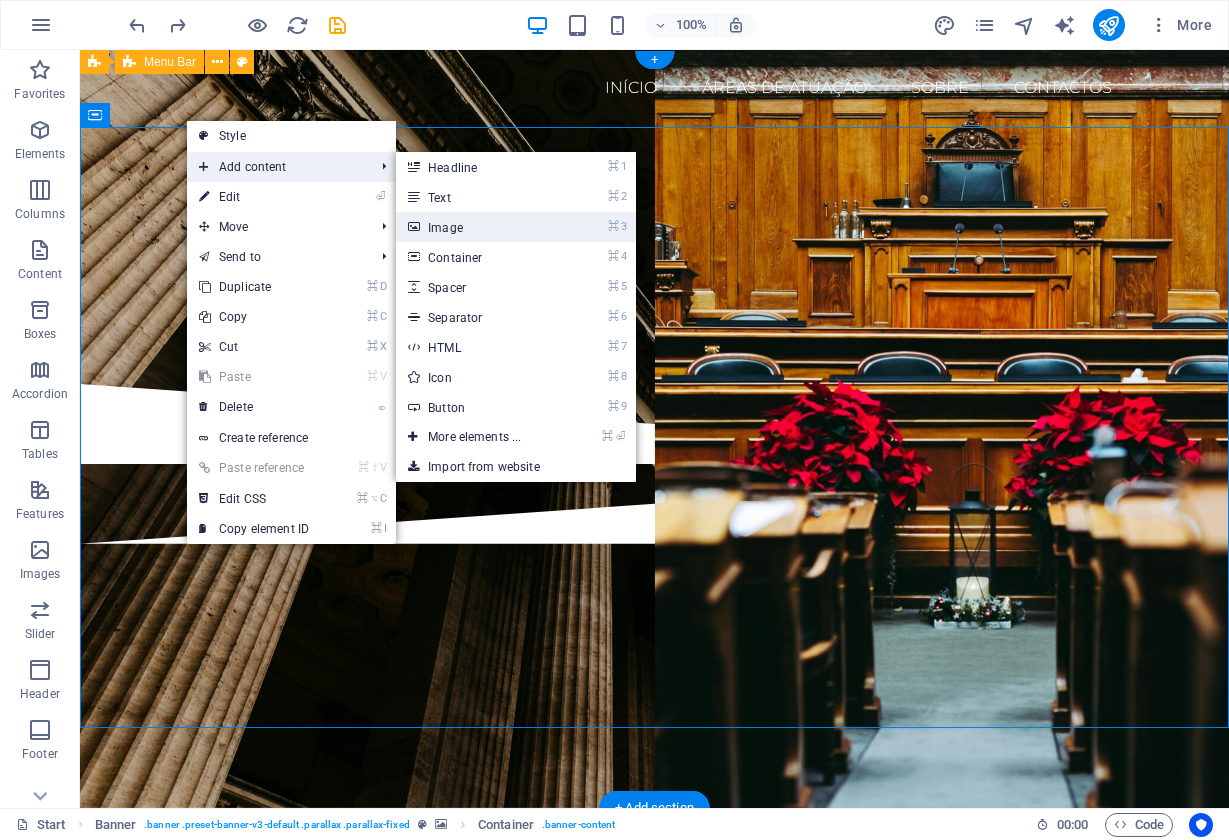 click on "⌘ 3  Image" at bounding box center [478, 227] 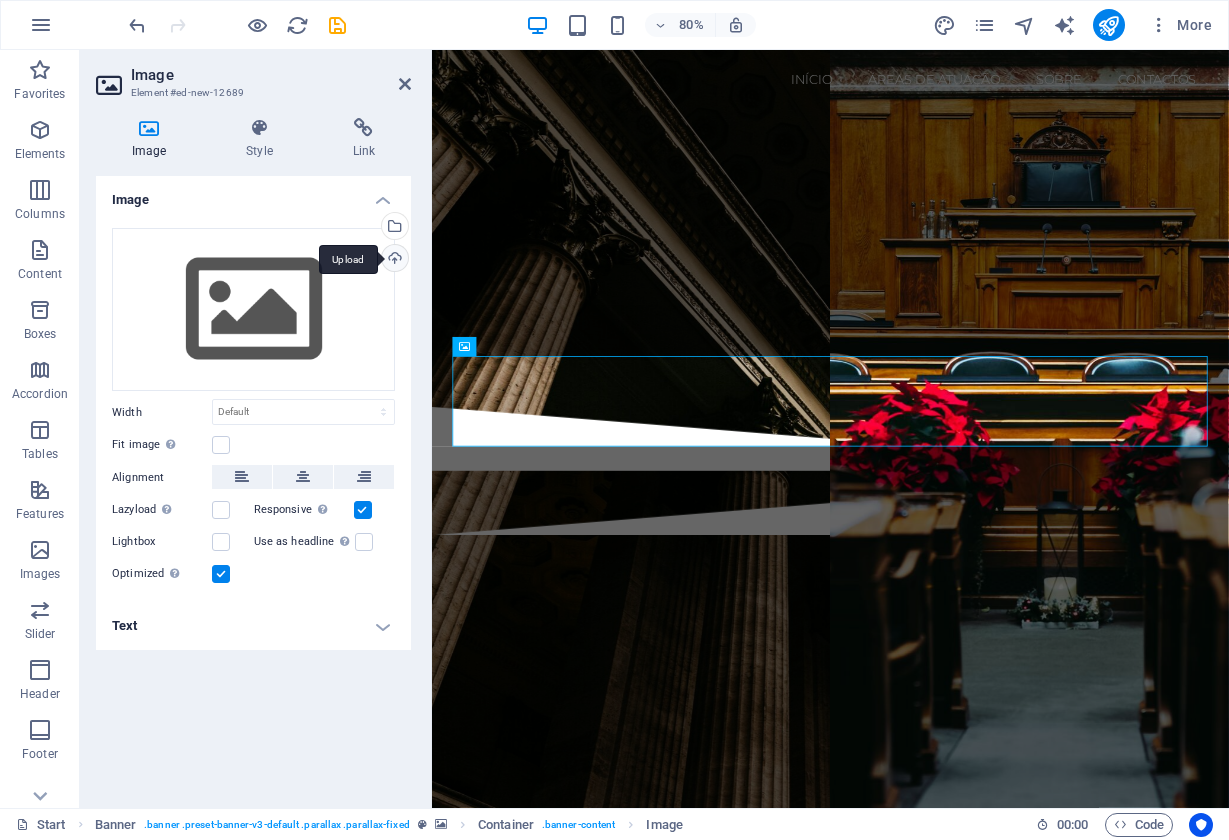 click on "Upload" at bounding box center [393, 260] 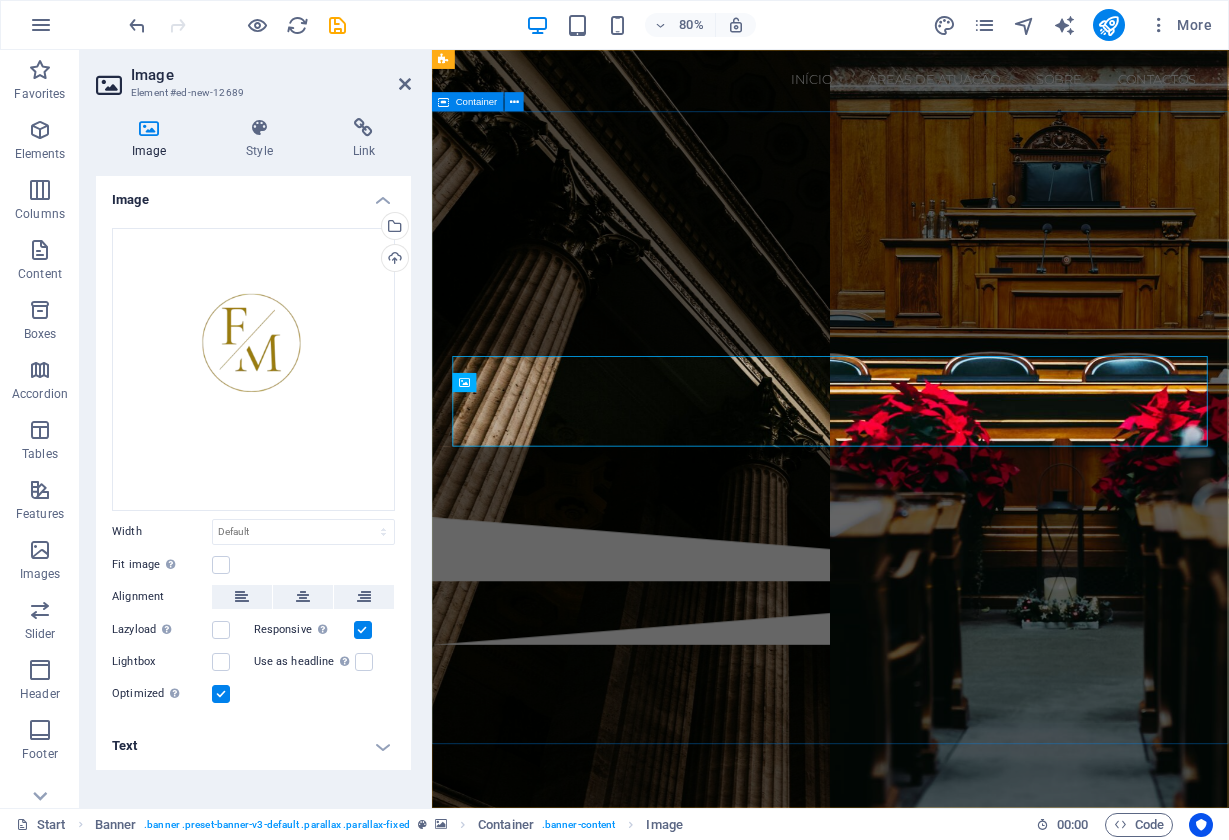 click on "[FIRST] [LAST]" at bounding box center [930, 380] 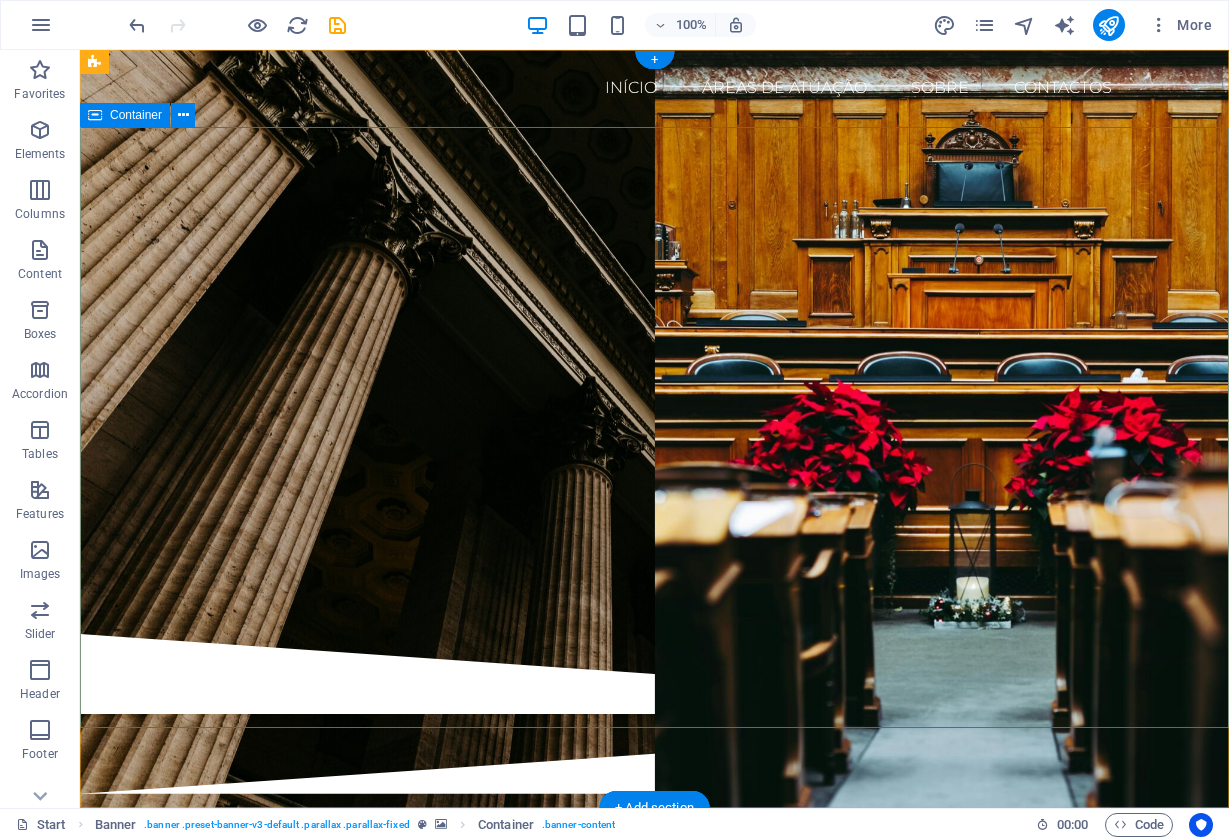 click on "[FIRST] [LAST]" at bounding box center [654, 380] 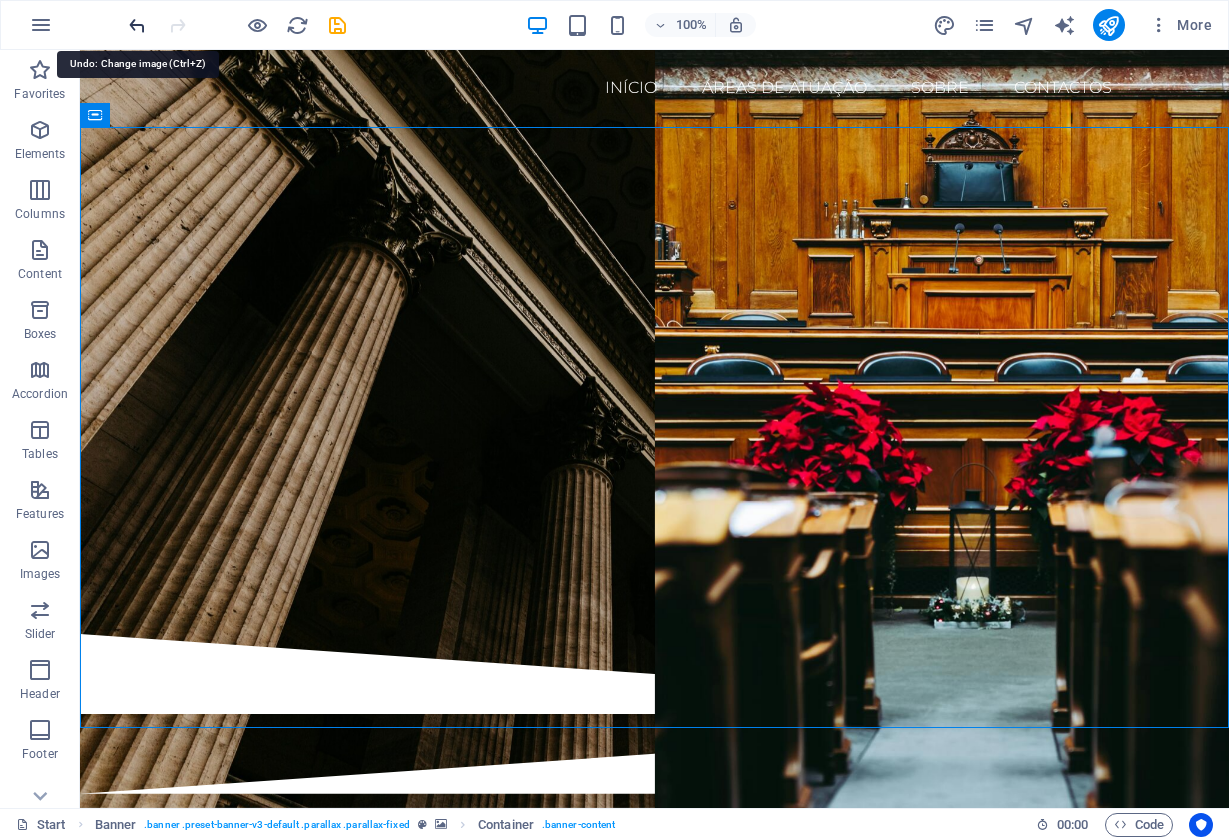 click at bounding box center [137, 25] 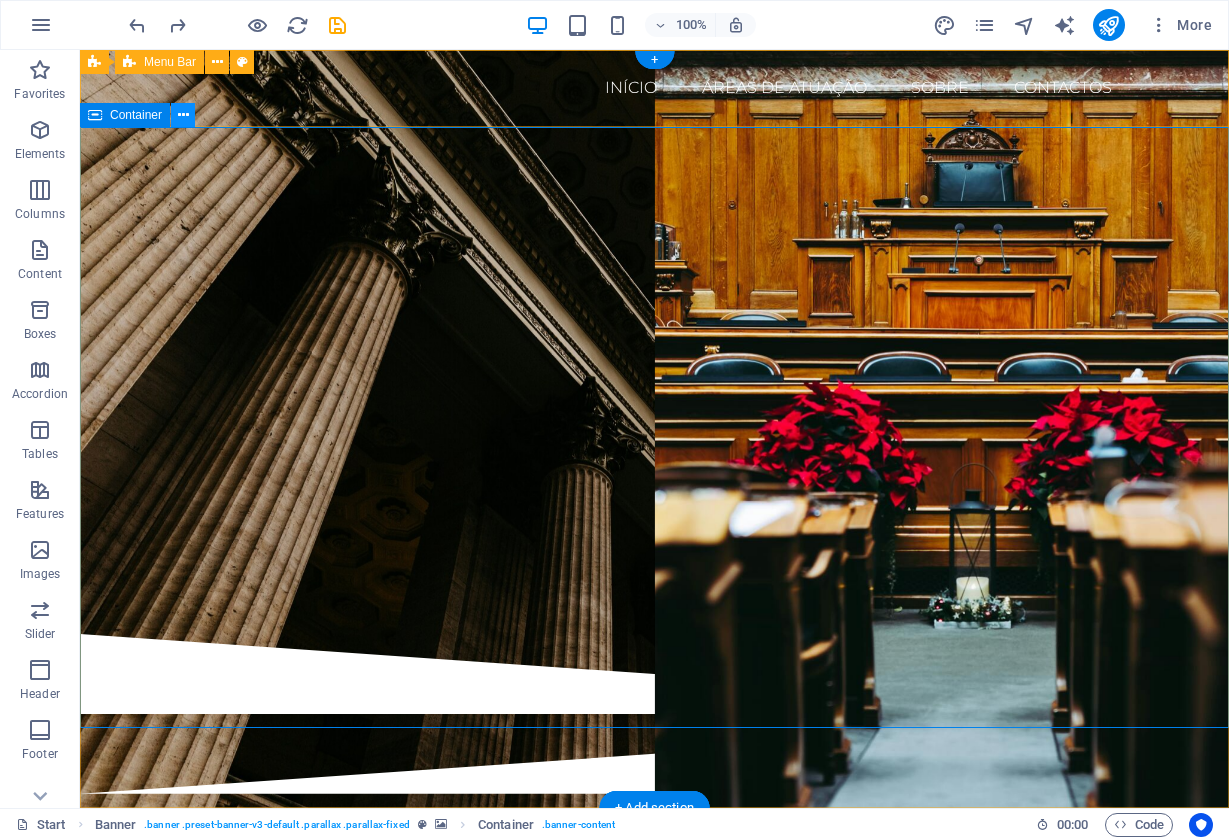 click at bounding box center [183, 115] 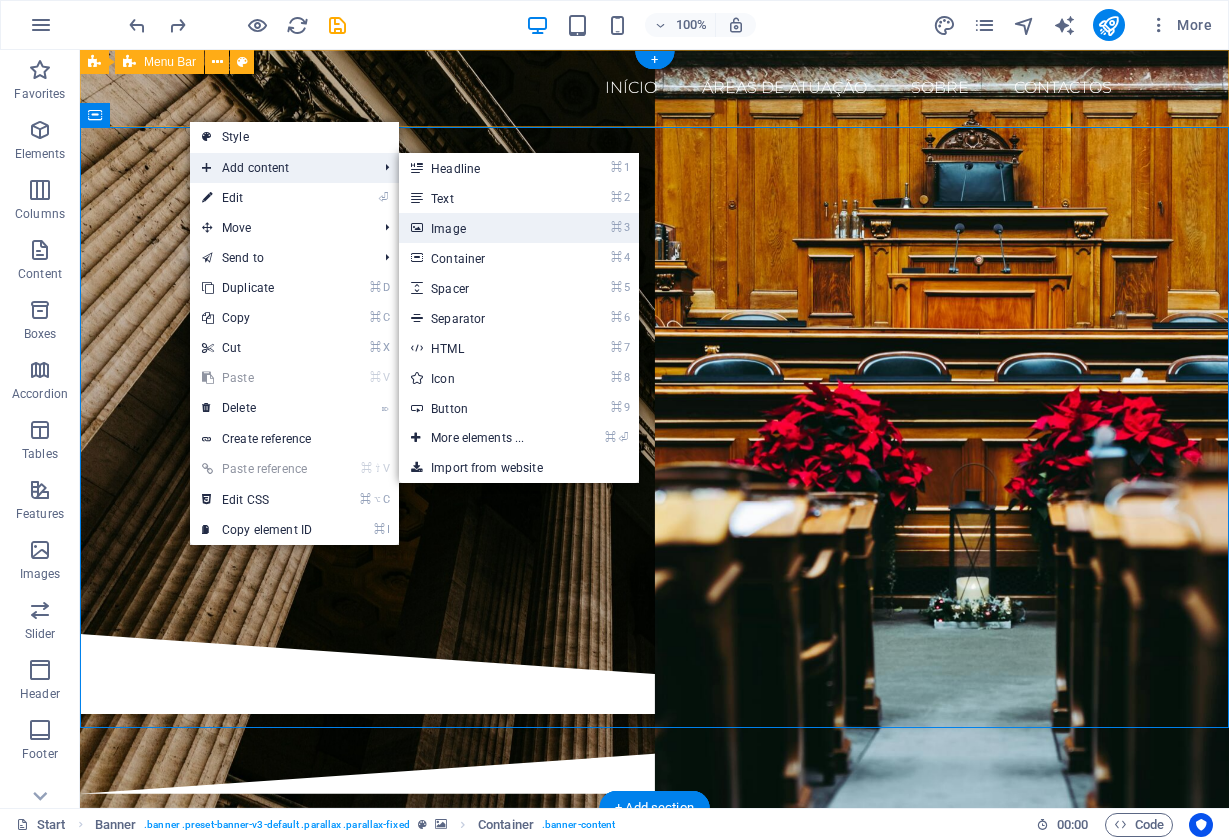 click on "⌘ 3  Image" at bounding box center (481, 228) 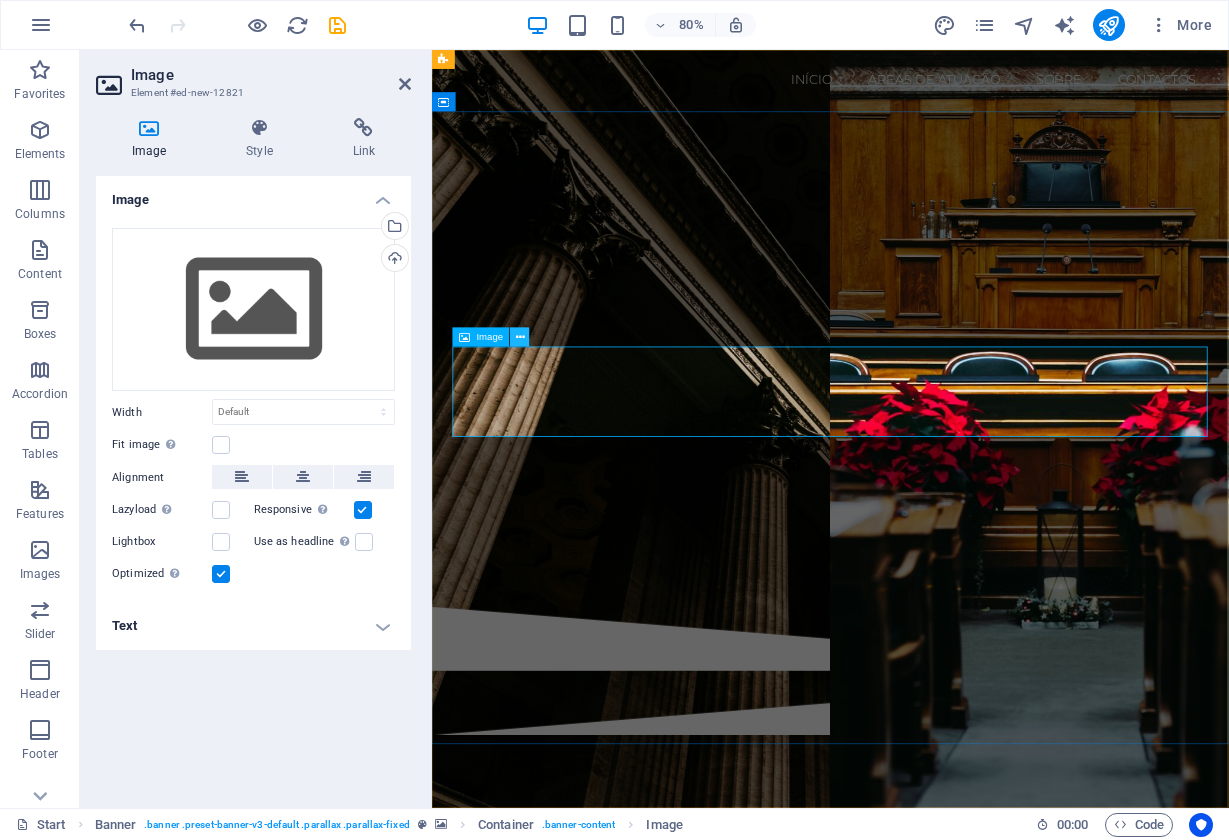 click at bounding box center [520, 337] 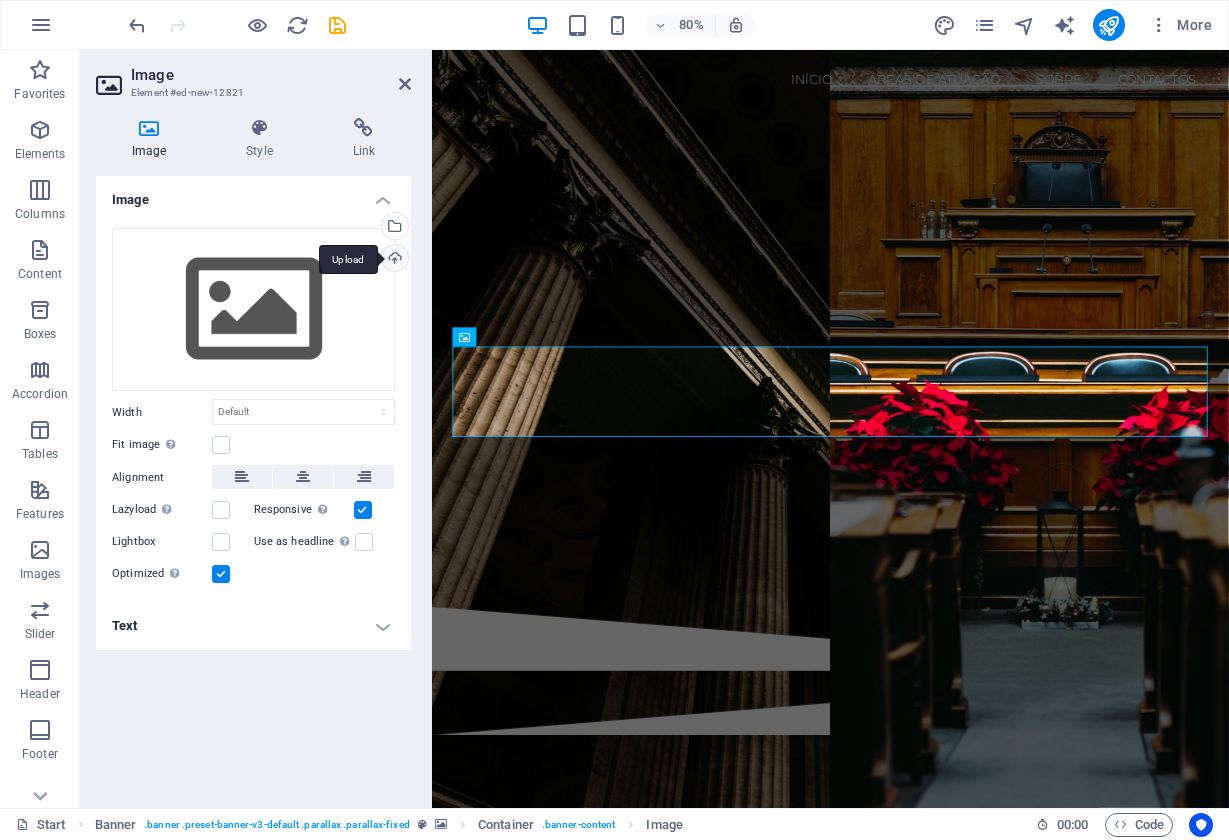 click on "Upload" at bounding box center [393, 260] 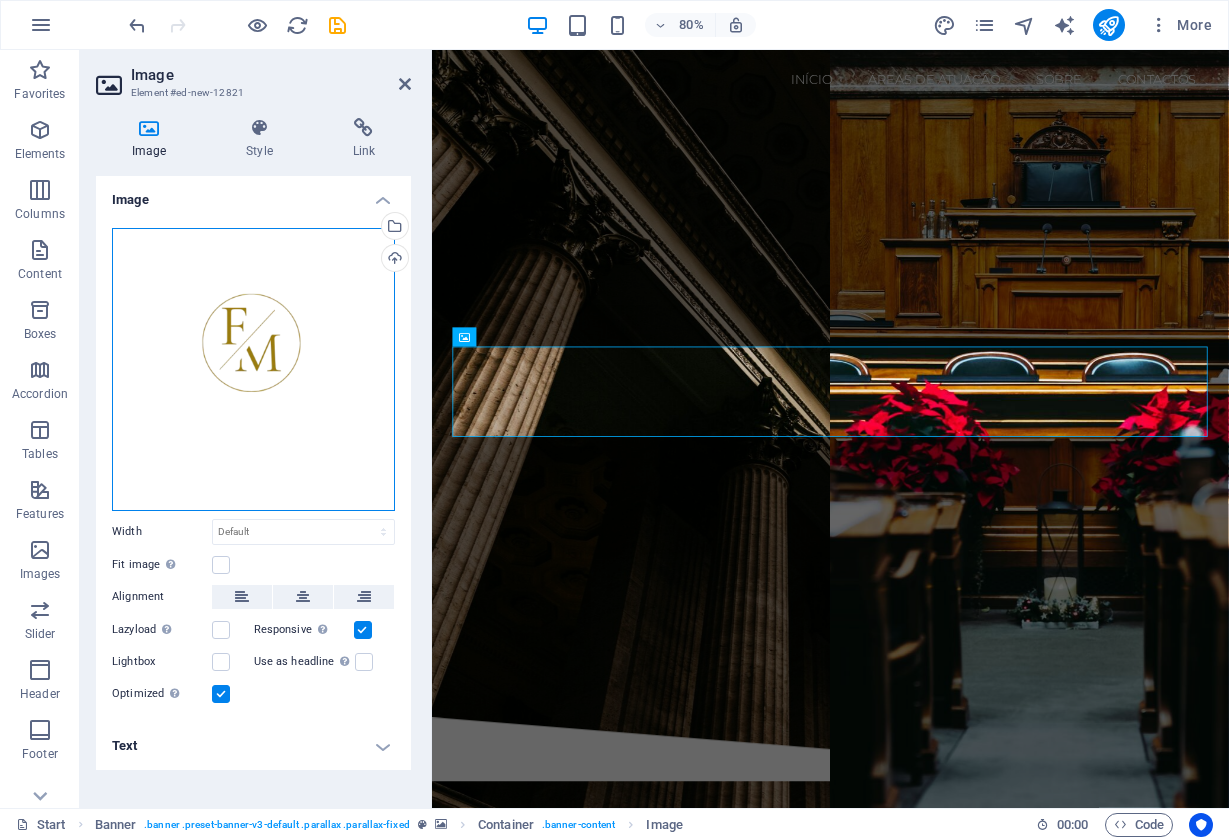 click on "Drag files here, click to choose files or select files from Files or our free stock photos & videos" at bounding box center (253, 369) 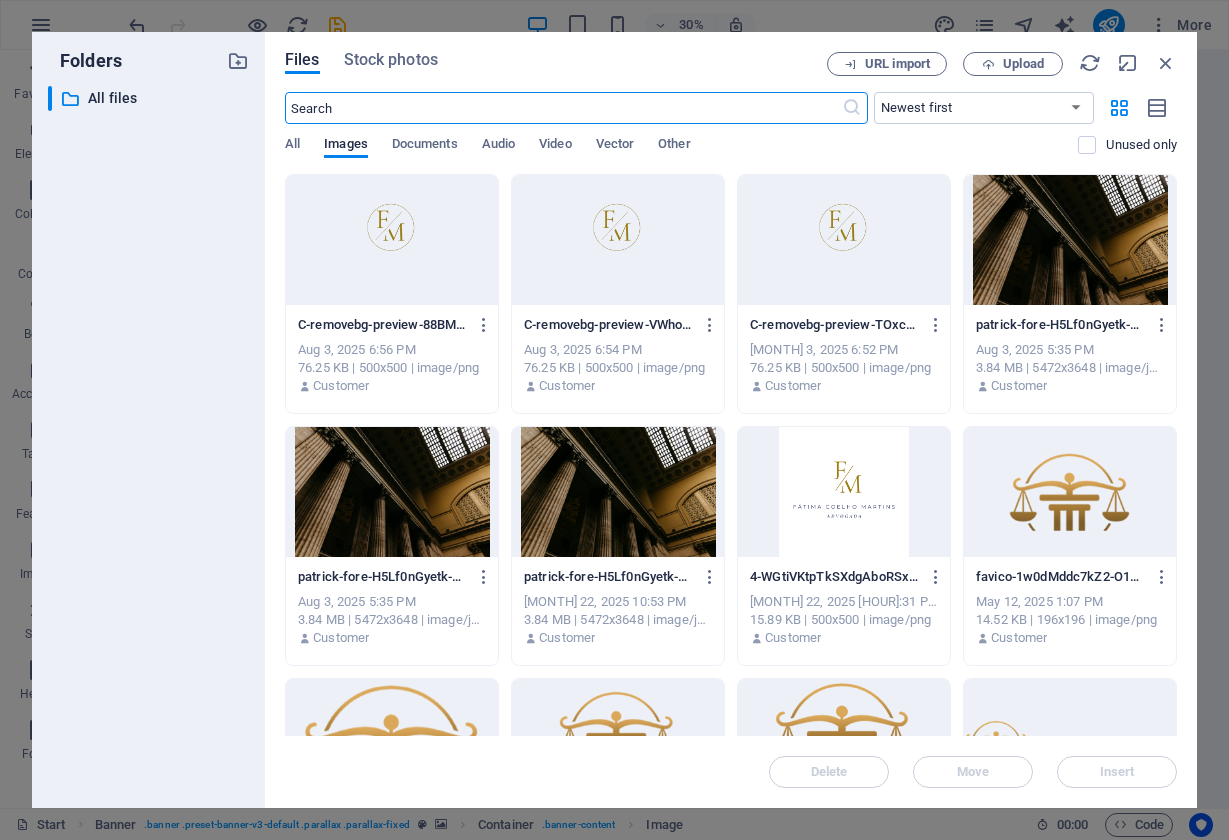 click on "Folders ​ All files All files" at bounding box center [148, 420] 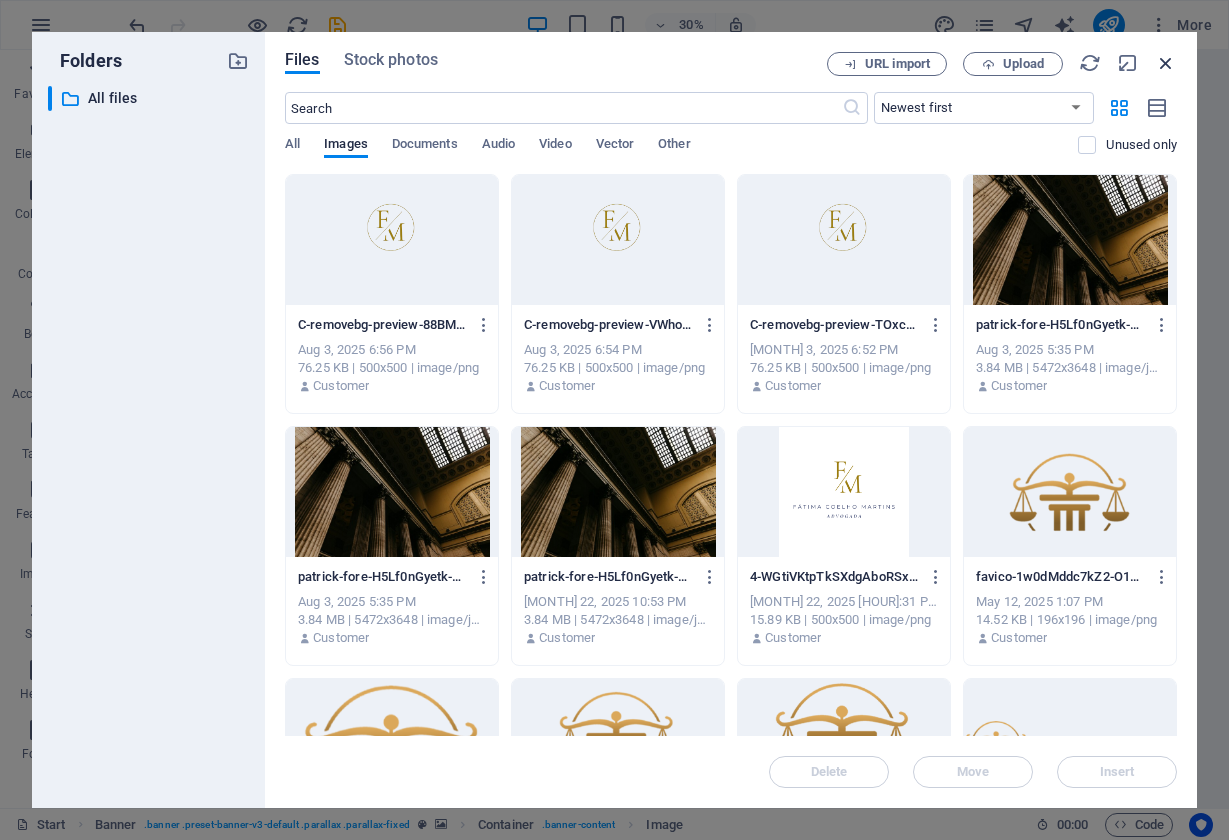 click at bounding box center (1166, 63) 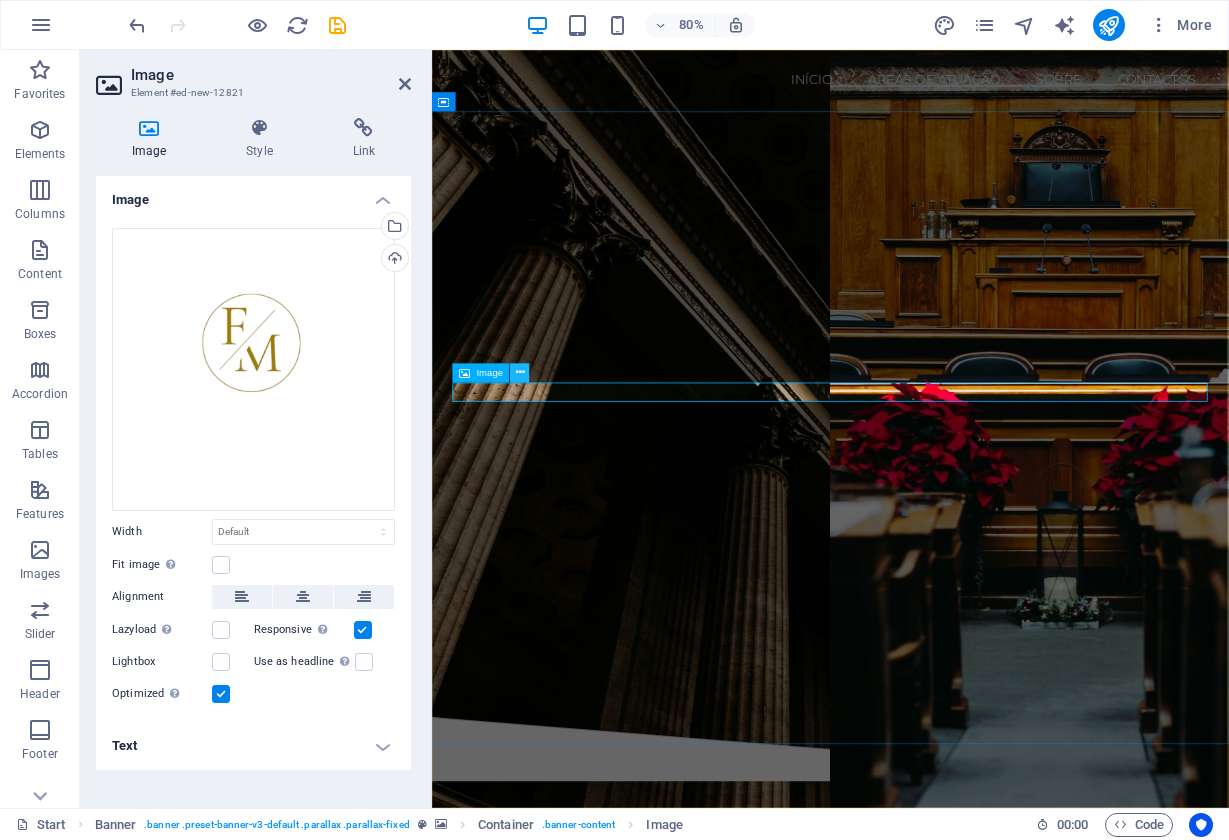 click at bounding box center [520, 373] 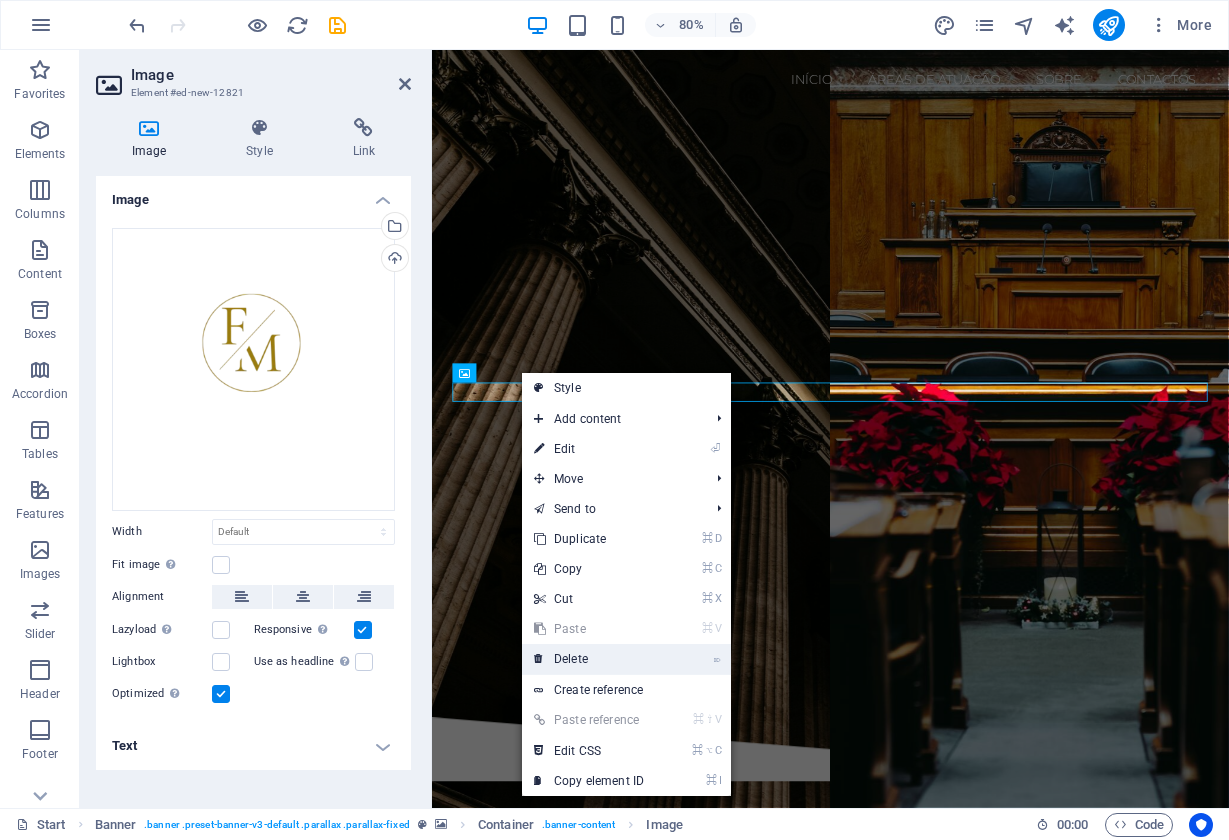 click on "⌦  Delete" at bounding box center (589, 659) 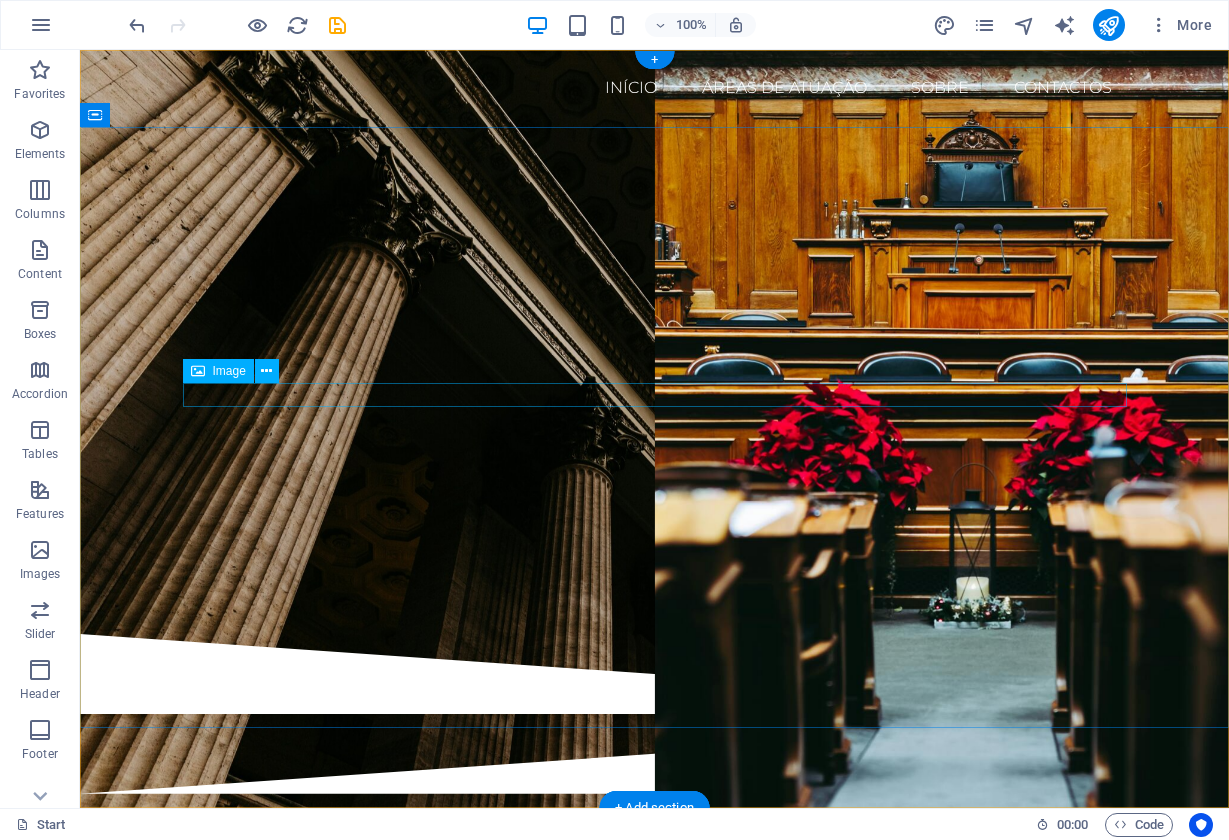 click at bounding box center (655, 348) 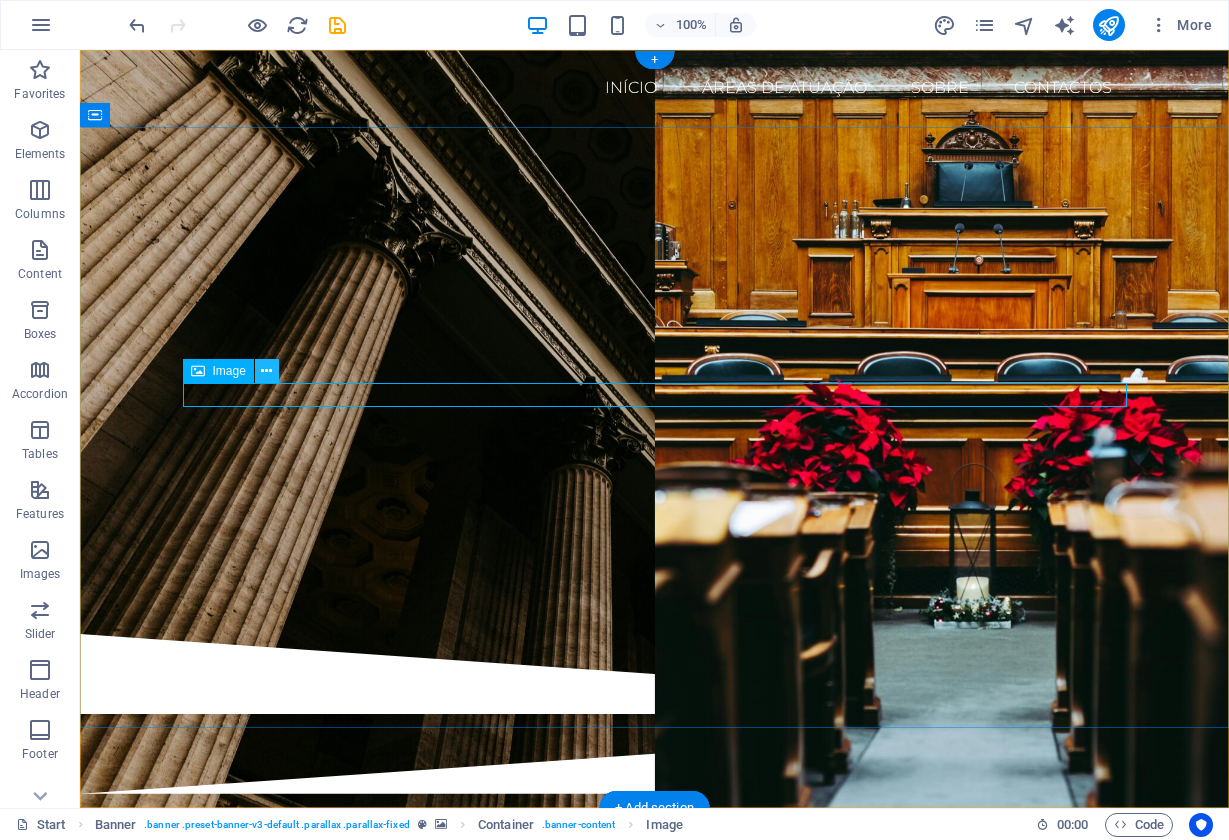 click at bounding box center [266, 371] 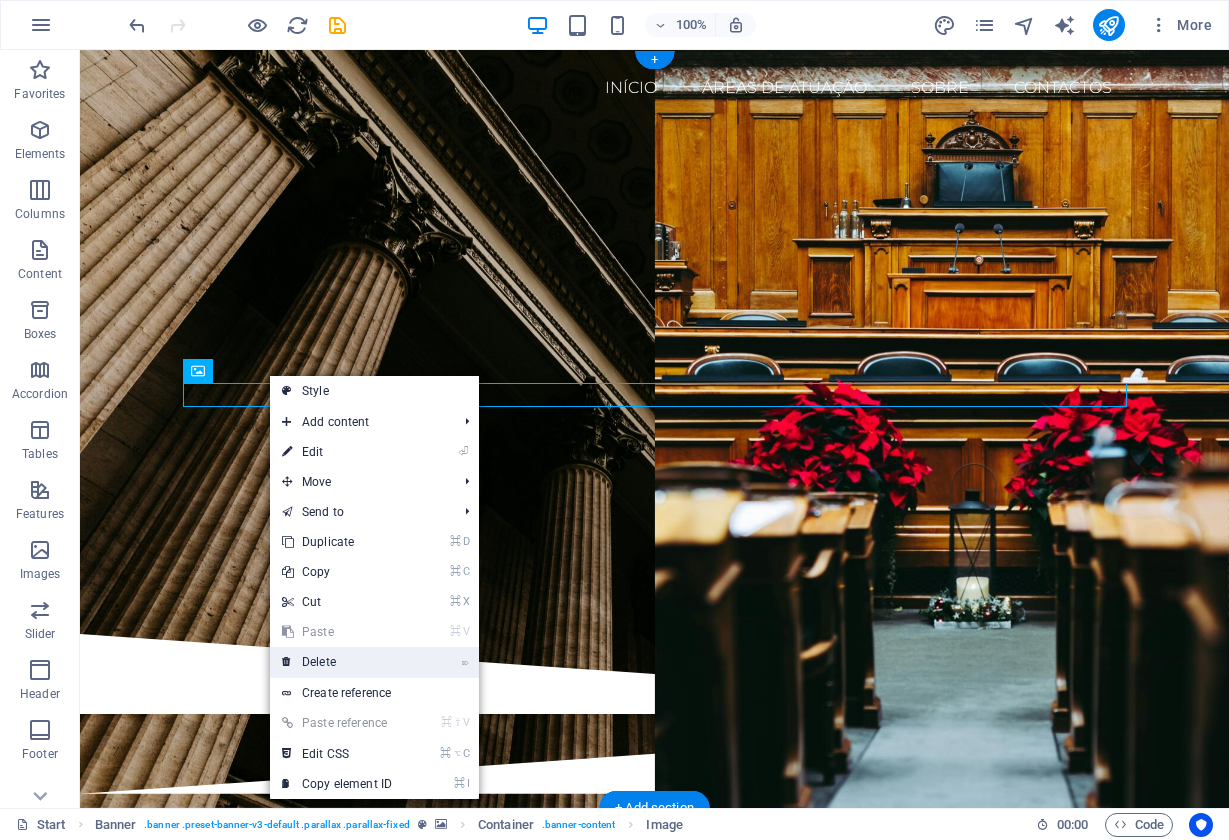 click on "⌦  Delete" at bounding box center [337, 662] 